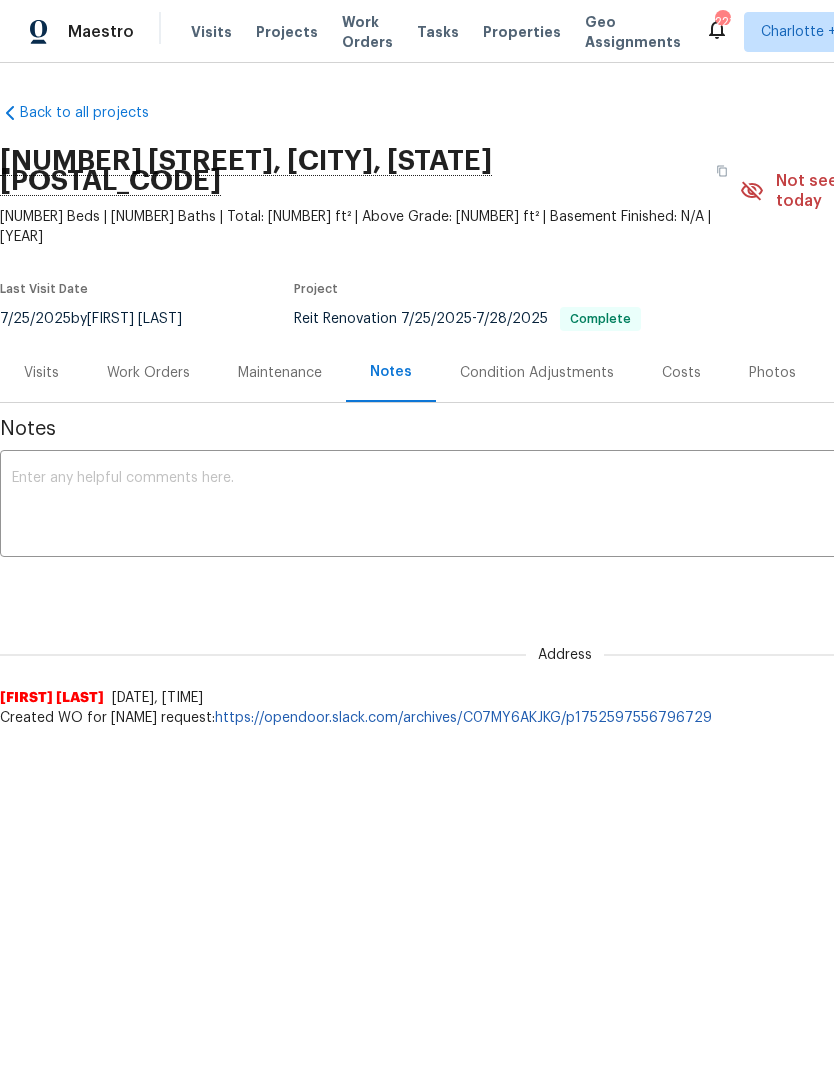 scroll, scrollTop: 0, scrollLeft: 0, axis: both 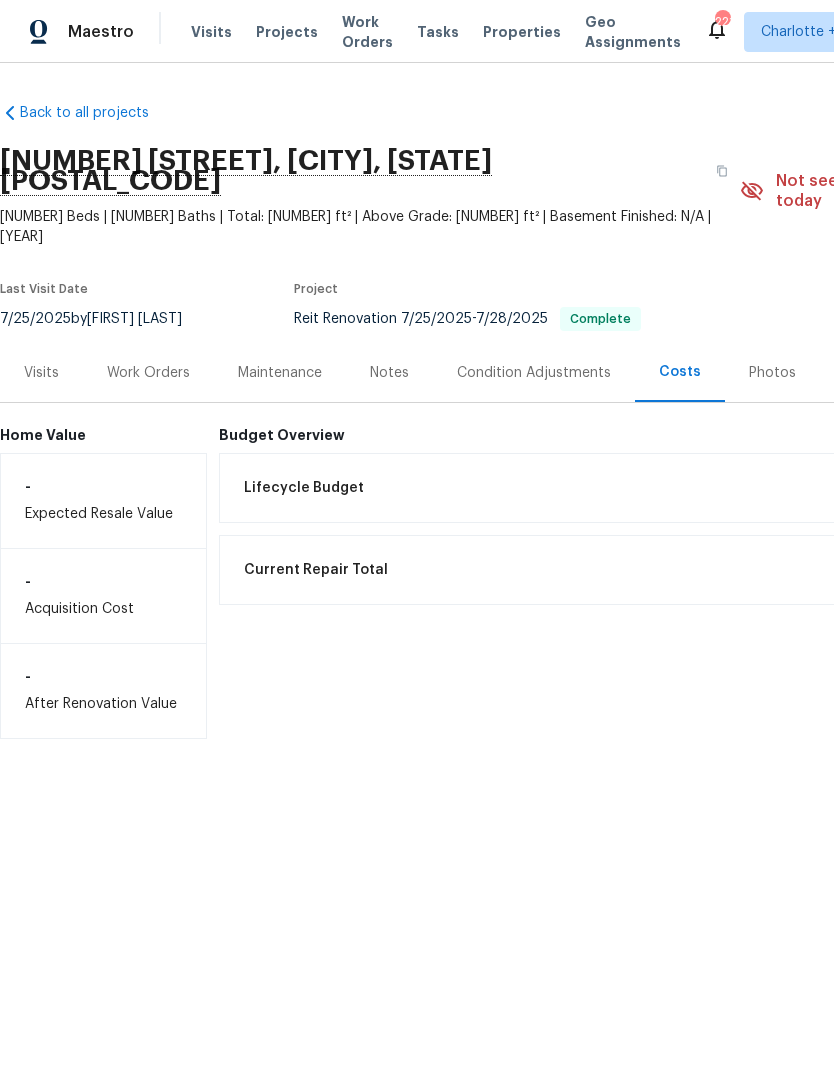 click on "Condition Adjustments" at bounding box center [534, 372] 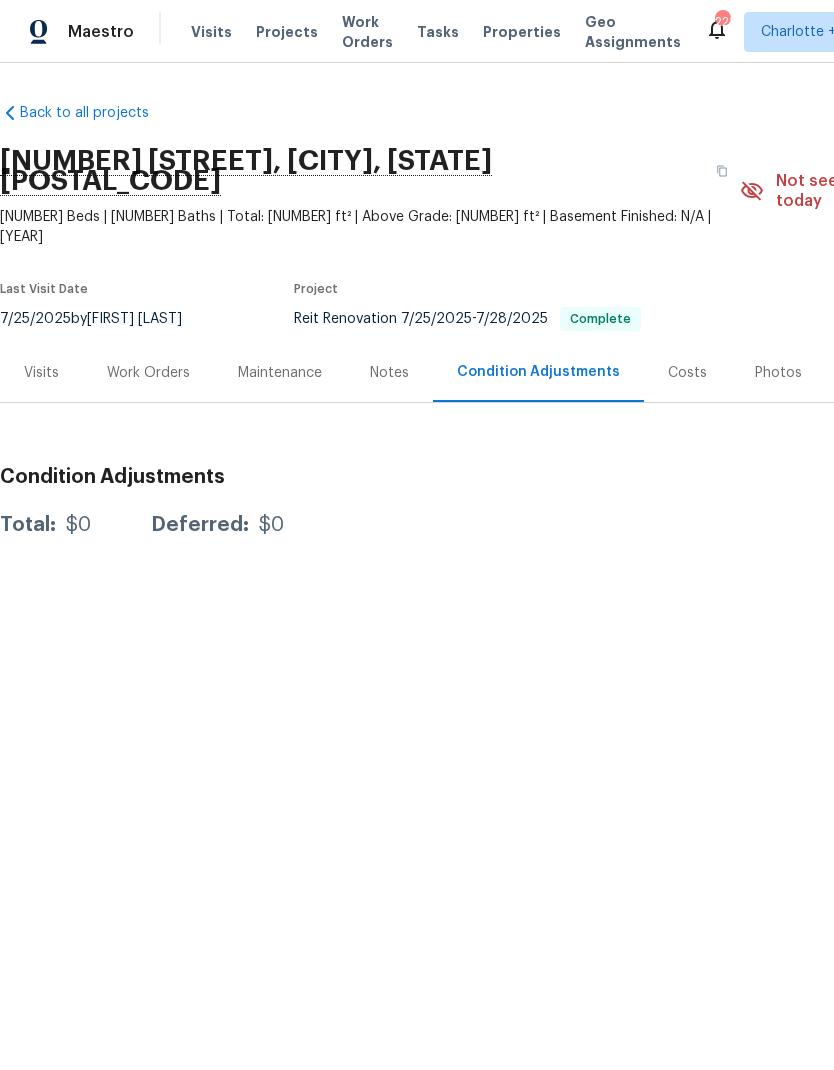 click on "Visits" at bounding box center [41, 373] 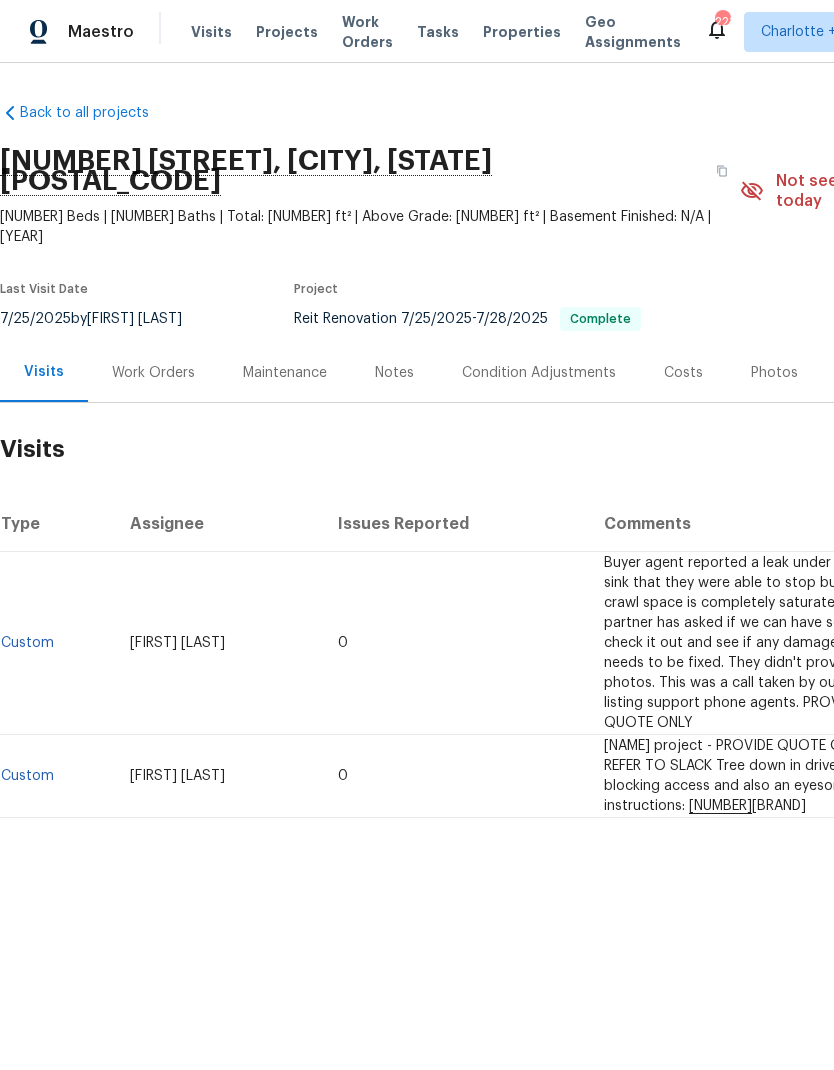 scroll, scrollTop: 0, scrollLeft: 0, axis: both 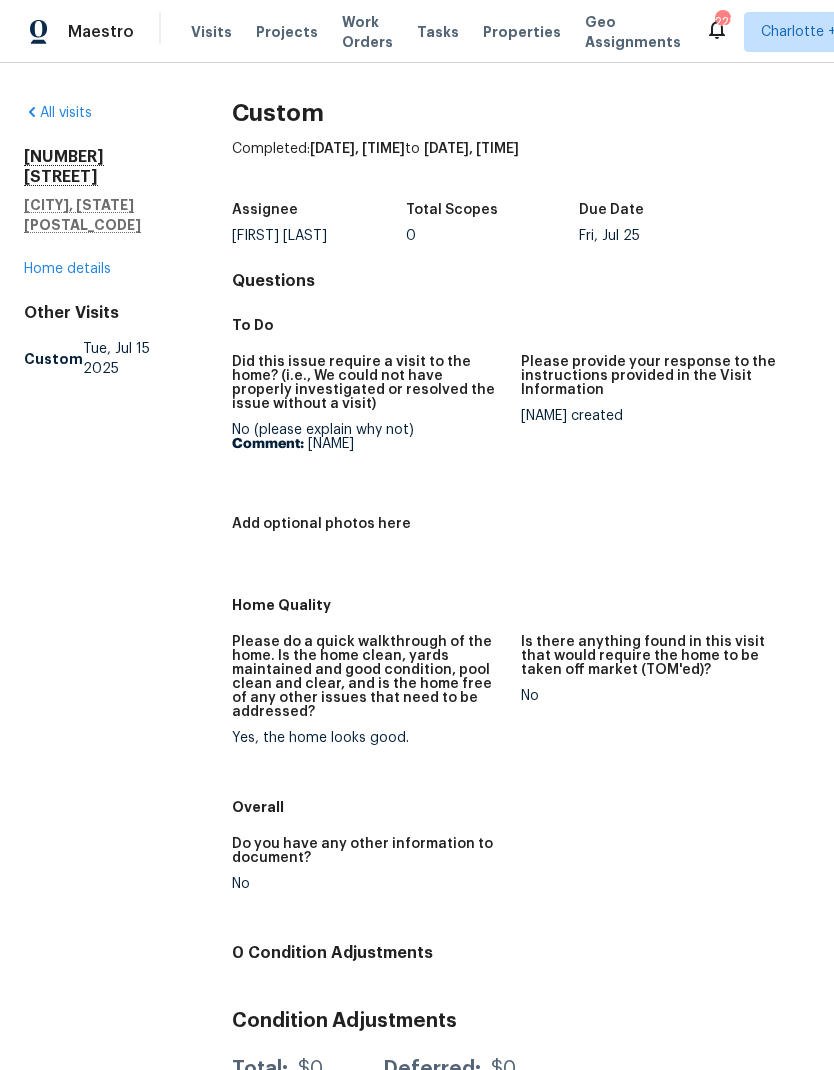 click on "Home details" at bounding box center [67, 269] 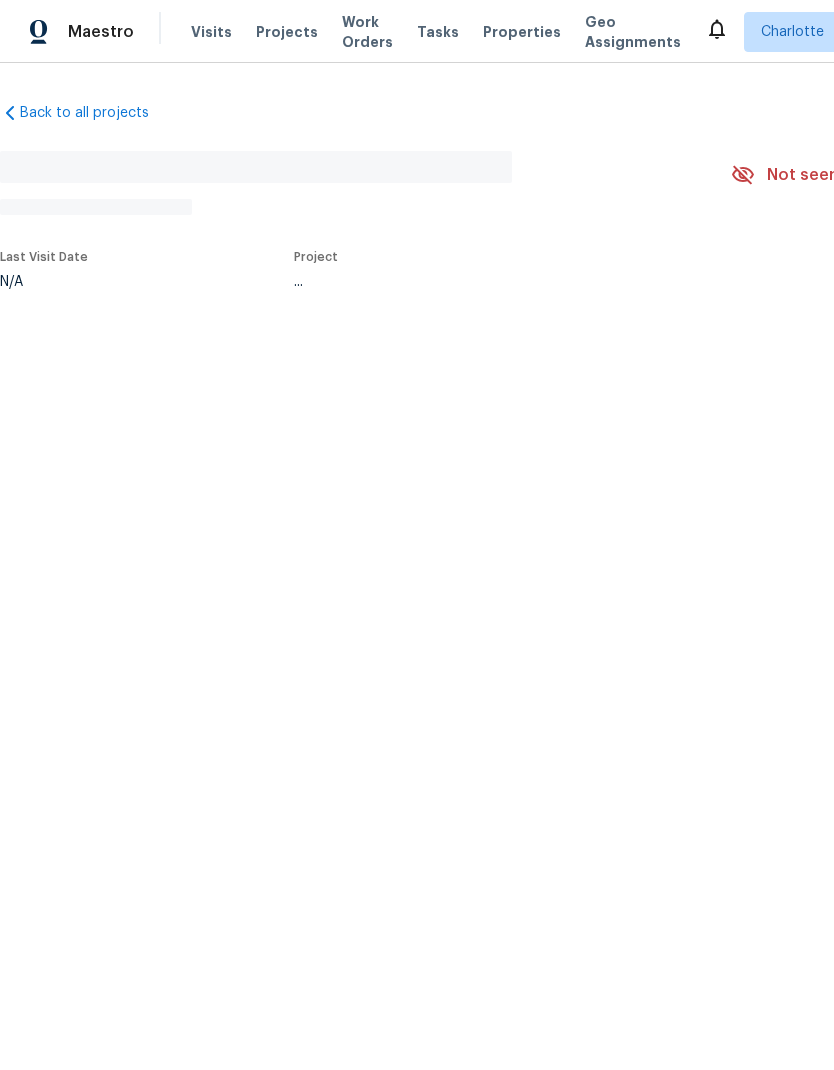 scroll, scrollTop: 0, scrollLeft: 0, axis: both 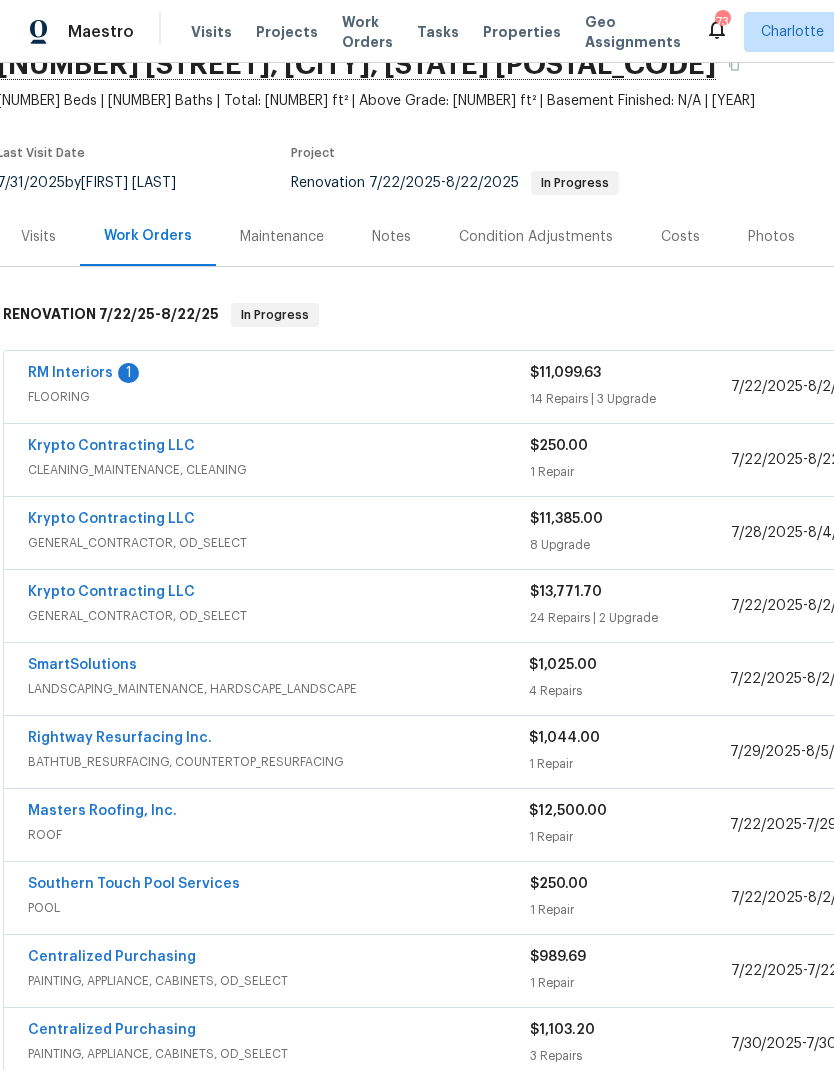 click on "RM Interiors" at bounding box center (70, 373) 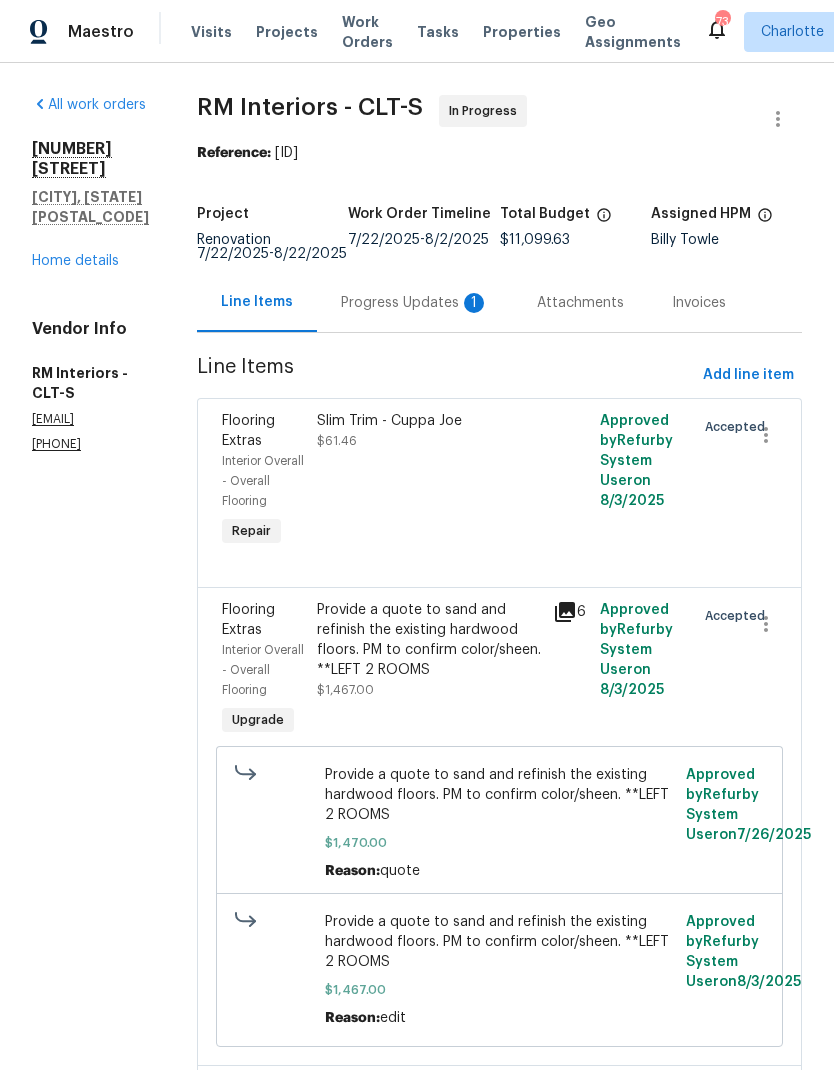 click on "Progress Updates 1" at bounding box center (415, 303) 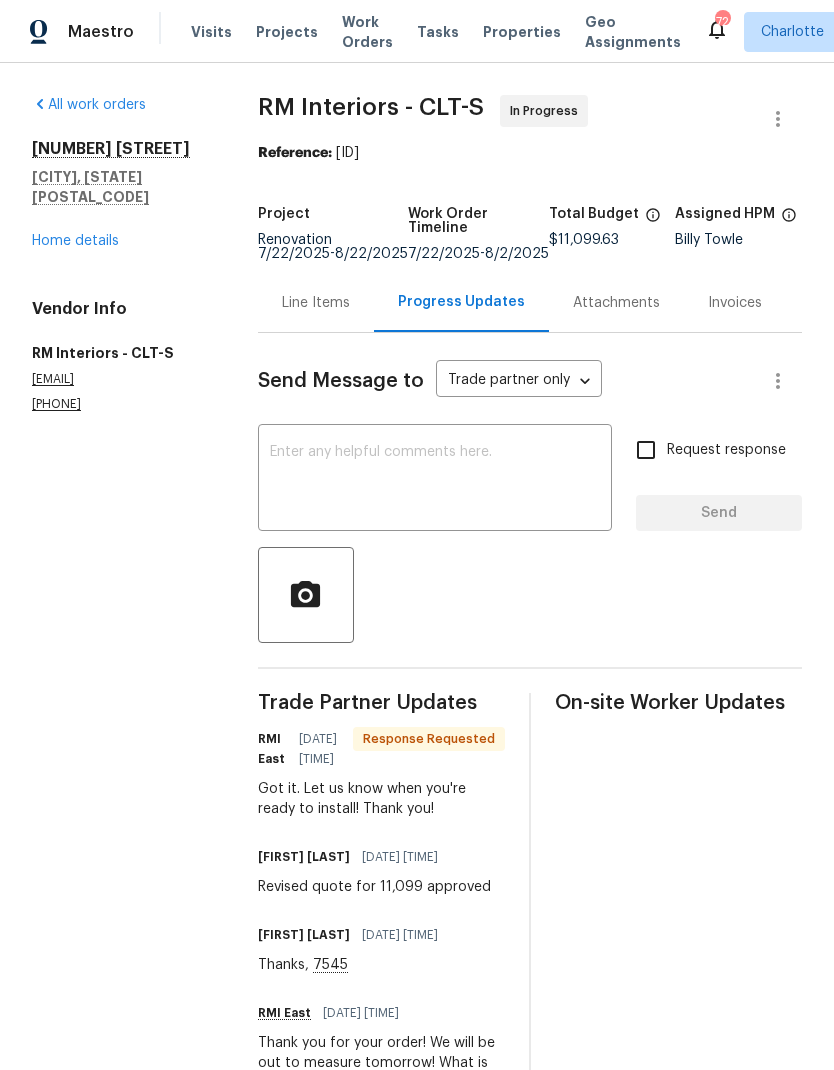 click at bounding box center (435, 480) 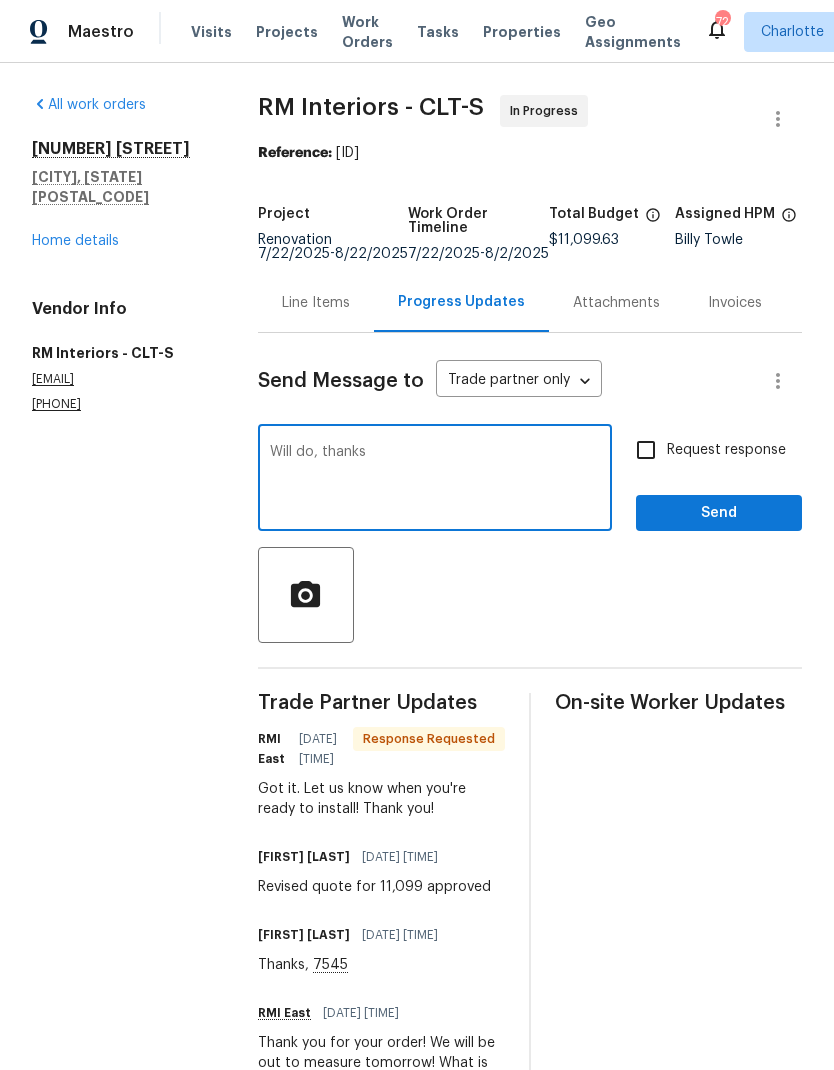 type on "Will do, thanks" 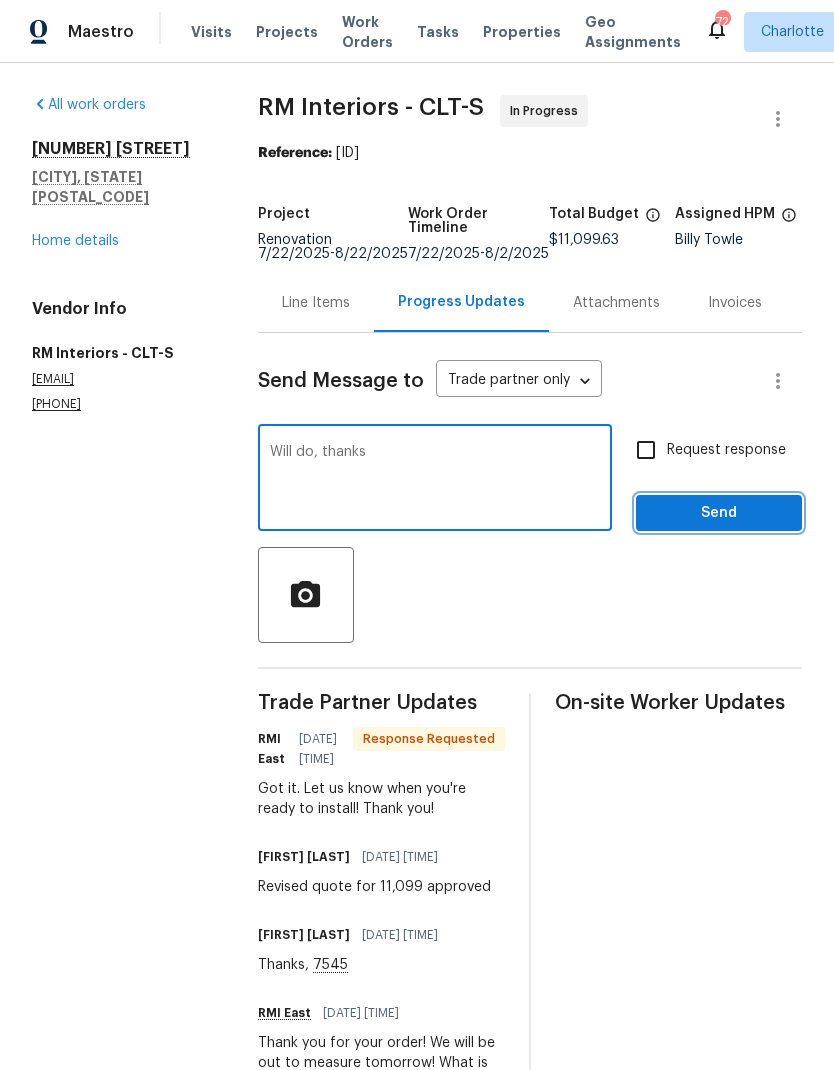 click on "Send" at bounding box center [719, 513] 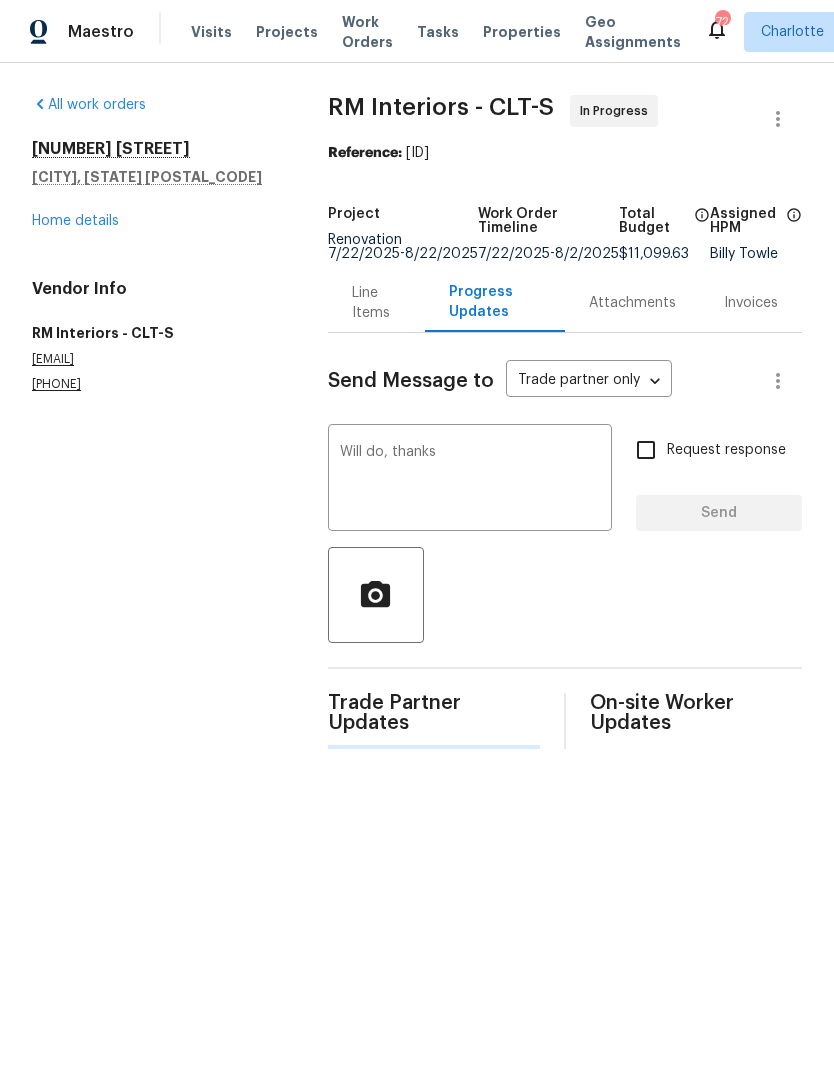 type 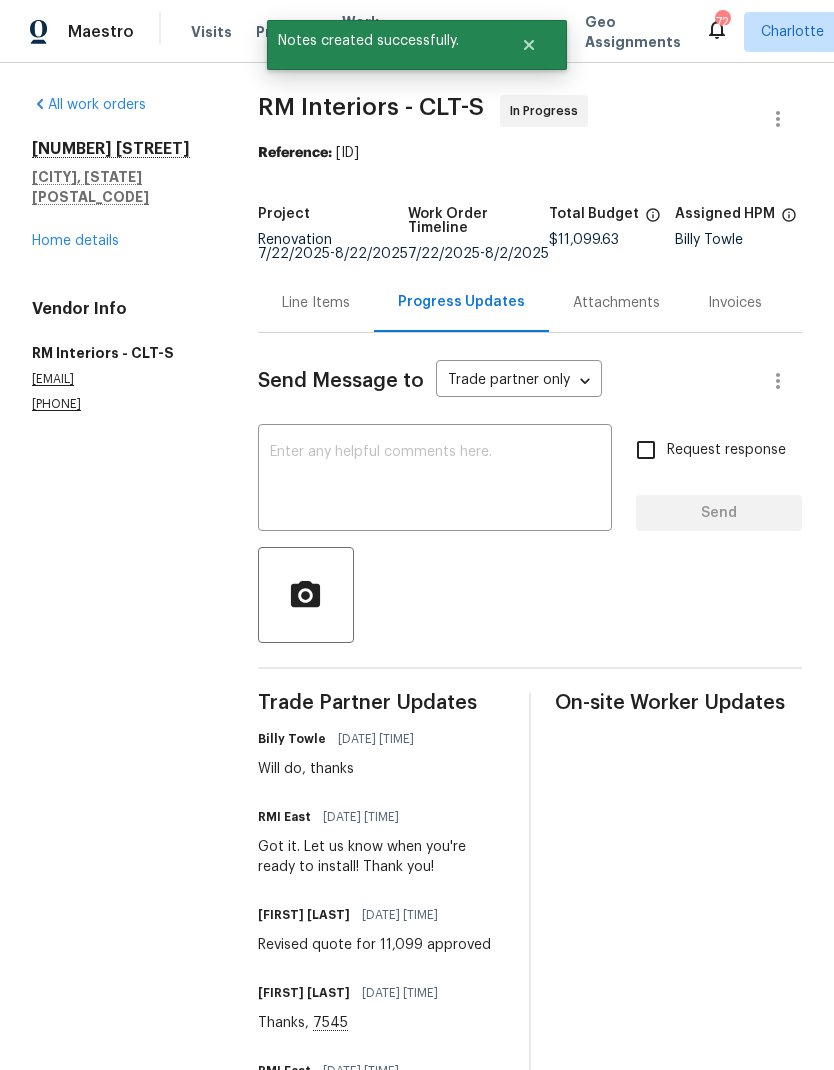 click on "Home details" at bounding box center [75, 241] 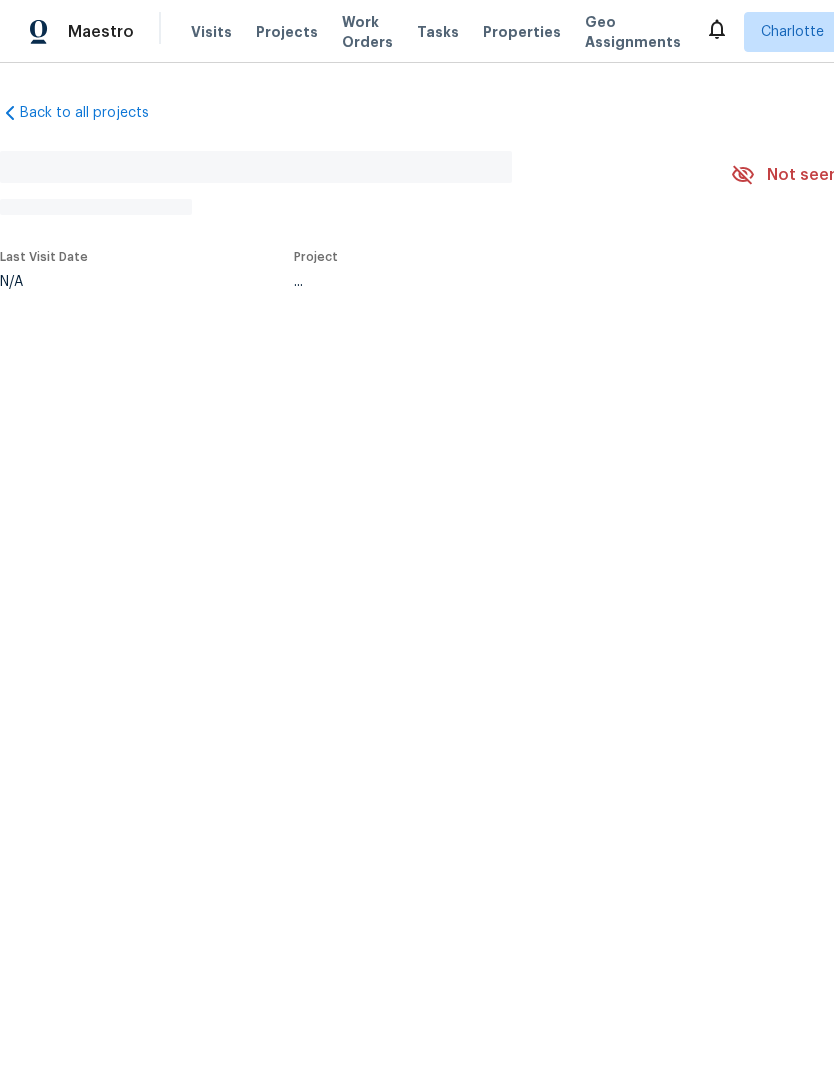 scroll, scrollTop: 0, scrollLeft: 0, axis: both 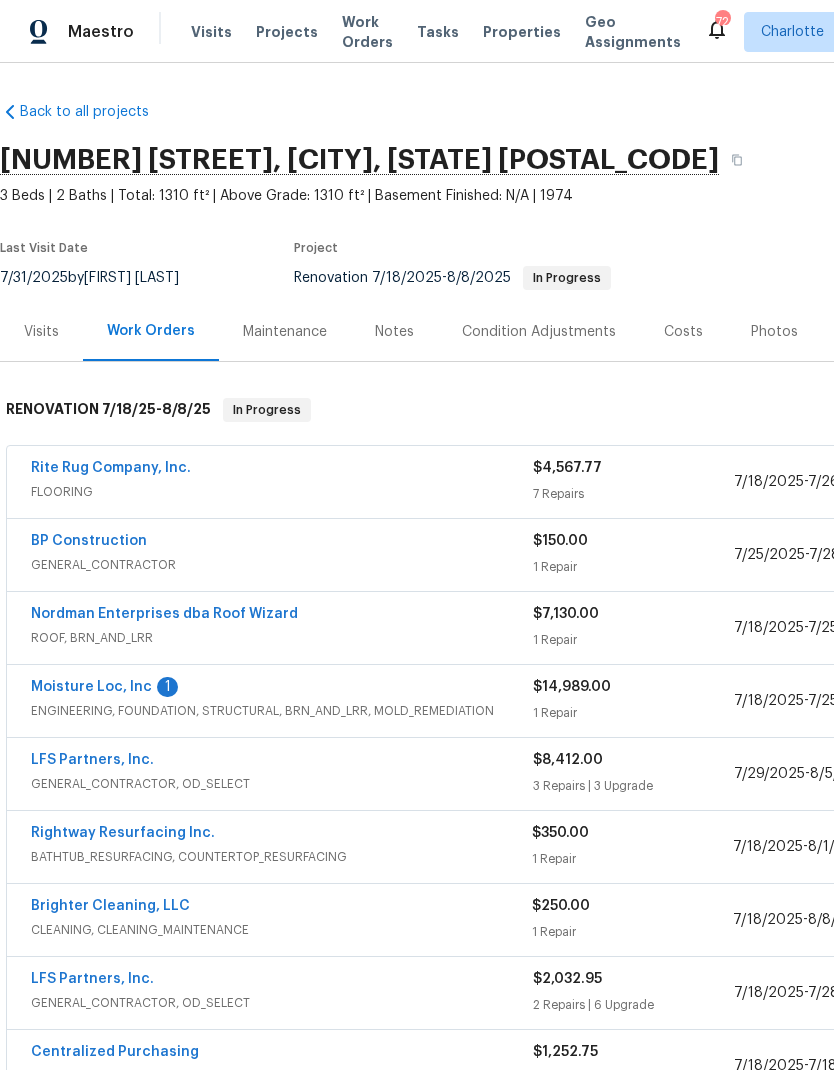click on "Moisture Loc, Inc" at bounding box center (91, 687) 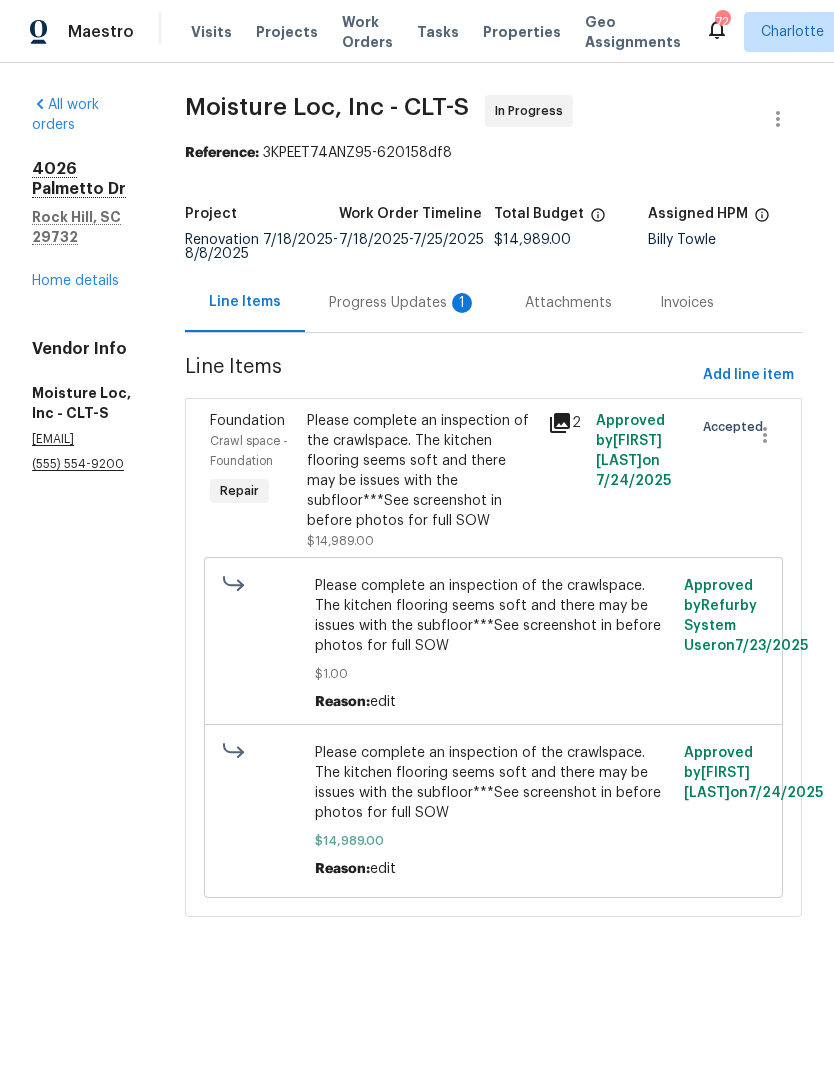 click on "Progress Updates 1" at bounding box center [403, 302] 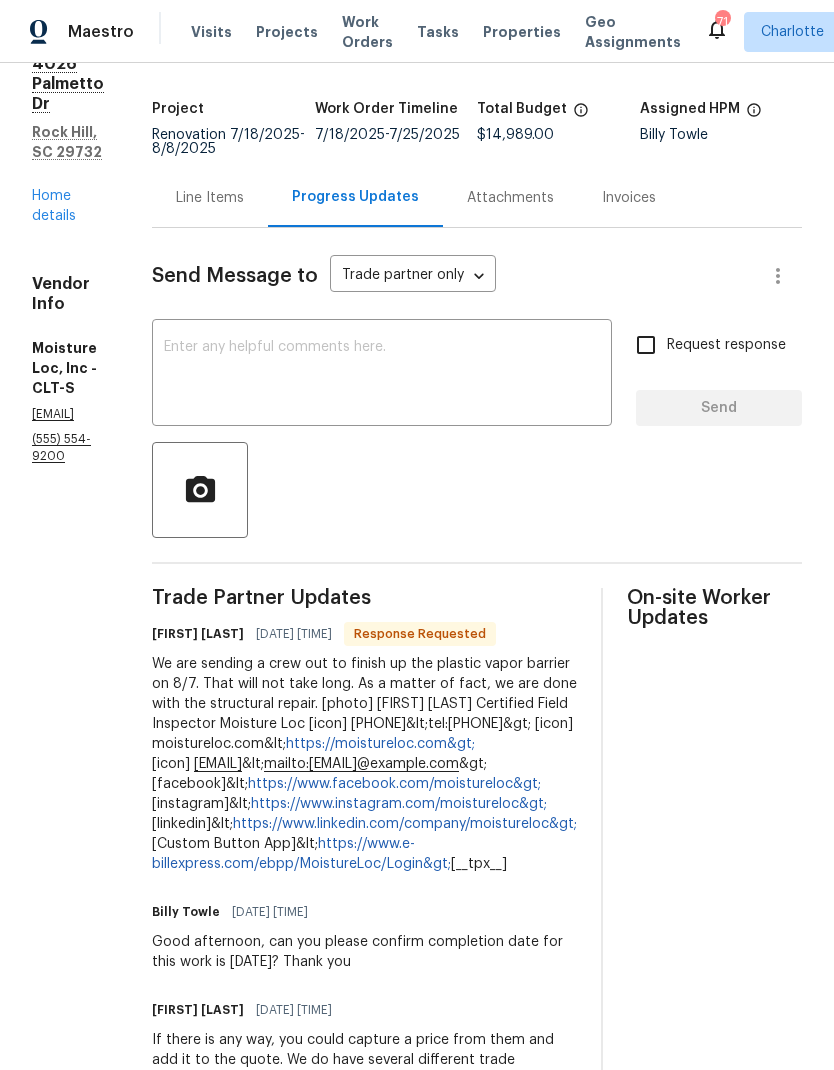 scroll, scrollTop: 106, scrollLeft: 0, axis: vertical 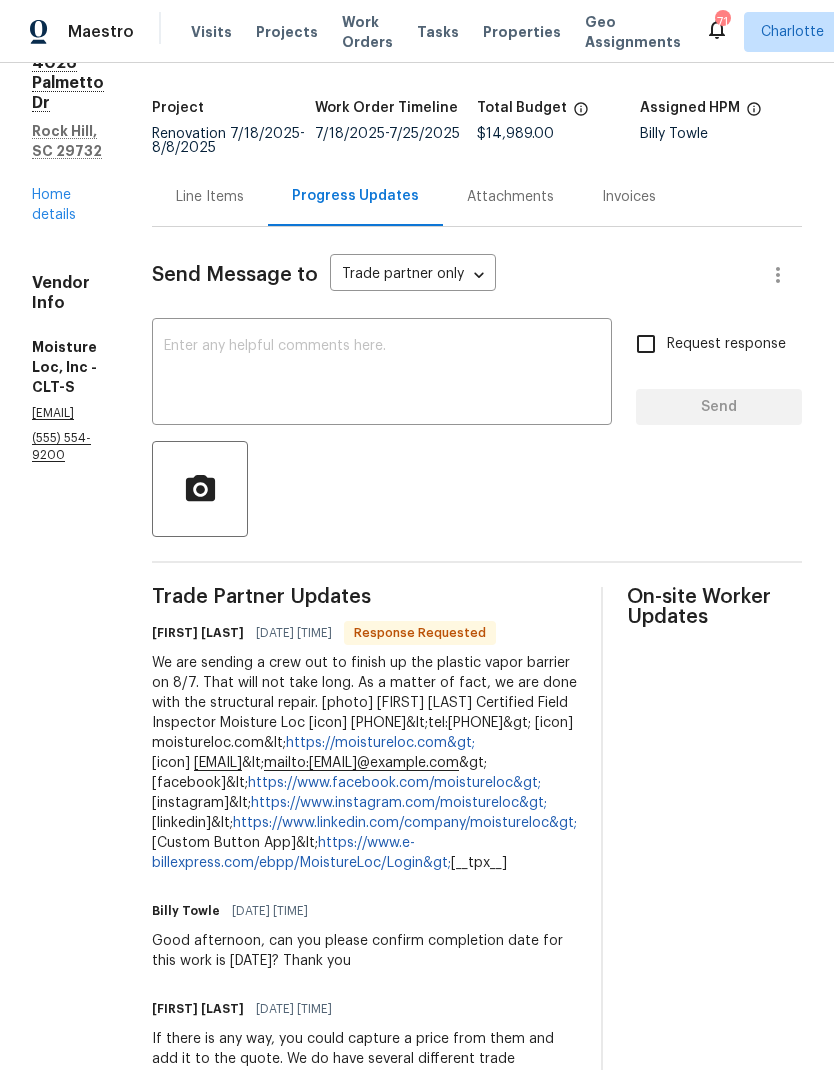click at bounding box center [382, 374] 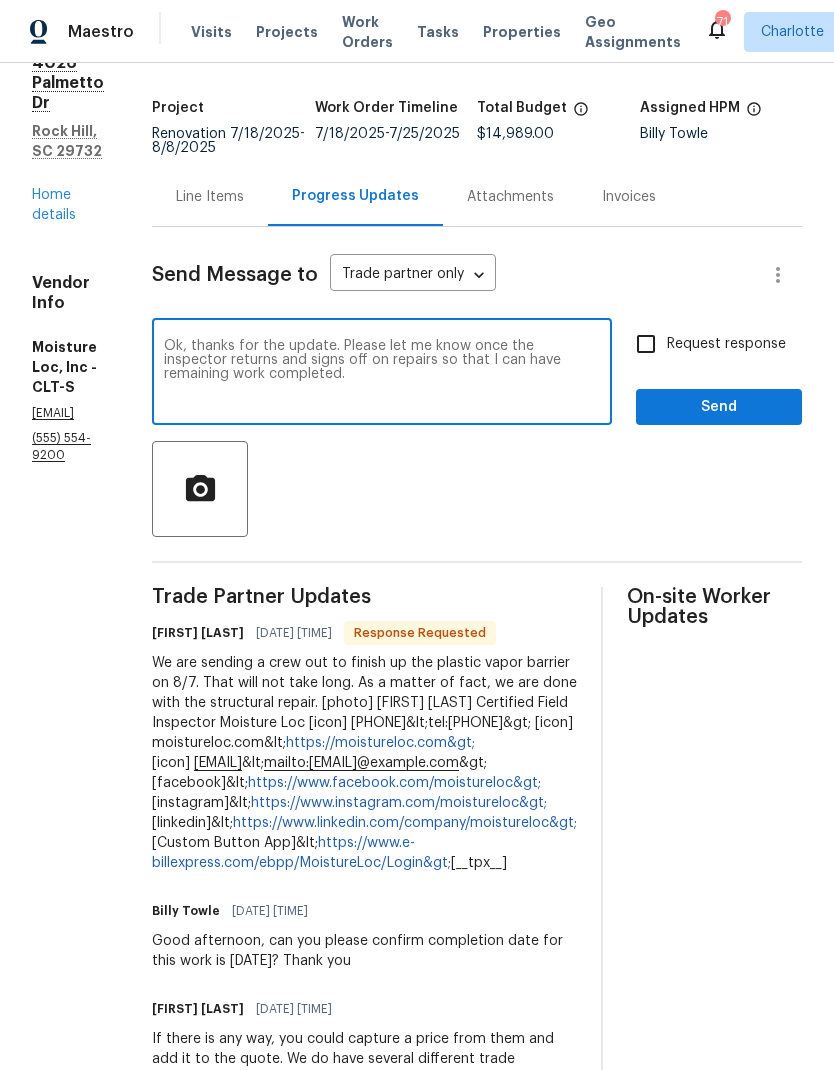 type on "Ok, thanks for the update. Please let me know once the inspector returns and signs off on repairs so that I can have remaining work completed." 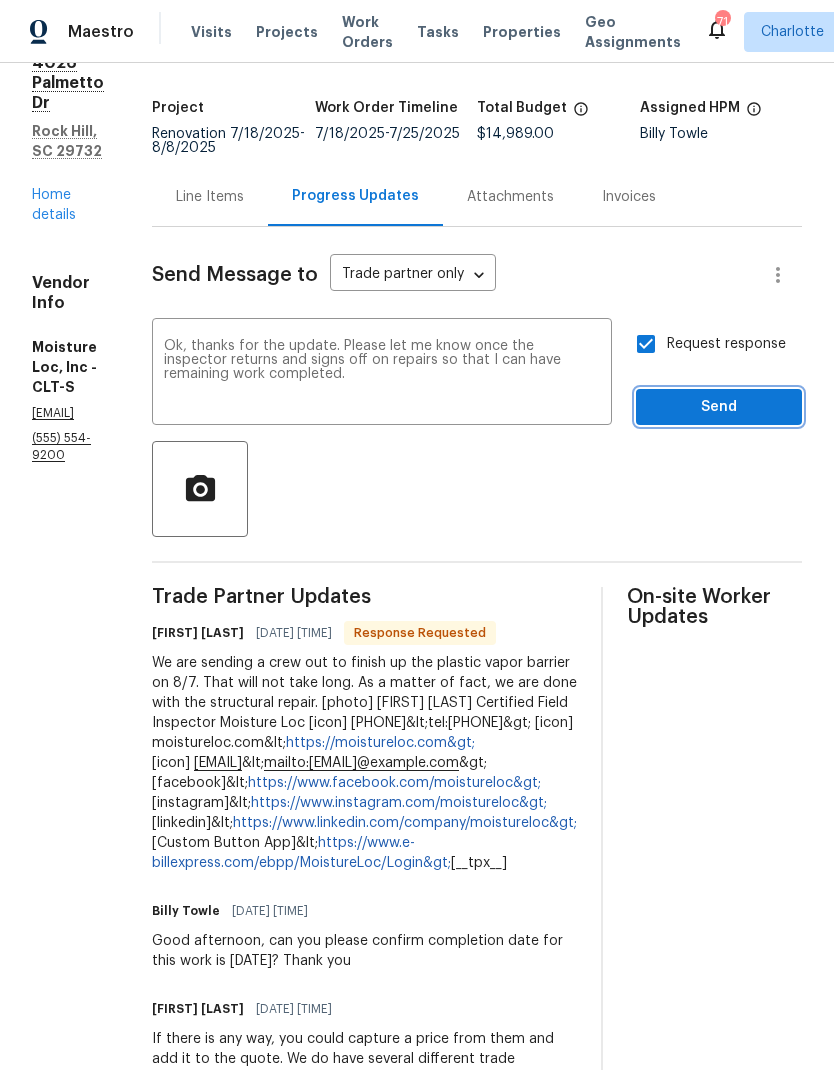 click on "Send" at bounding box center [719, 407] 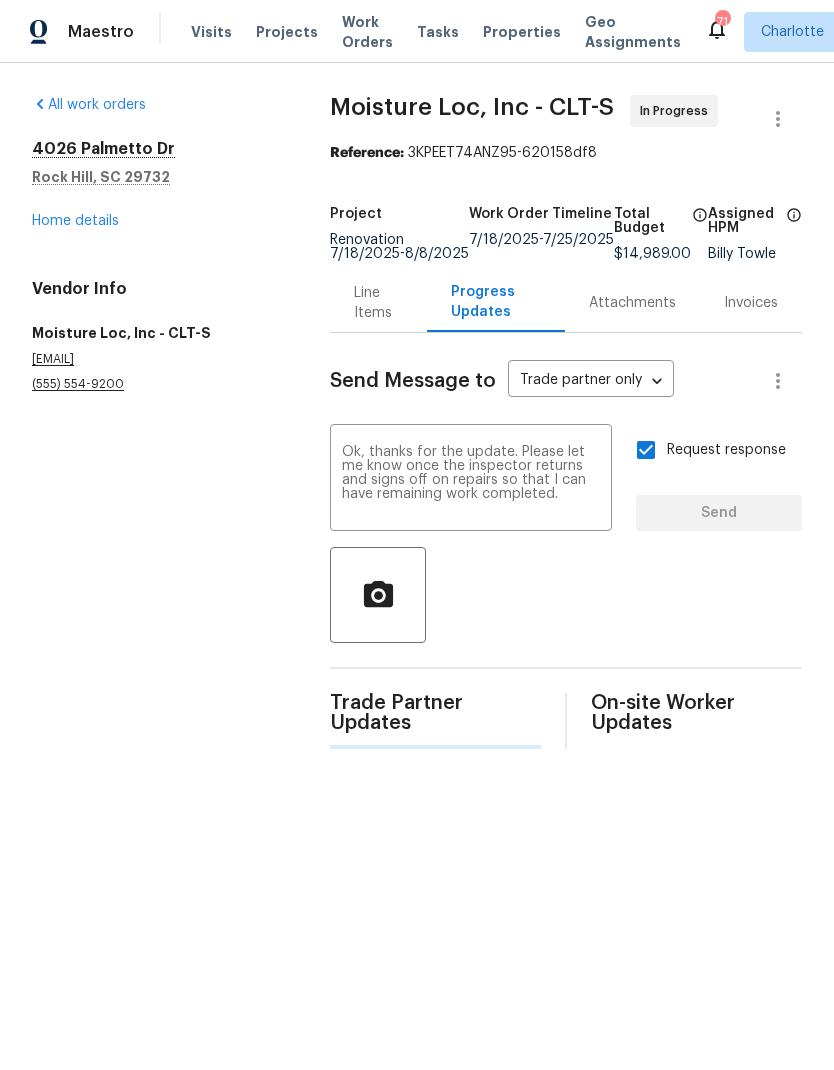 scroll, scrollTop: 0, scrollLeft: 0, axis: both 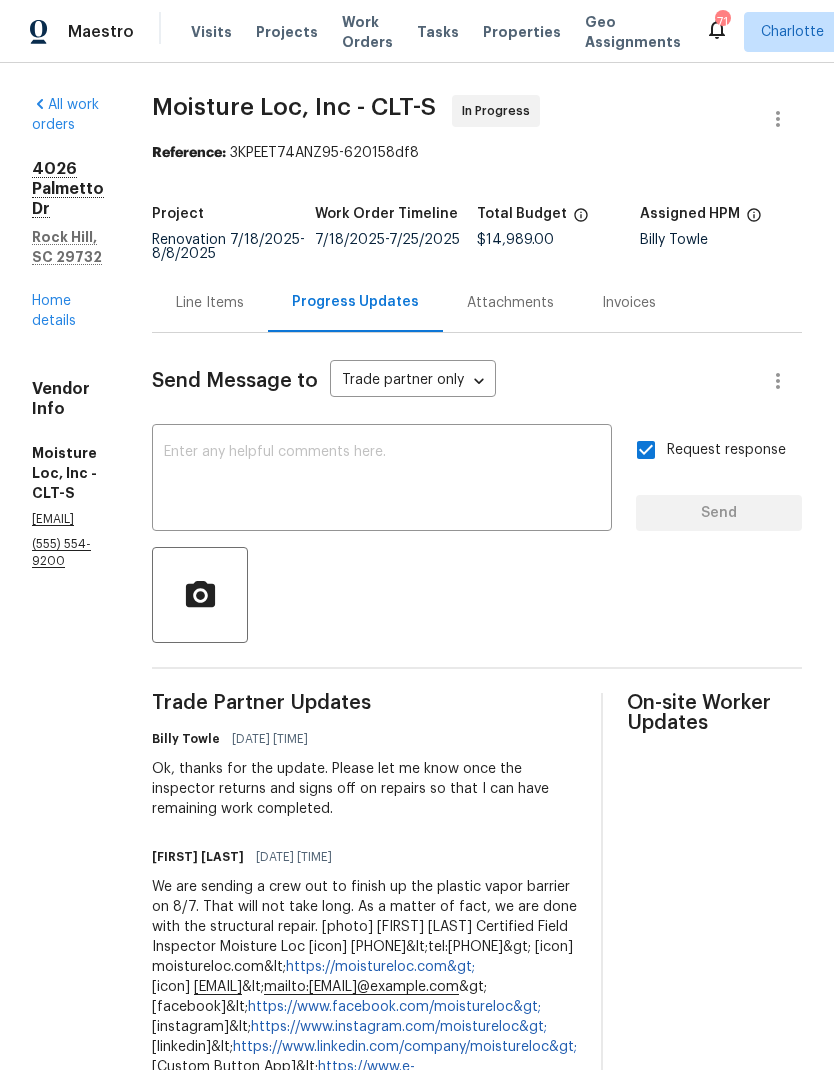 click on "All work orders 4026 Palmetto Dr Rock Hill, SC 29732 Home details Vendor Info Moisture Loc, Inc - CLT-S [EMAIL]@example.com (555) 554-9200 Moisture Loc, Inc - CLT-S In Progress Reference:   3KPEET74ANZ95-620158df8 Project Renovation   7/18/2025  -  8/8/2025 Work Order Timeline 7/18/2025  -  7/25/2025 Total Budget $14,989.00 Assigned HPM Billy Towle Line Items Progress Updates Attachments Invoices Send Message to Trade partner only Trade partner only ​ x ​ Request response Send Trade Partner Updates Billy Towle 08/04/2025 2:47 PM Ok, thanks for the update. Please let me know once the inspector returns and signs off on repairs so that I can have remaining work completed. [FIRST] [LAST] 08/04/2025 1:54 PM We are sending a crew out to finish up the plastic vapor barrier on 8/7. That will not take long. As a matter of fact, we are done with the structural repair.
[photo]
[FIRST] [LAST]
Certified Field Inspector Moisture Loc
[icon] [PHONE]&lt;tel:[PHONE]&gt;  [icon]  moistureloc.com&lt;   &lt;" at bounding box center [417, 1991] 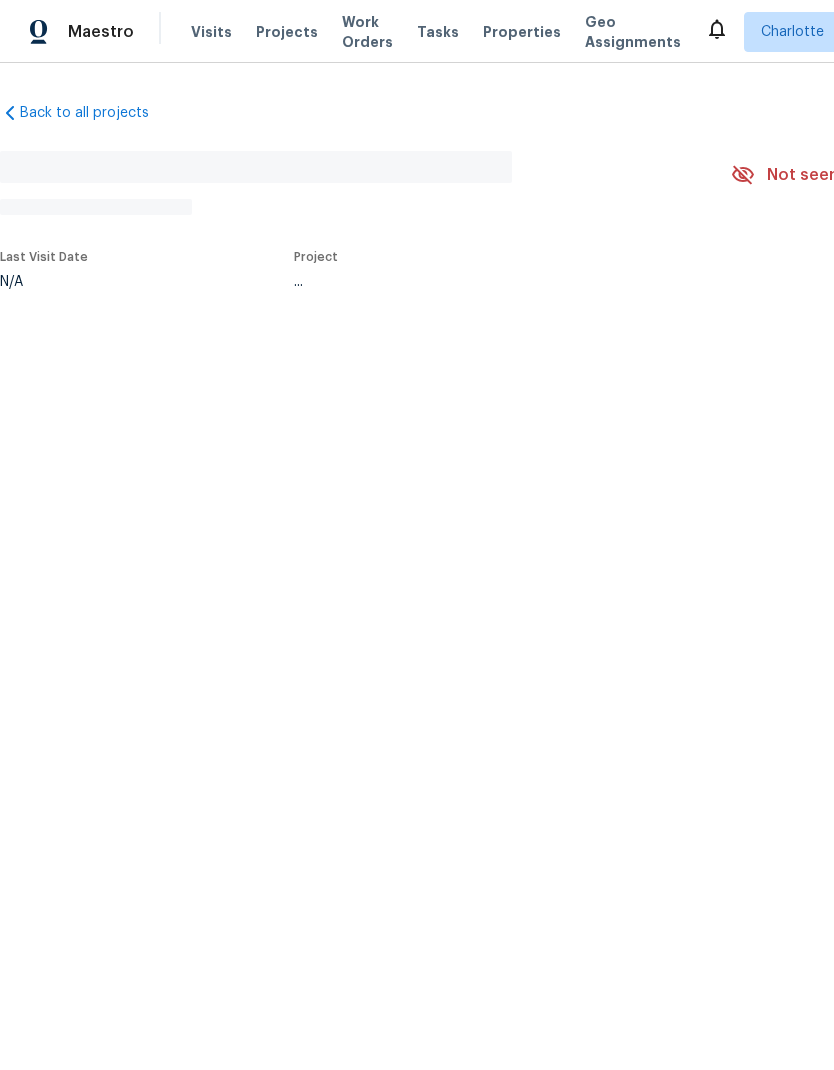 scroll, scrollTop: 0, scrollLeft: 0, axis: both 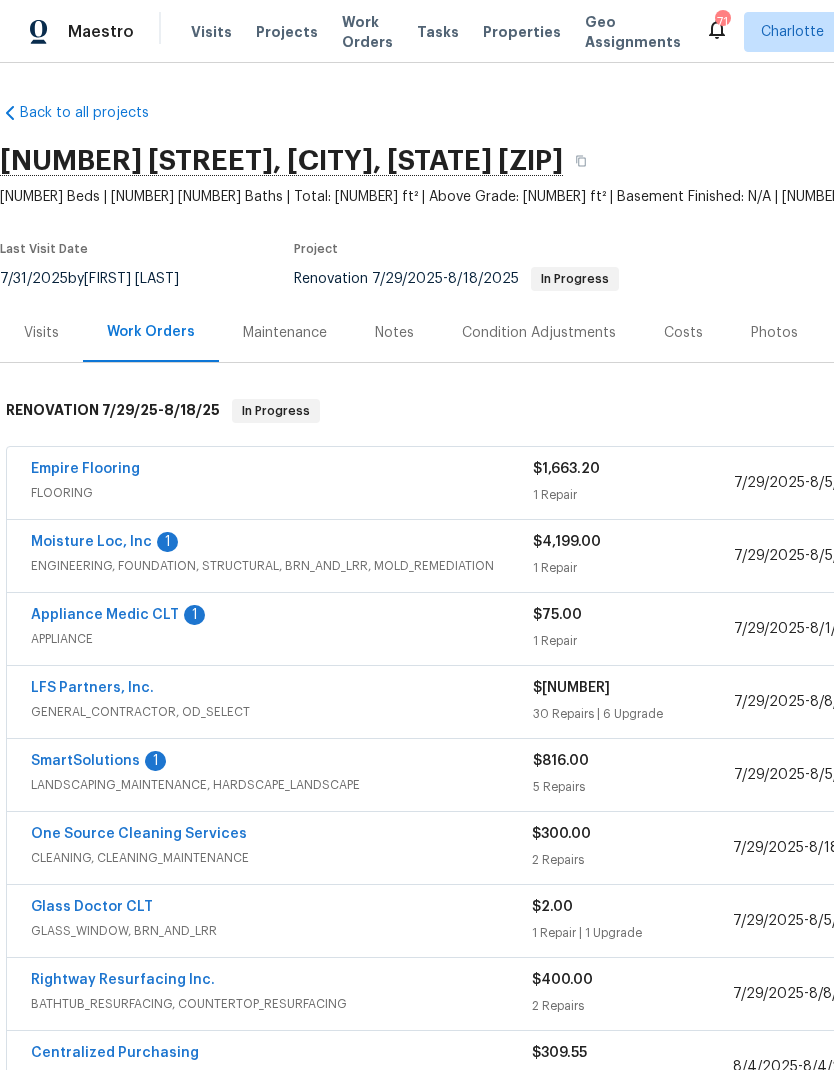 click on "Moisture Loc, Inc" at bounding box center [91, 542] 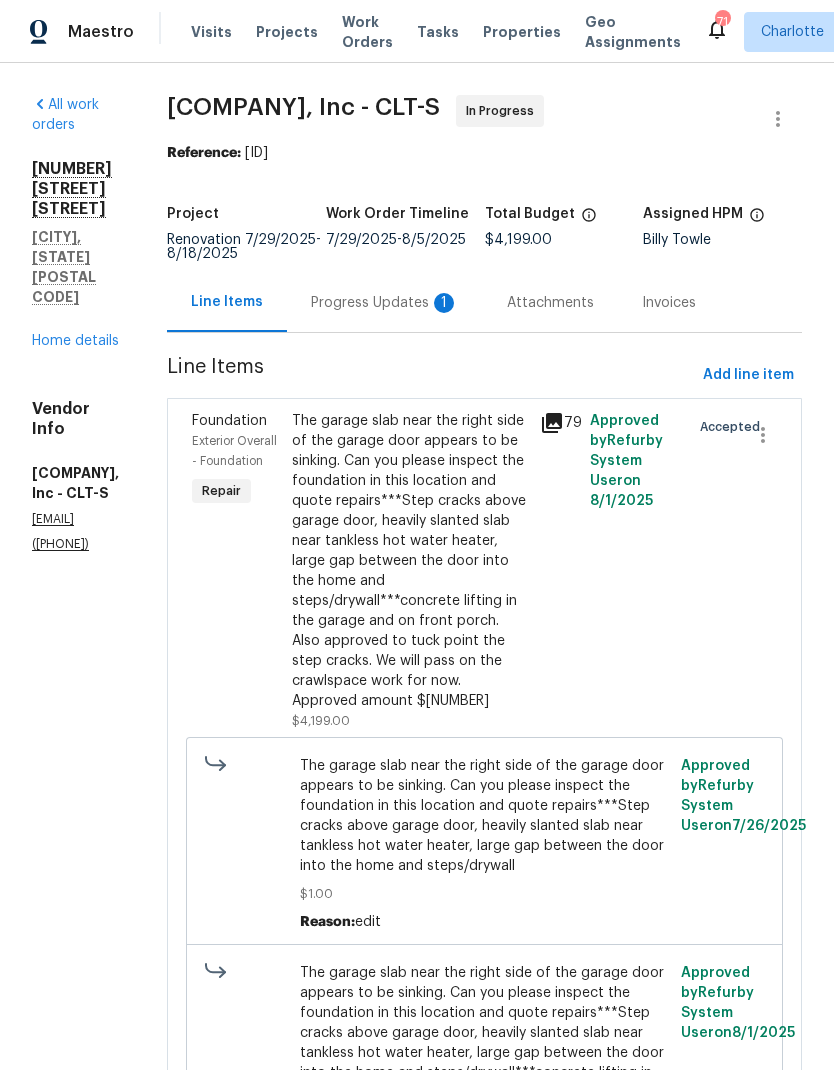click on "Progress Updates 1" at bounding box center (385, 303) 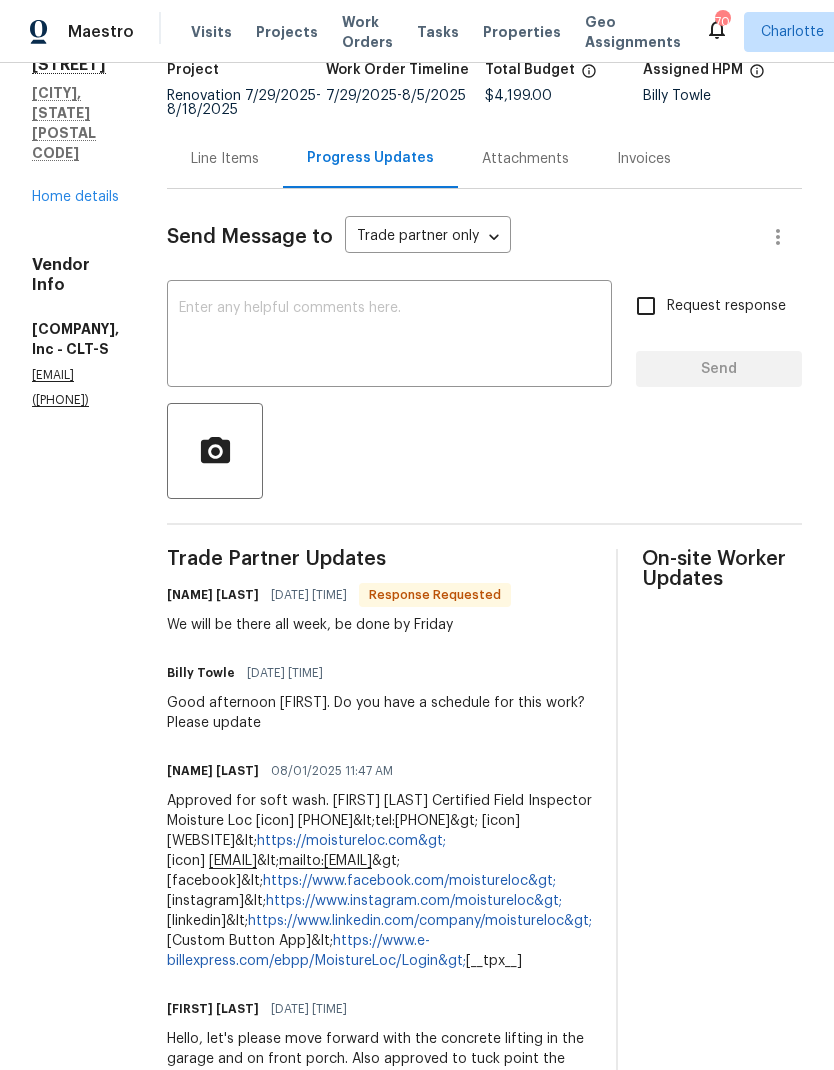 scroll, scrollTop: 142, scrollLeft: 0, axis: vertical 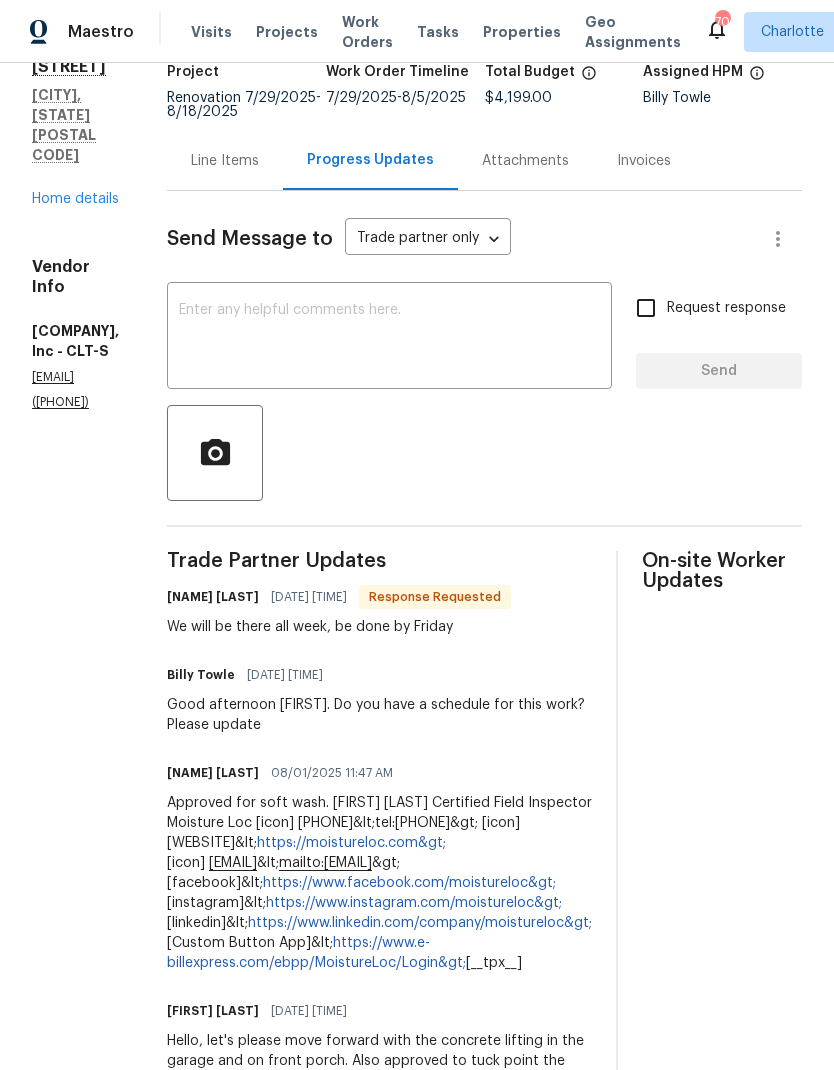 click at bounding box center (389, 338) 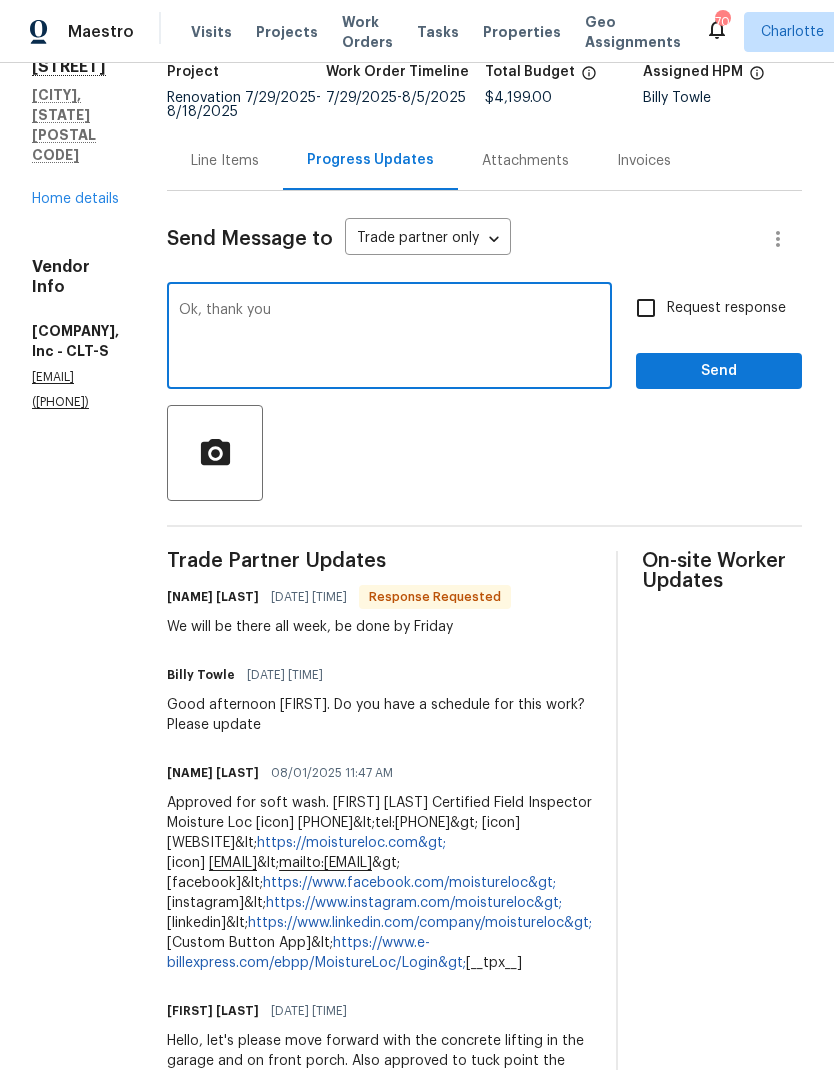 type on "Ok, thank you" 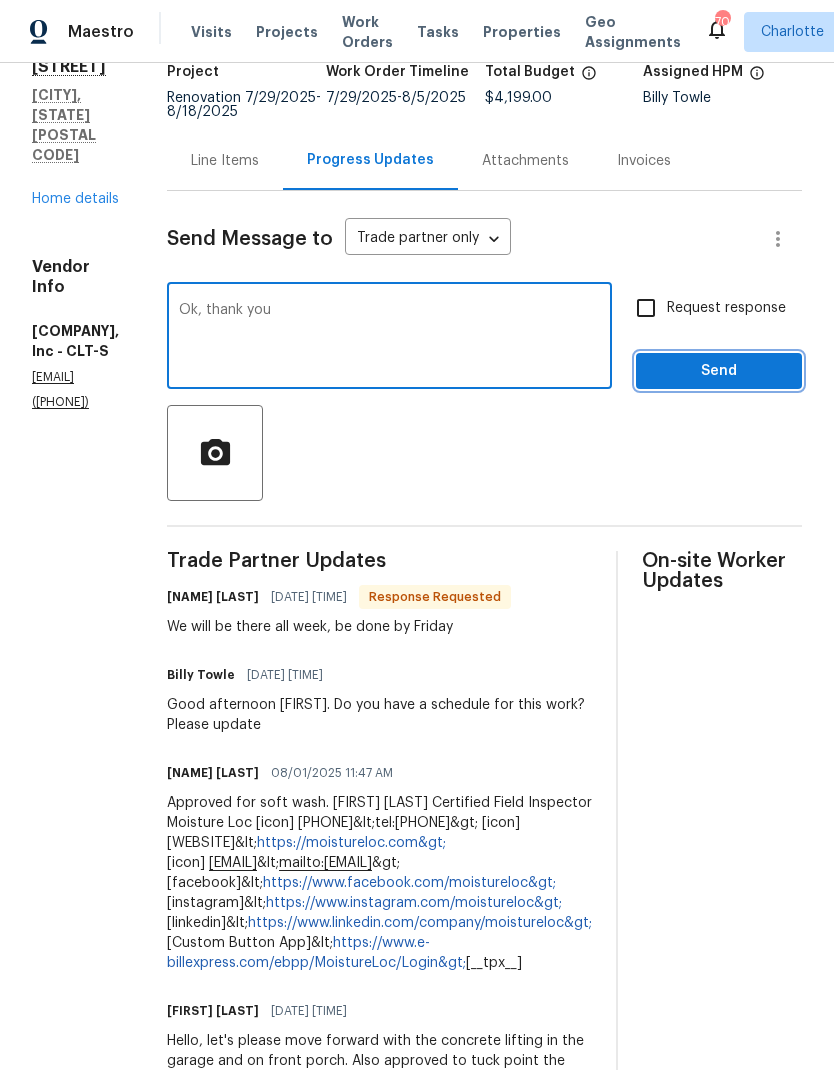 click on "Send" at bounding box center (719, 371) 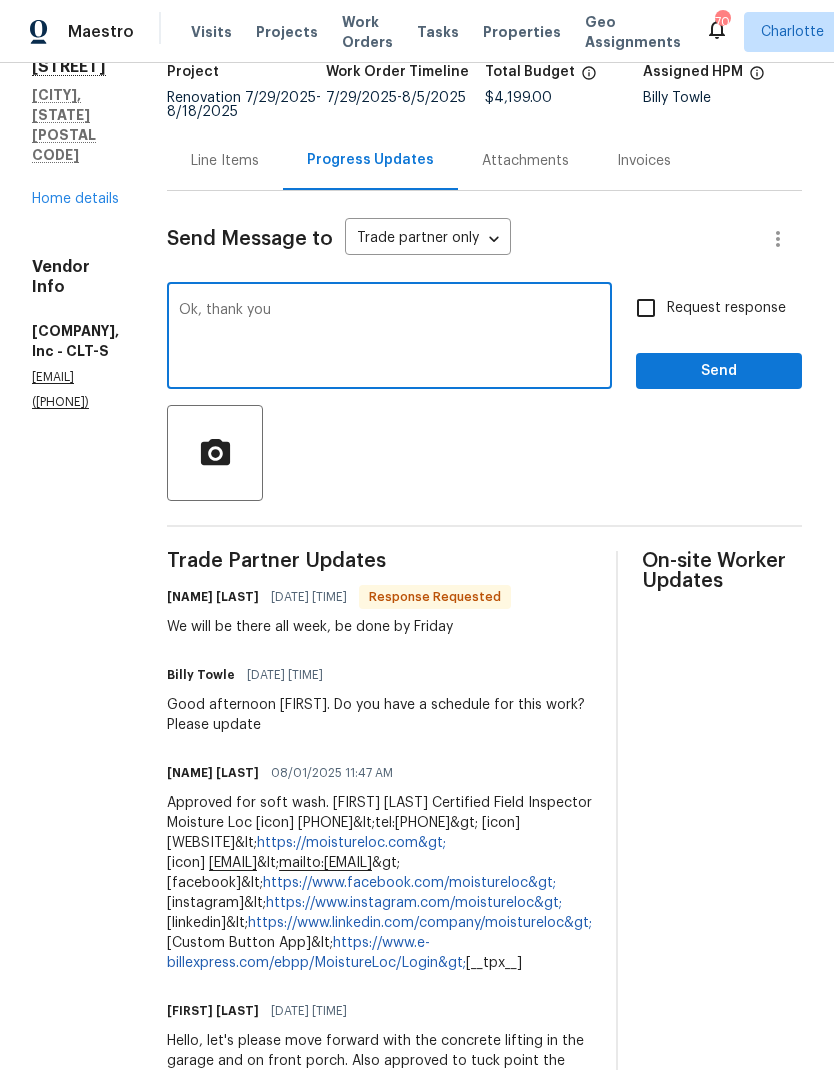 scroll, scrollTop: 0, scrollLeft: 0, axis: both 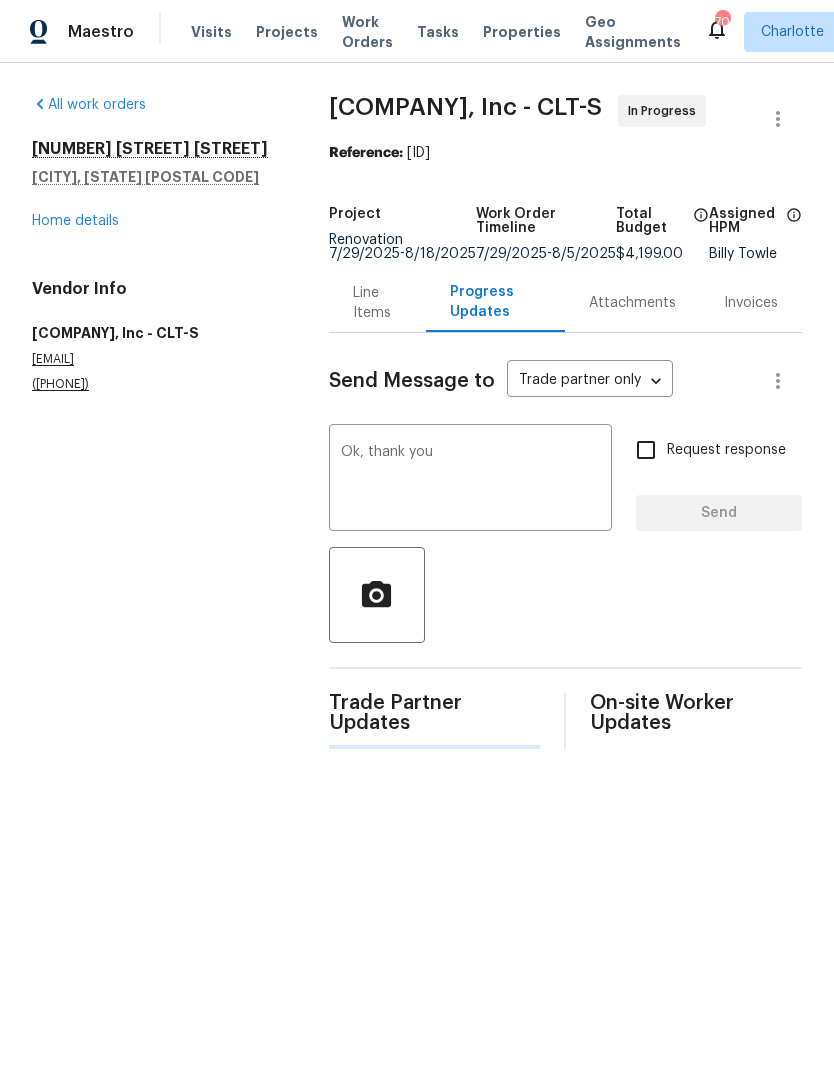 type 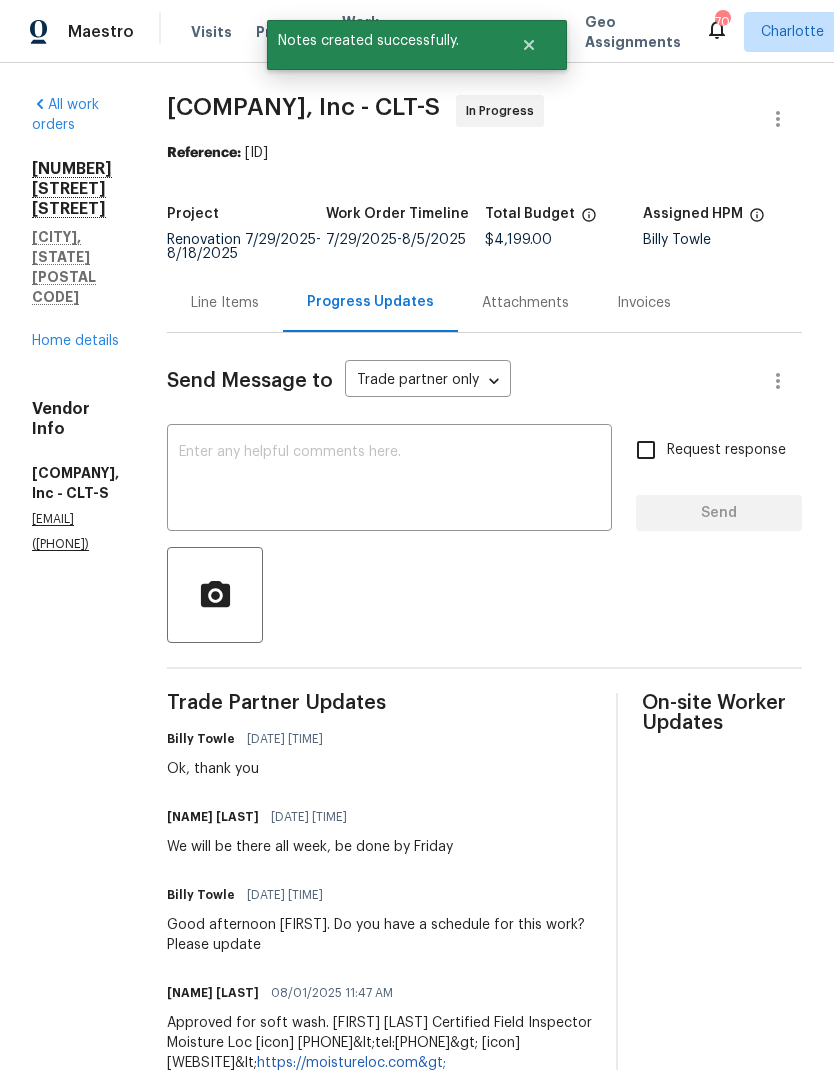 click on "All work orders 2405 Falling Leaf Ct Rock Hill, SC 29732 Home details Vendor Info Moisture Loc, Inc - CLT-S cjuez@moistureloc.com (704) 554-9200" at bounding box center (75, 324) 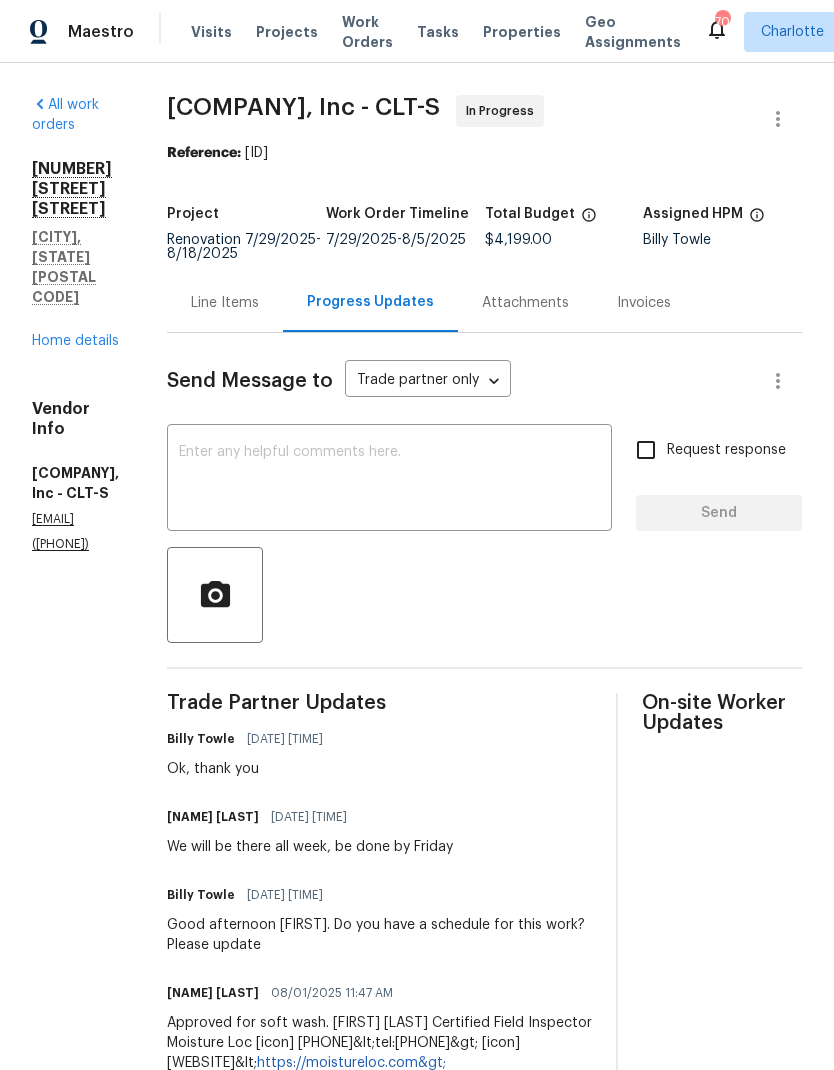 click on "2405 Falling Leaf Ct Rock Hill, SC 29732 Home details" at bounding box center [75, 255] 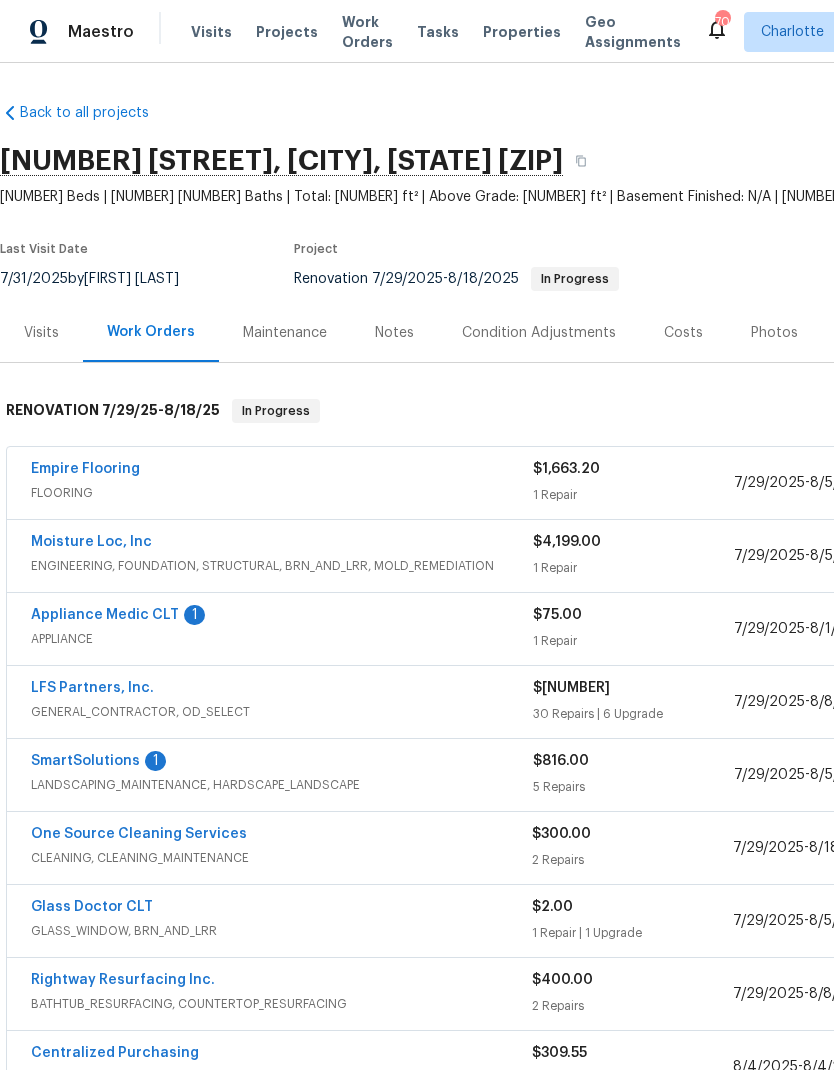 click on "Appliance Medic CLT" at bounding box center (105, 615) 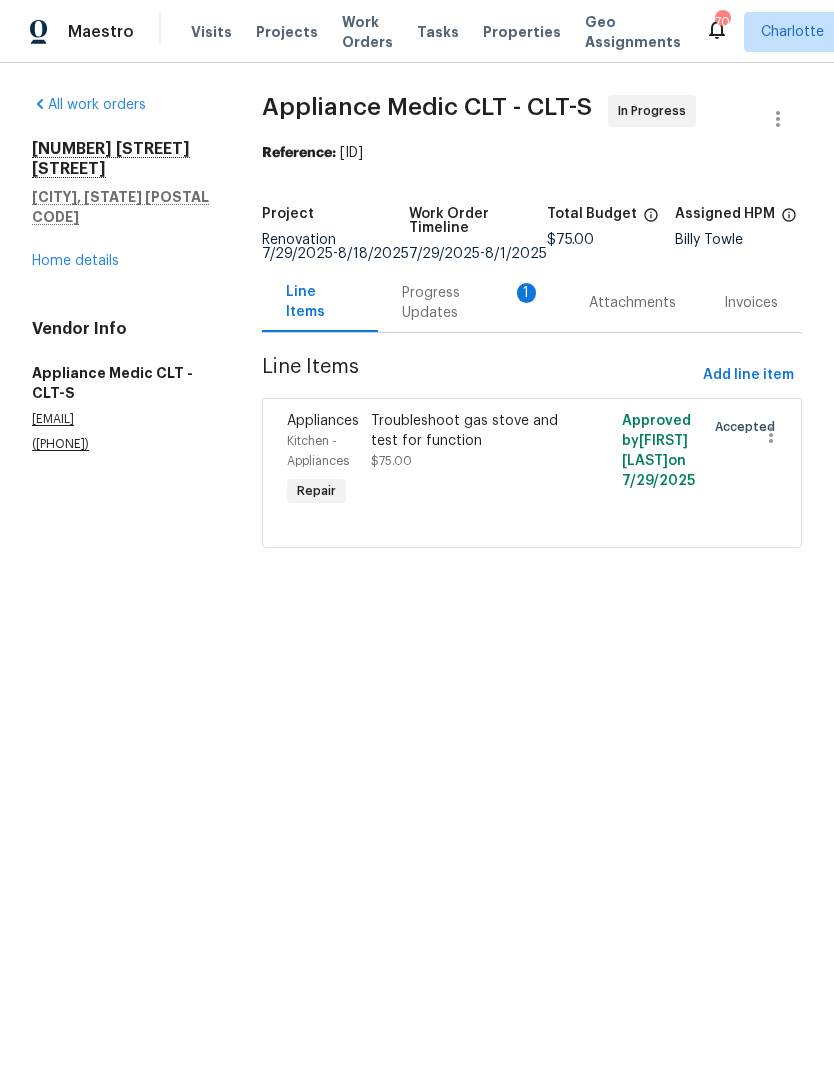 click on "Progress Updates 1" at bounding box center [471, 303] 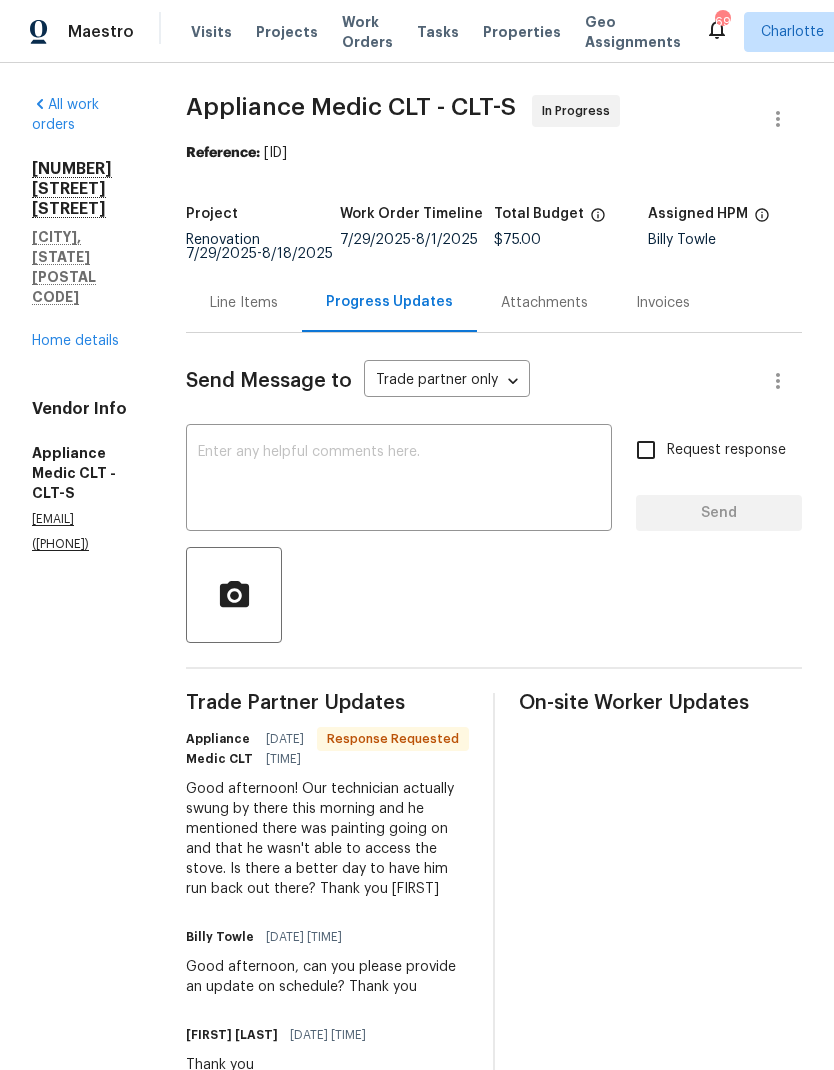 scroll, scrollTop: 0, scrollLeft: 0, axis: both 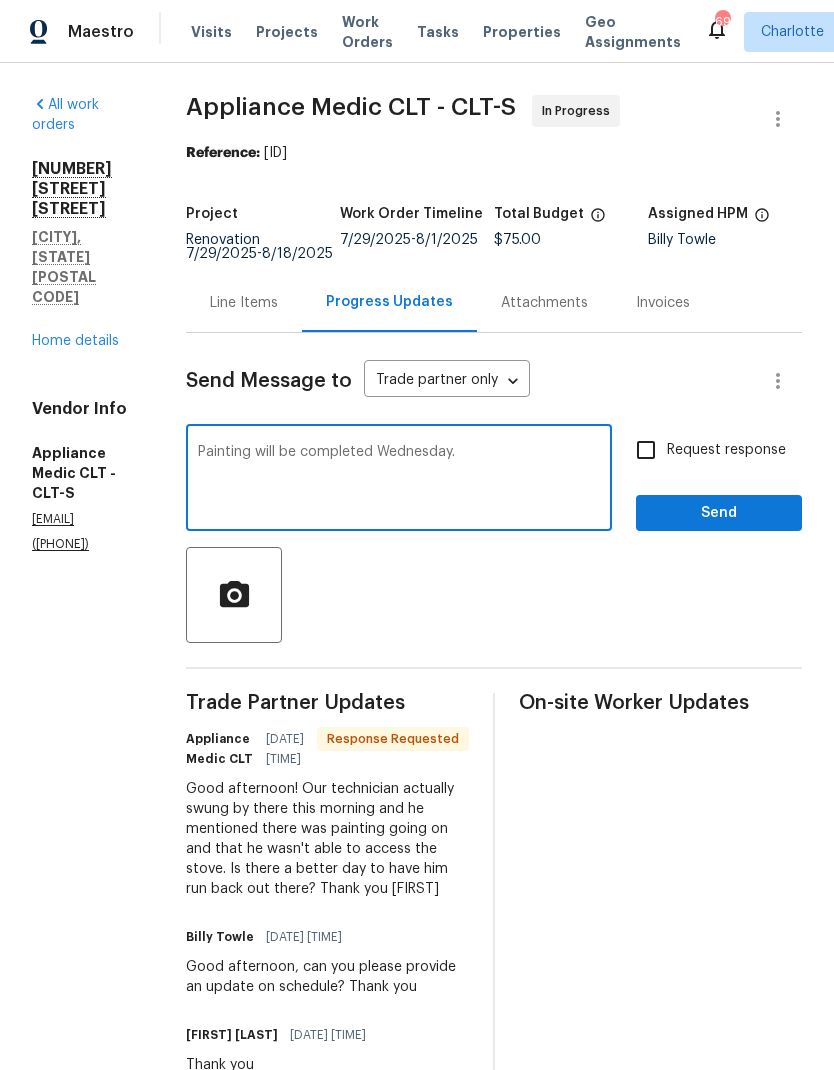 click on "Painting will be completed Wednesday.  x ​" at bounding box center (399, 480) 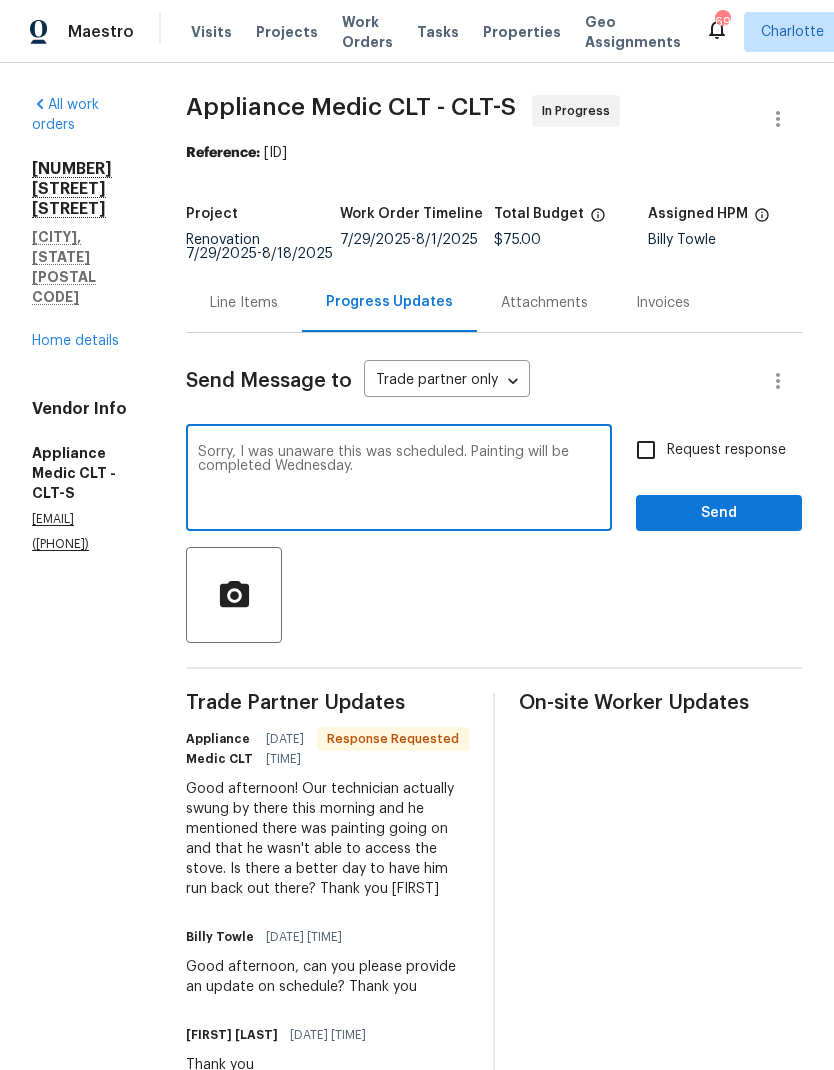 type on "Sorry, I was unaware this was scheduled. Painting will be completed Wednesday." 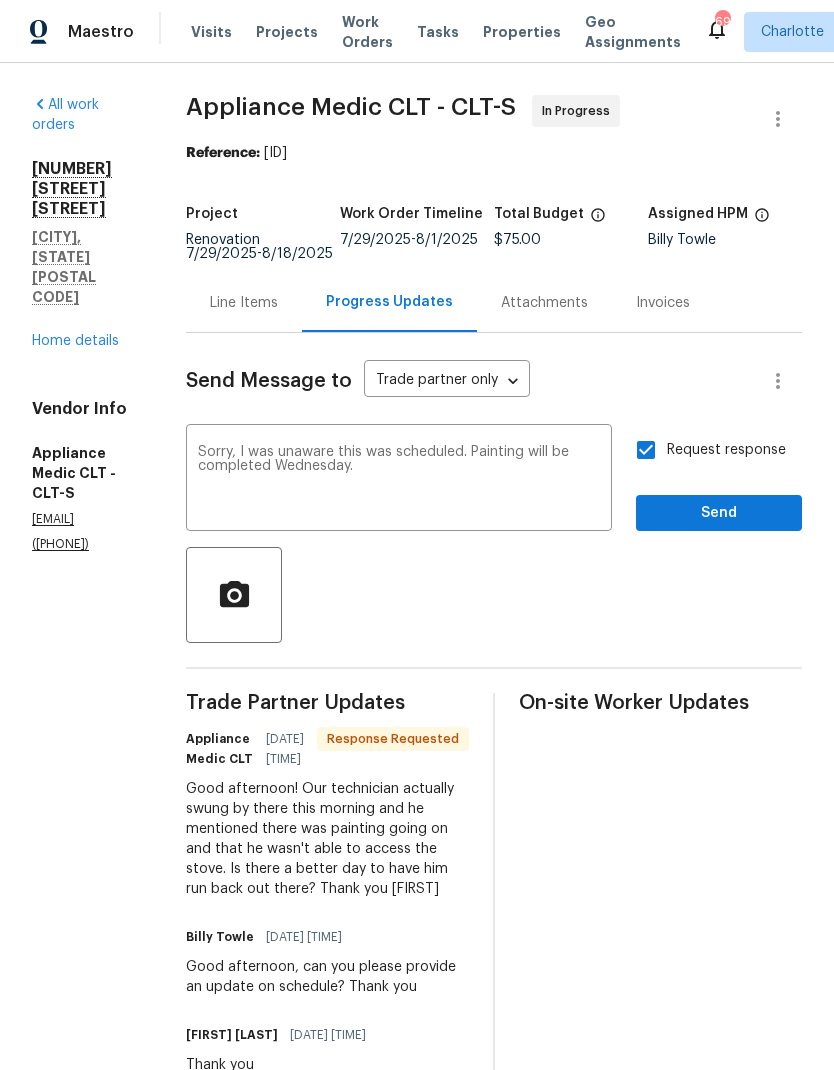 click on "Sorry, I was unaware this was scheduled. Painting will be completed Wednesday." at bounding box center [399, 480] 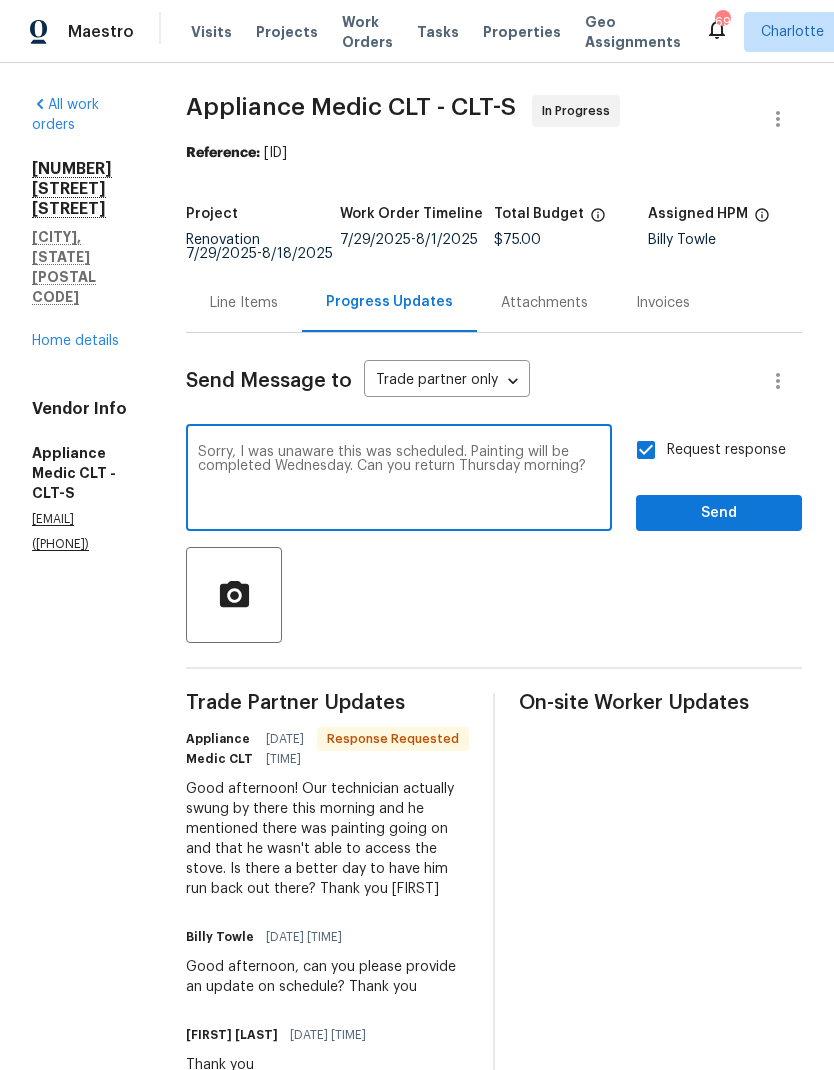 type on "Sorry, I was unaware this was scheduled. Painting will be completed Wednesday. Can you return Thursday morning?" 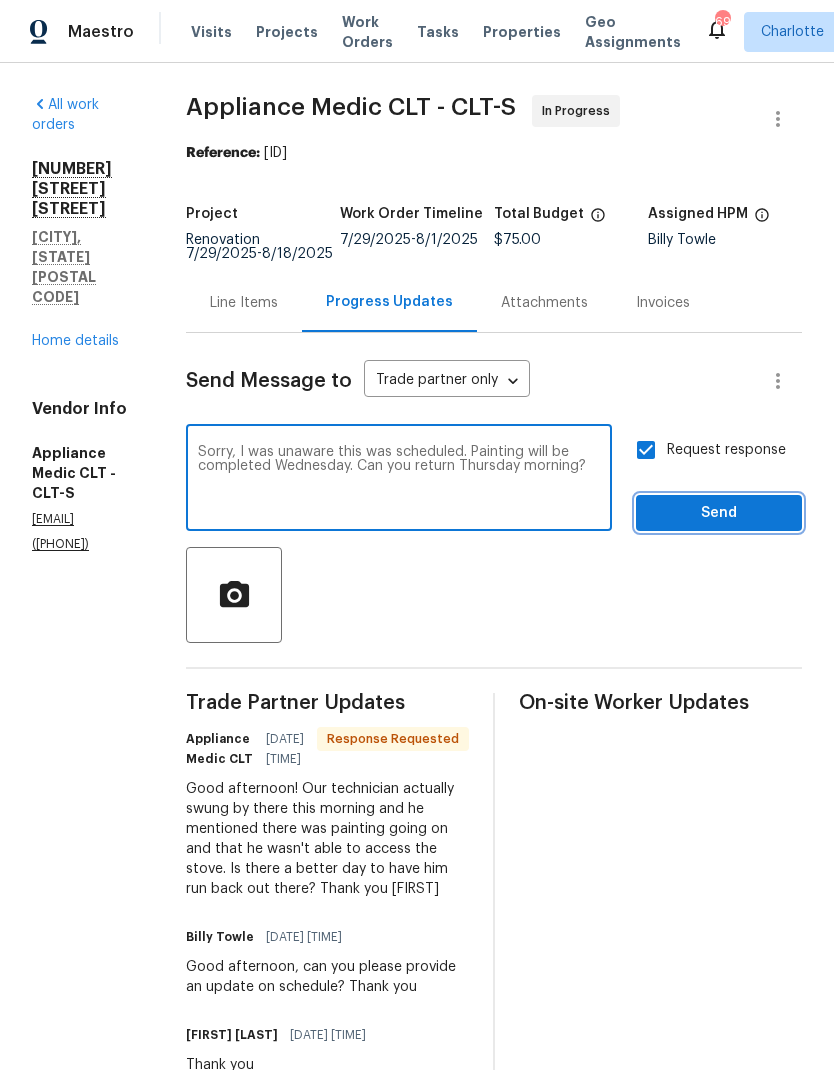 click on "Send" at bounding box center [719, 513] 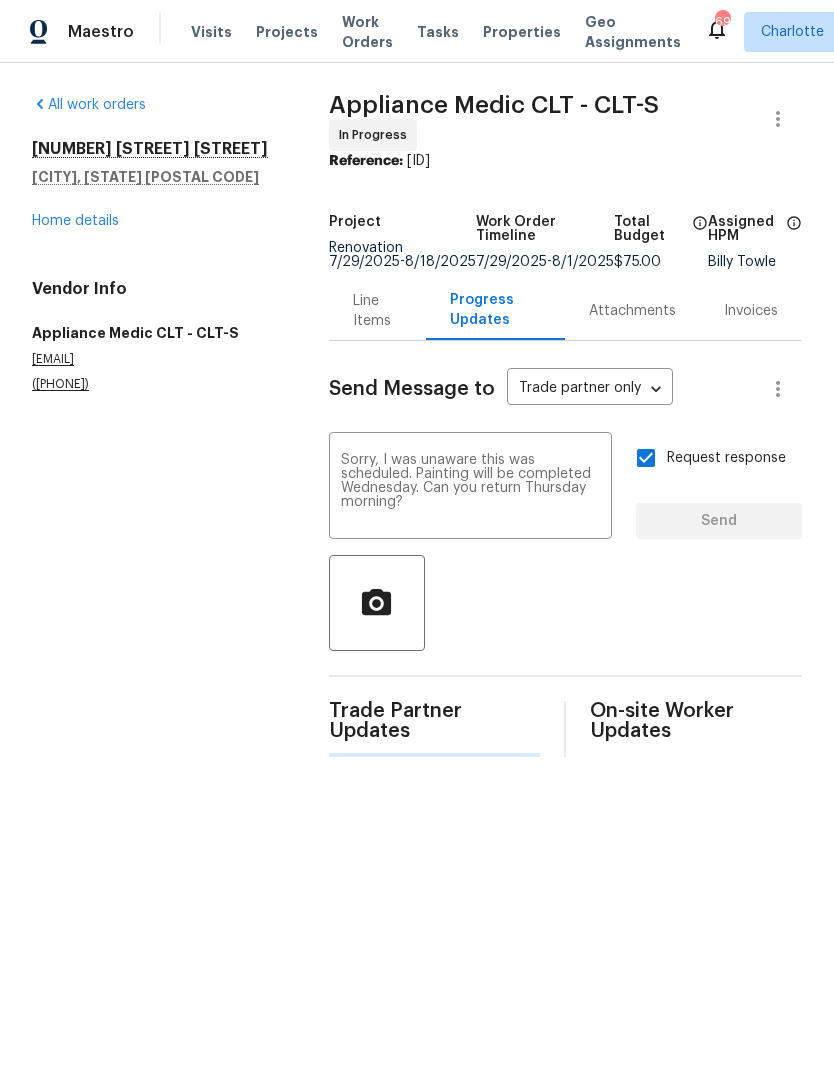 type 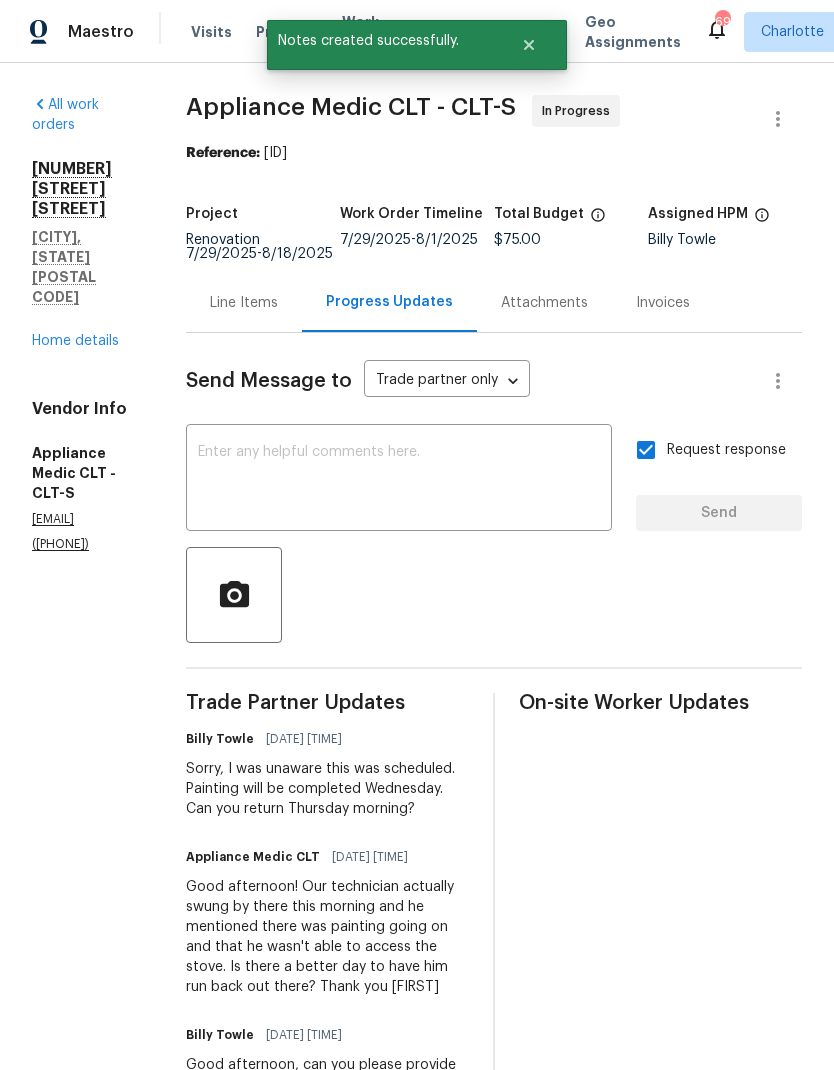 click on "Home details" at bounding box center (75, 341) 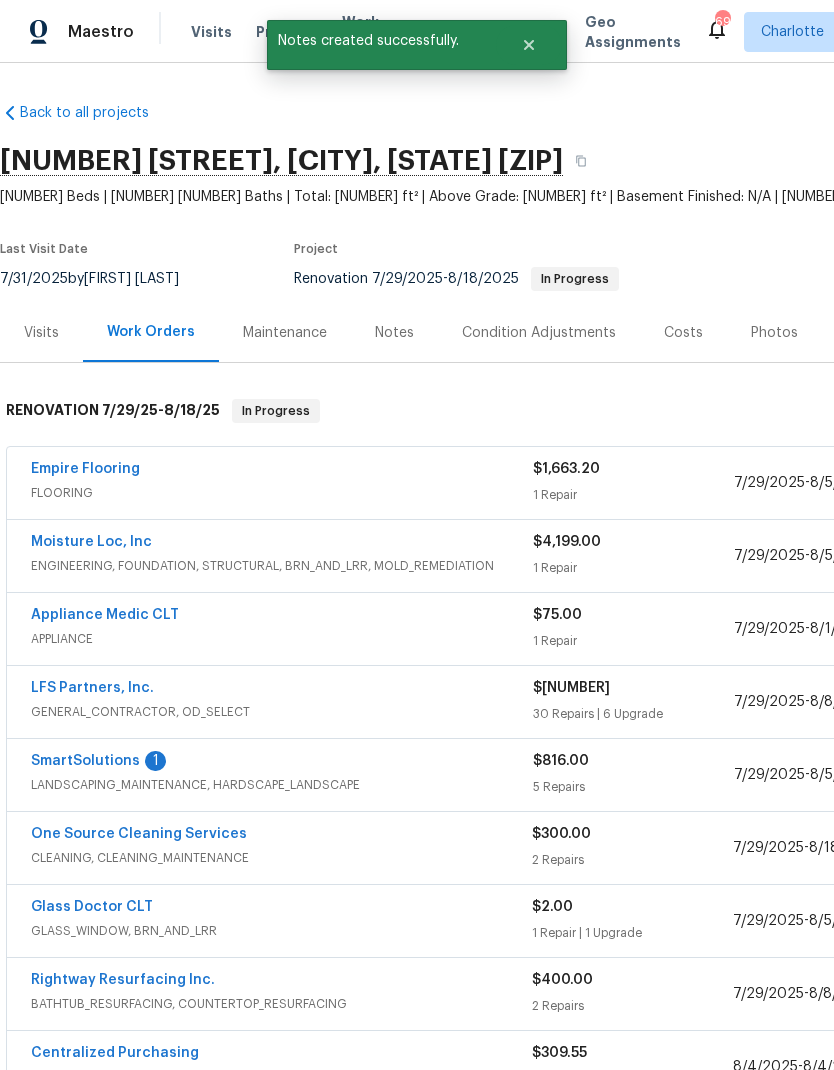 click on "SmartSolutions" at bounding box center (85, 761) 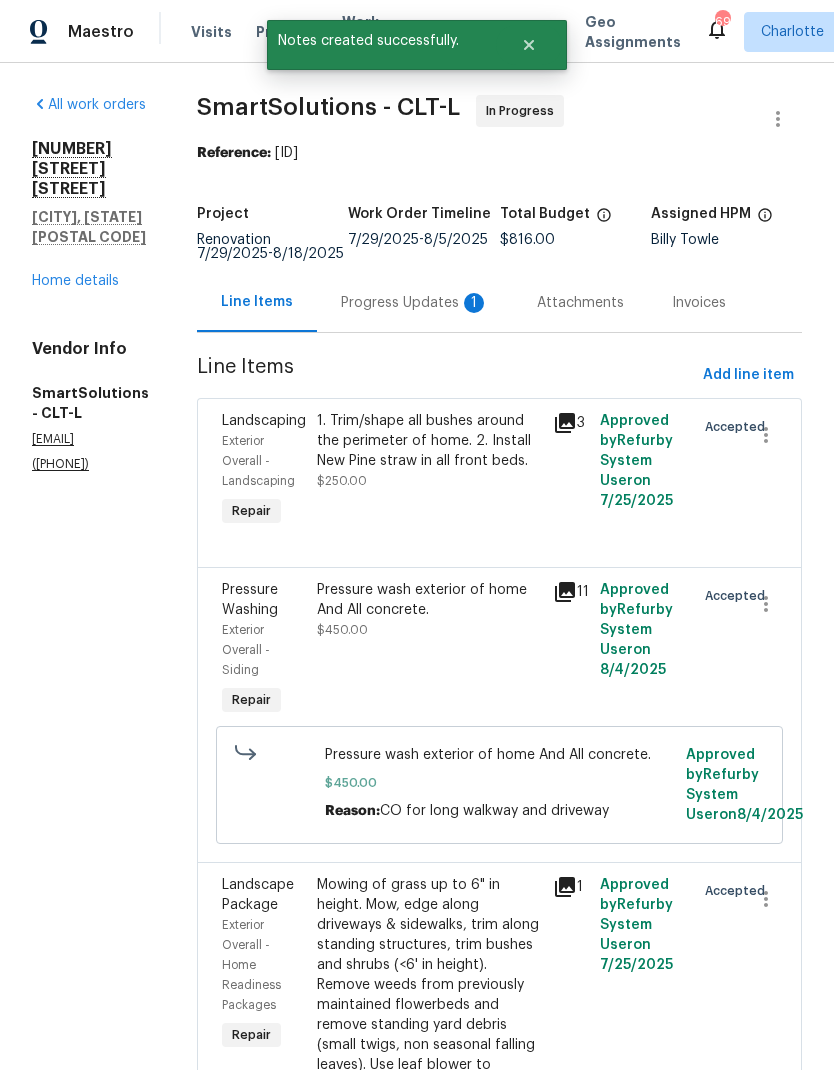 click on "Progress Updates 1" at bounding box center [415, 302] 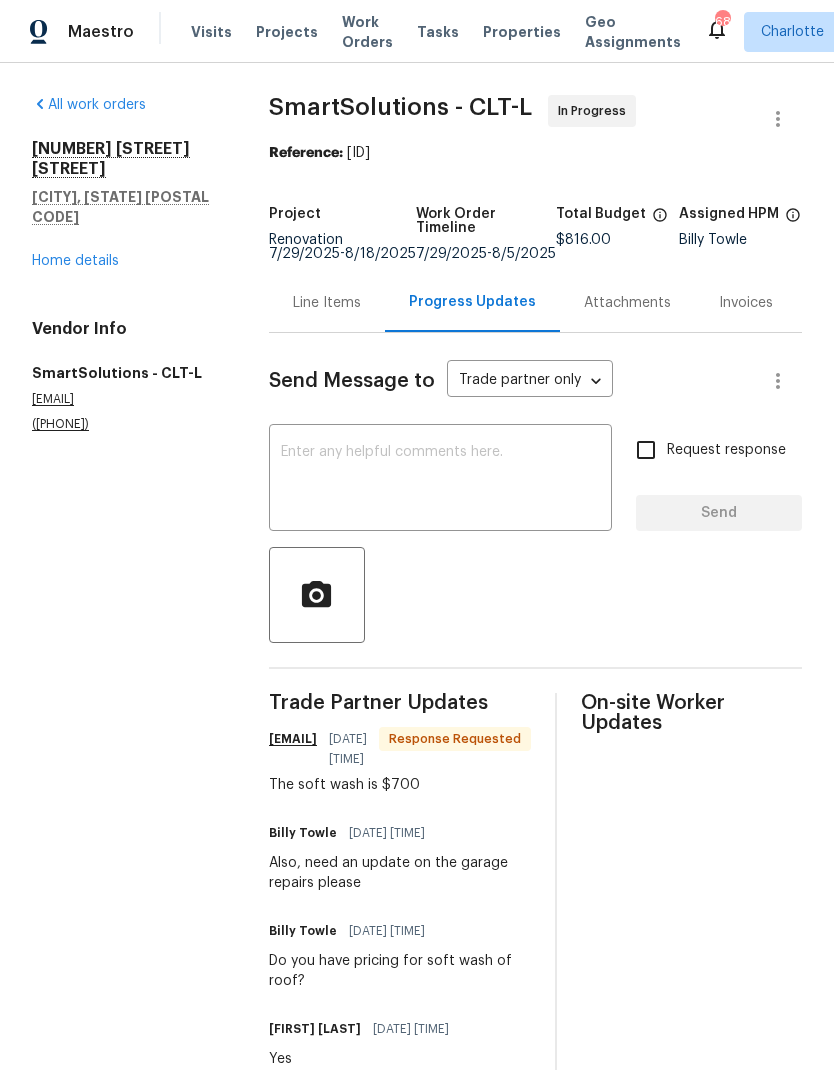 scroll, scrollTop: 0, scrollLeft: 0, axis: both 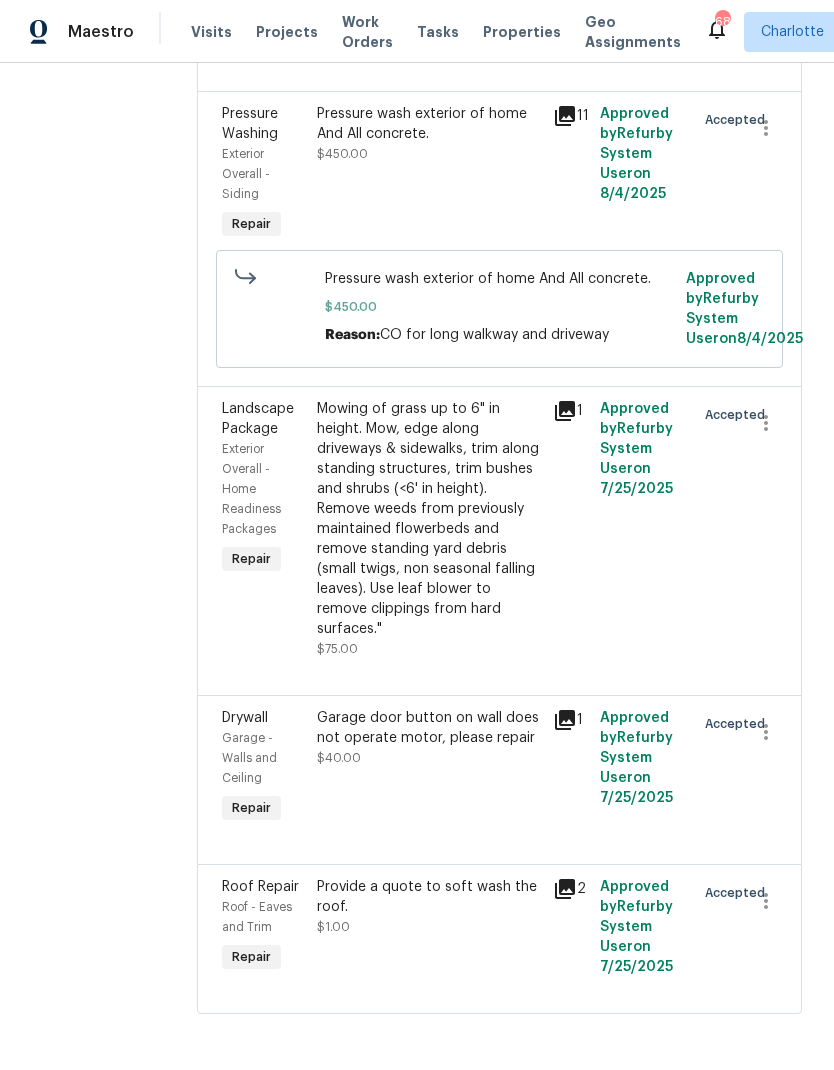 click 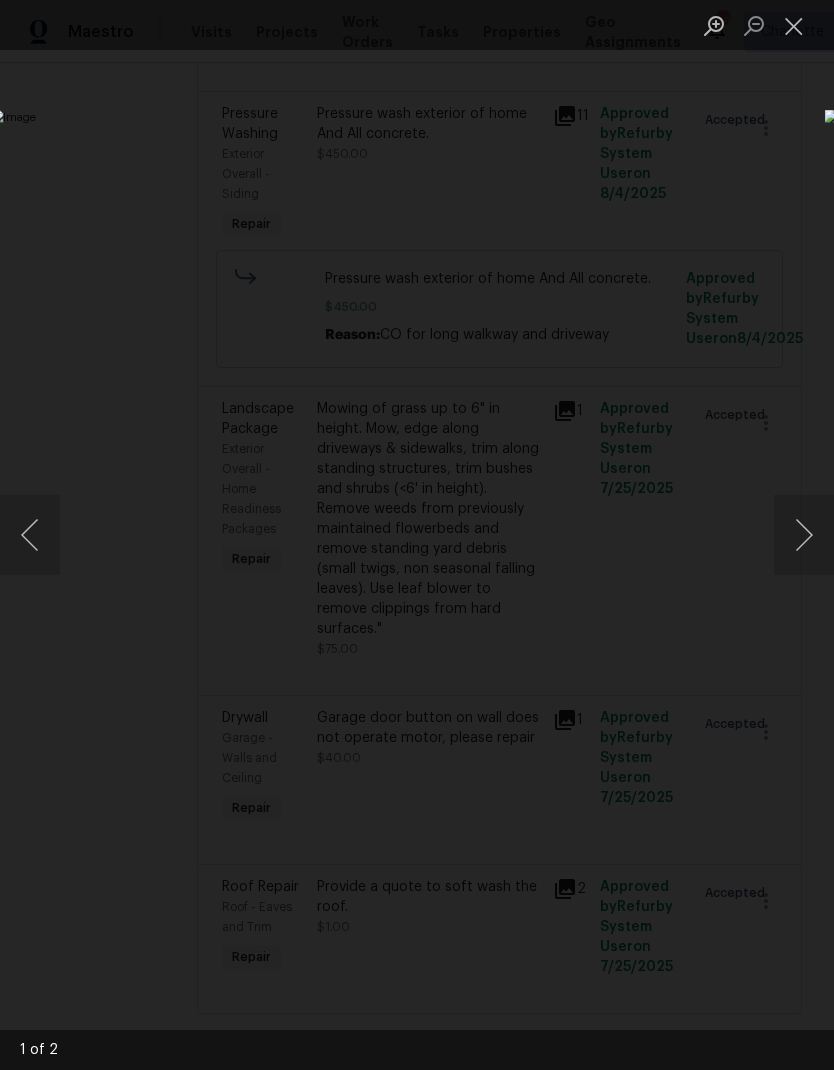 click at bounding box center (804, 535) 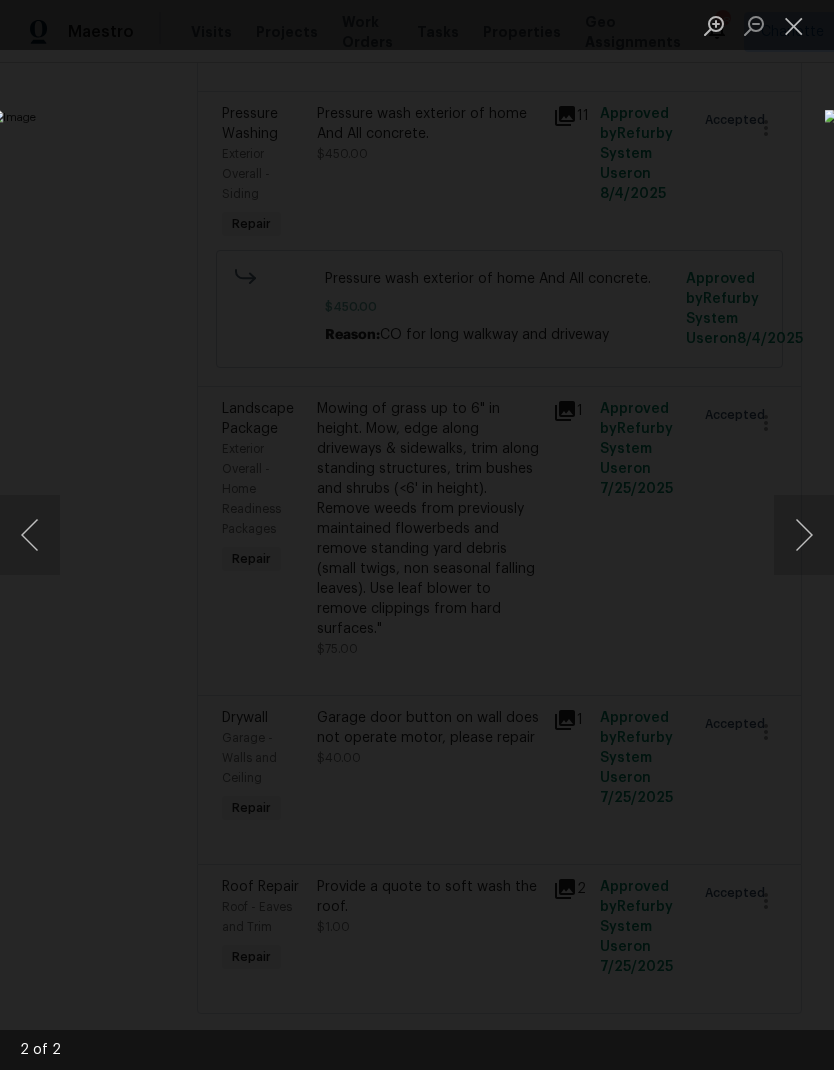 click at bounding box center (804, 535) 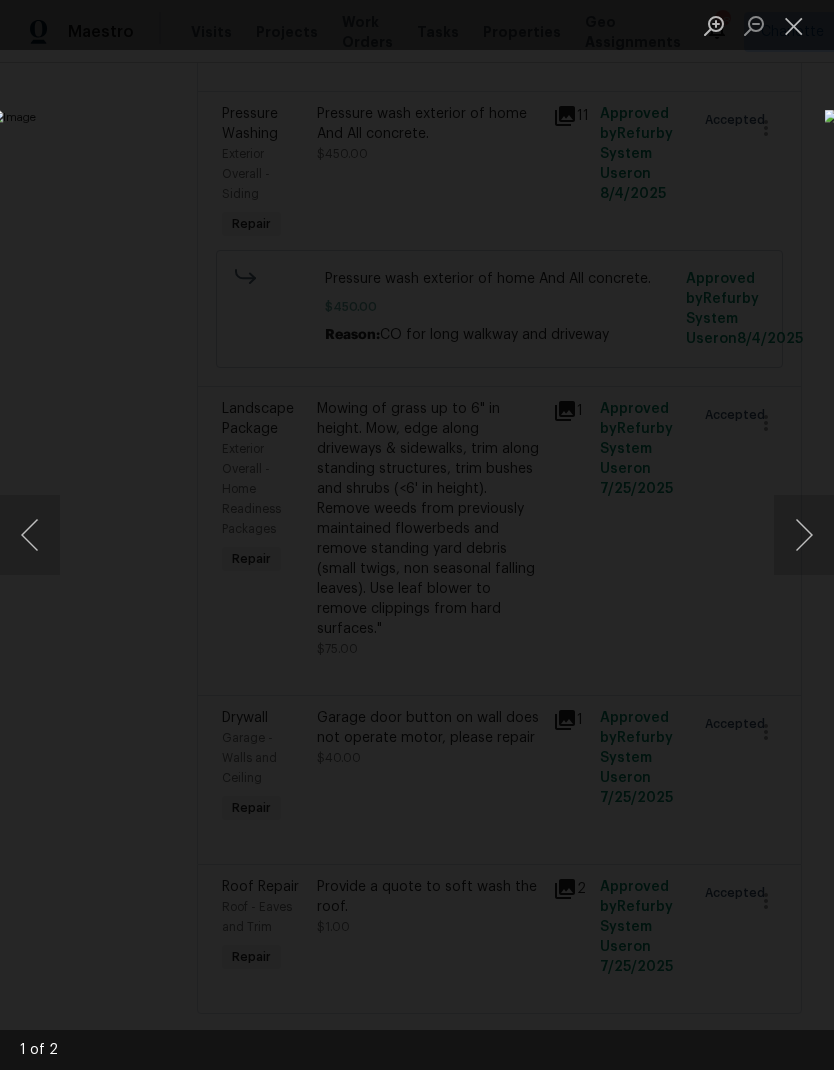 click at bounding box center [794, 25] 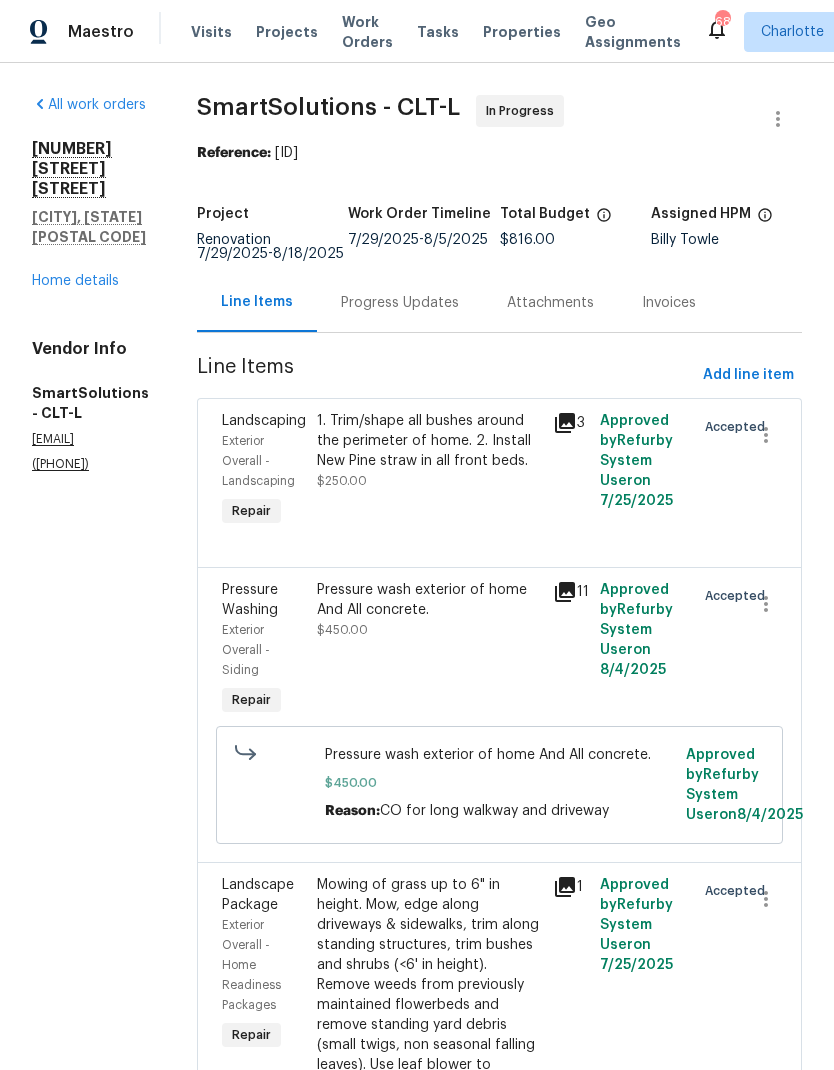 scroll, scrollTop: 0, scrollLeft: 0, axis: both 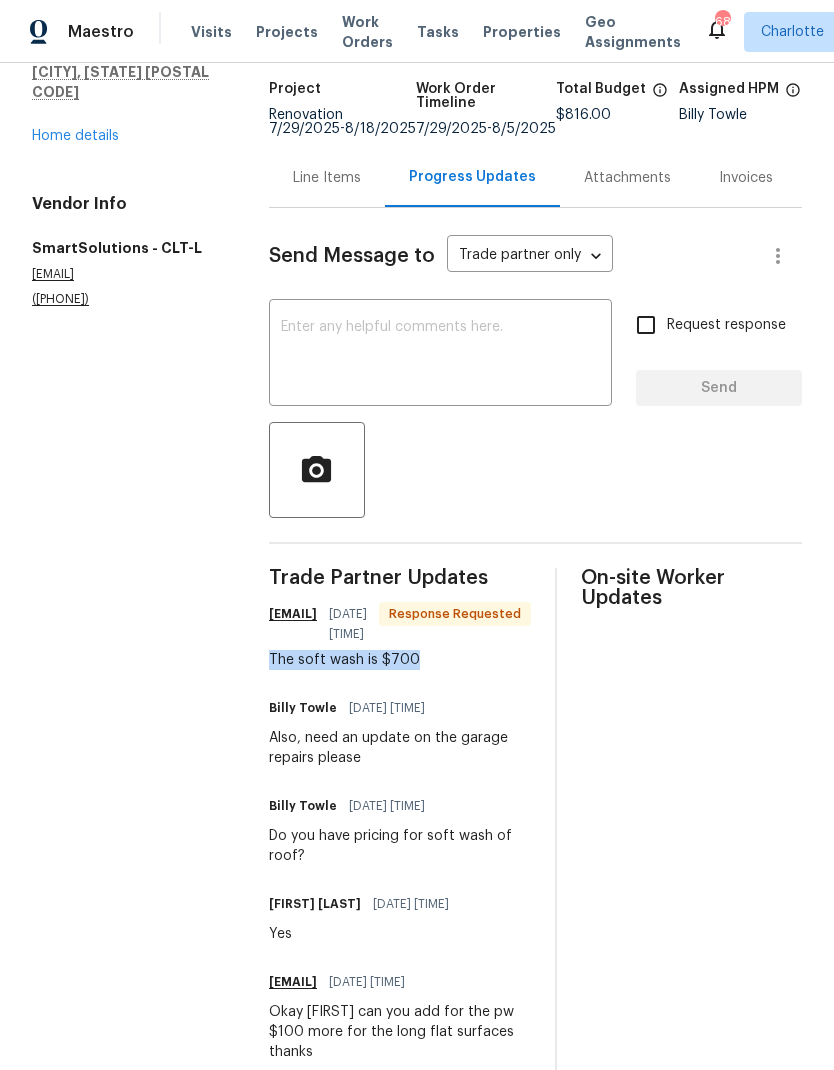 copy on "The soft wash is $700" 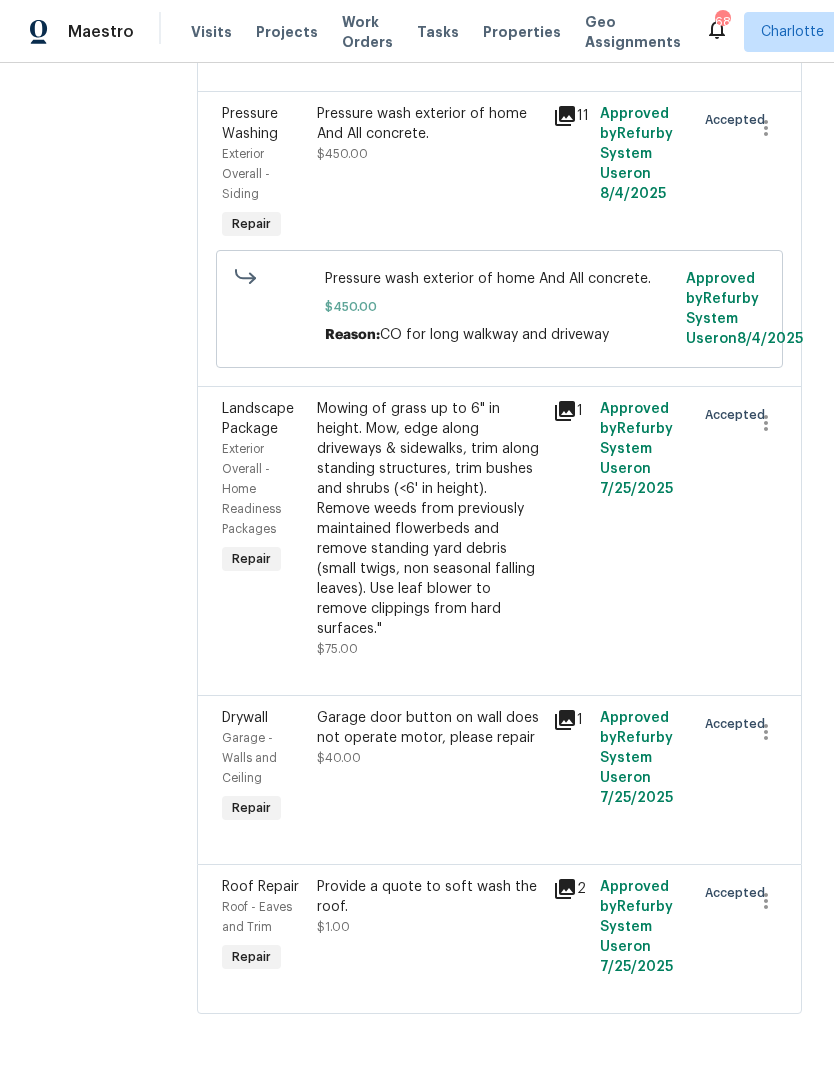 scroll, scrollTop: 502, scrollLeft: 0, axis: vertical 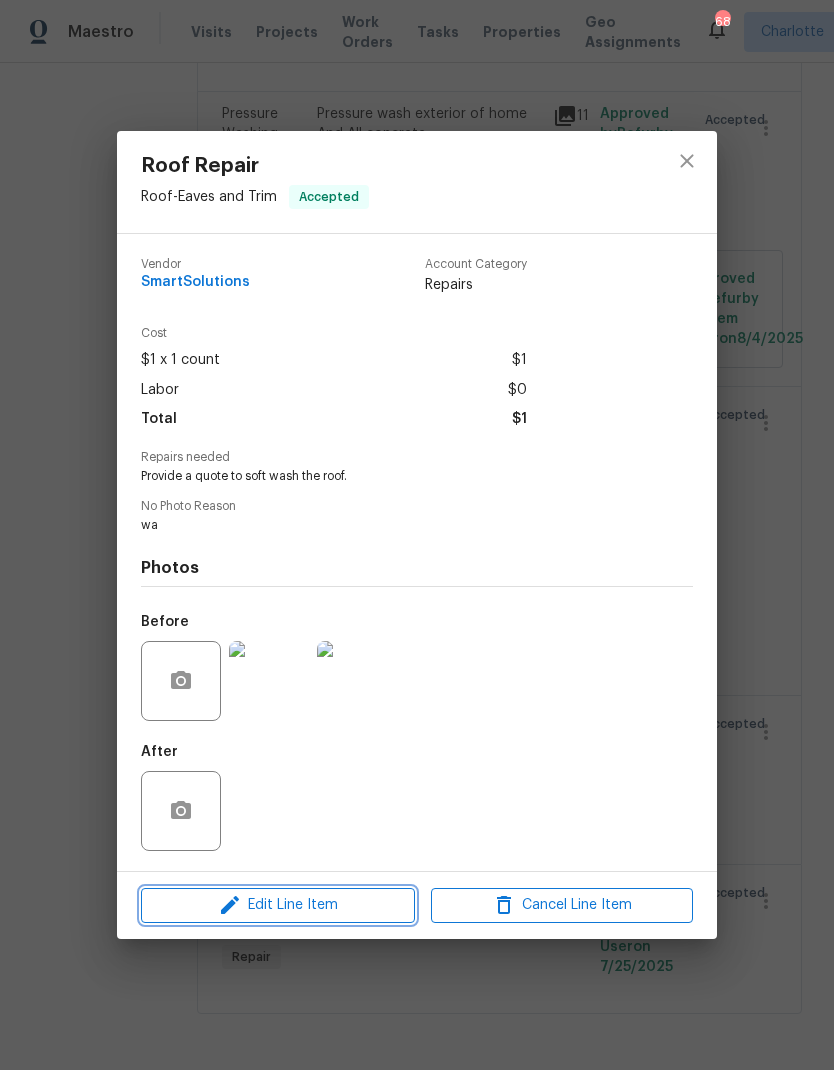 click on "Edit Line Item" at bounding box center [278, 905] 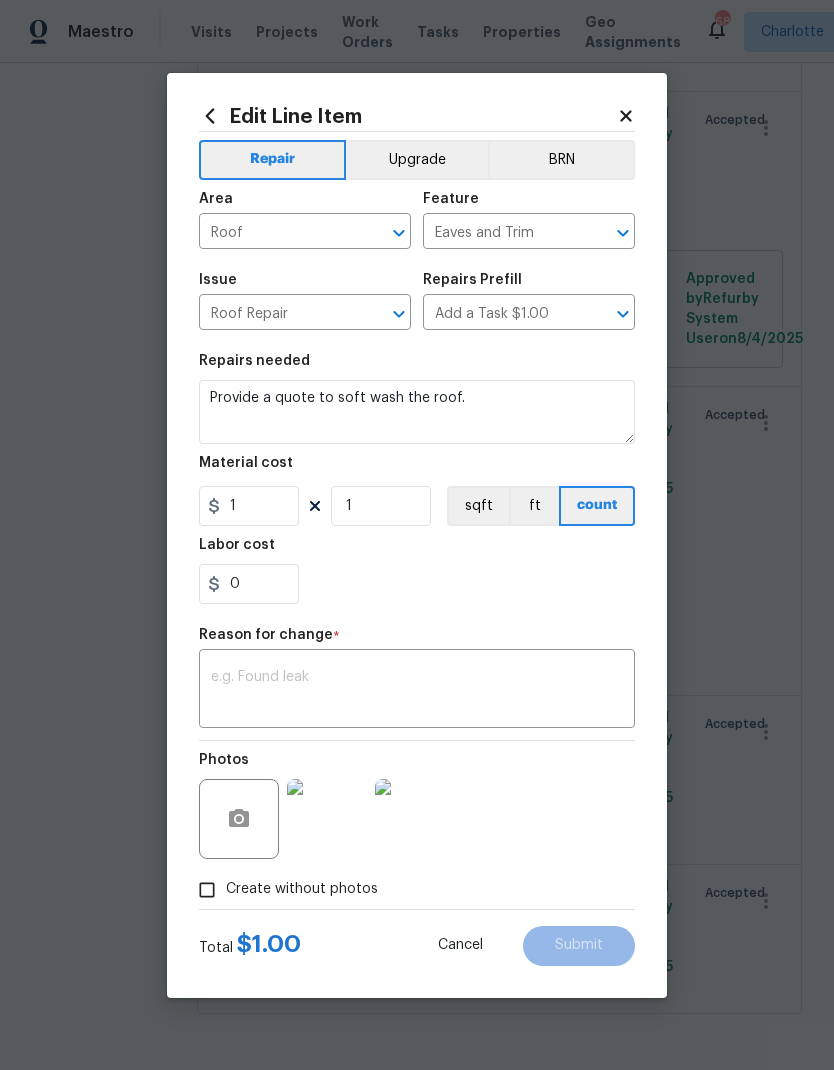 click at bounding box center (417, 691) 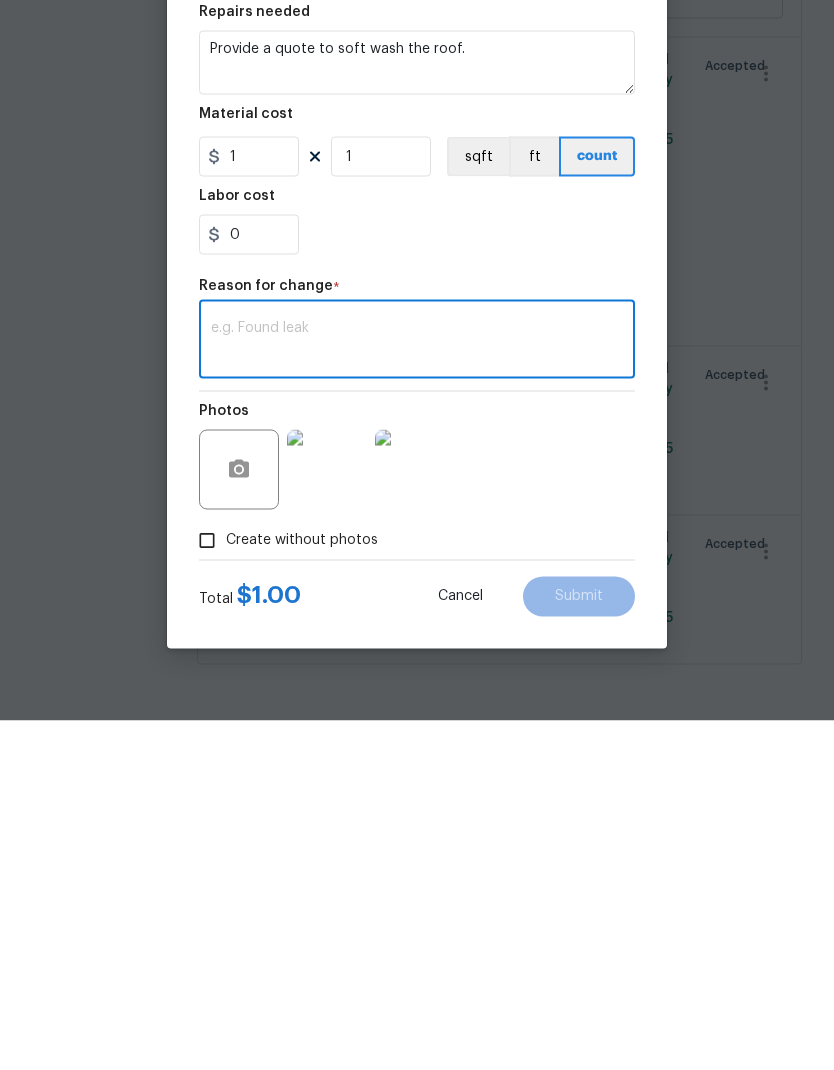 click at bounding box center [417, 691] 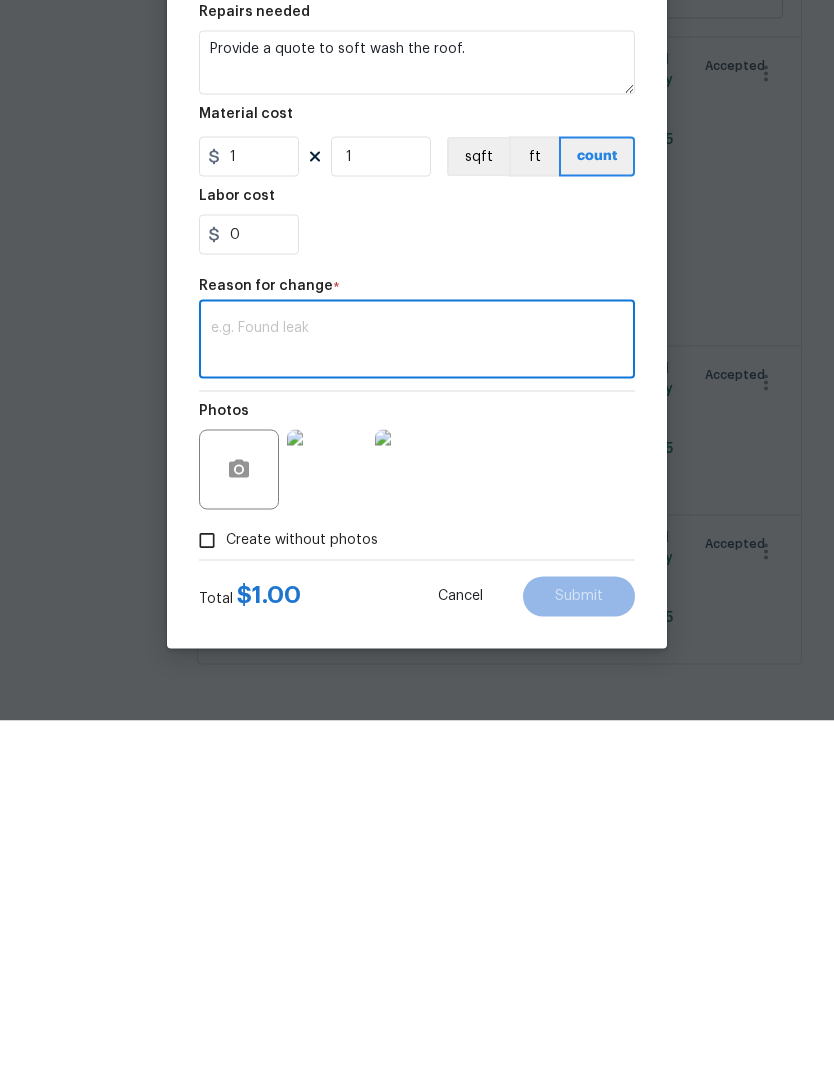 paste on "The soft wash is $700" 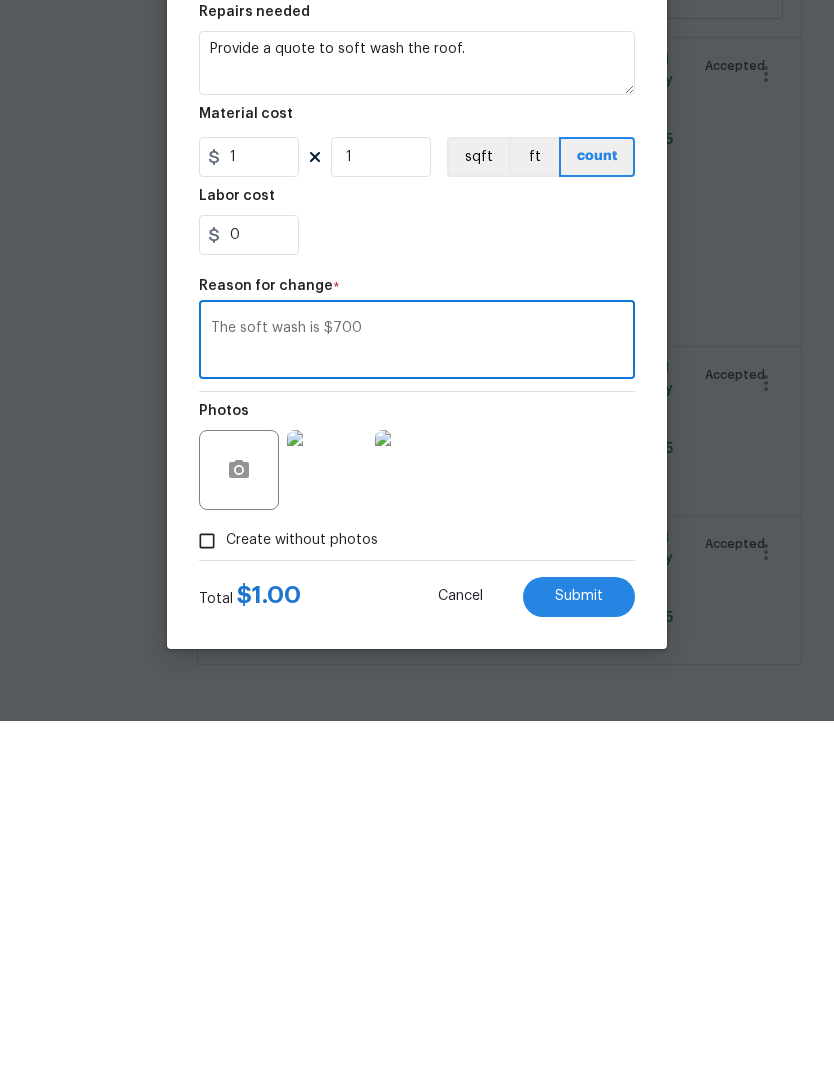 type on "The soft wash is $700" 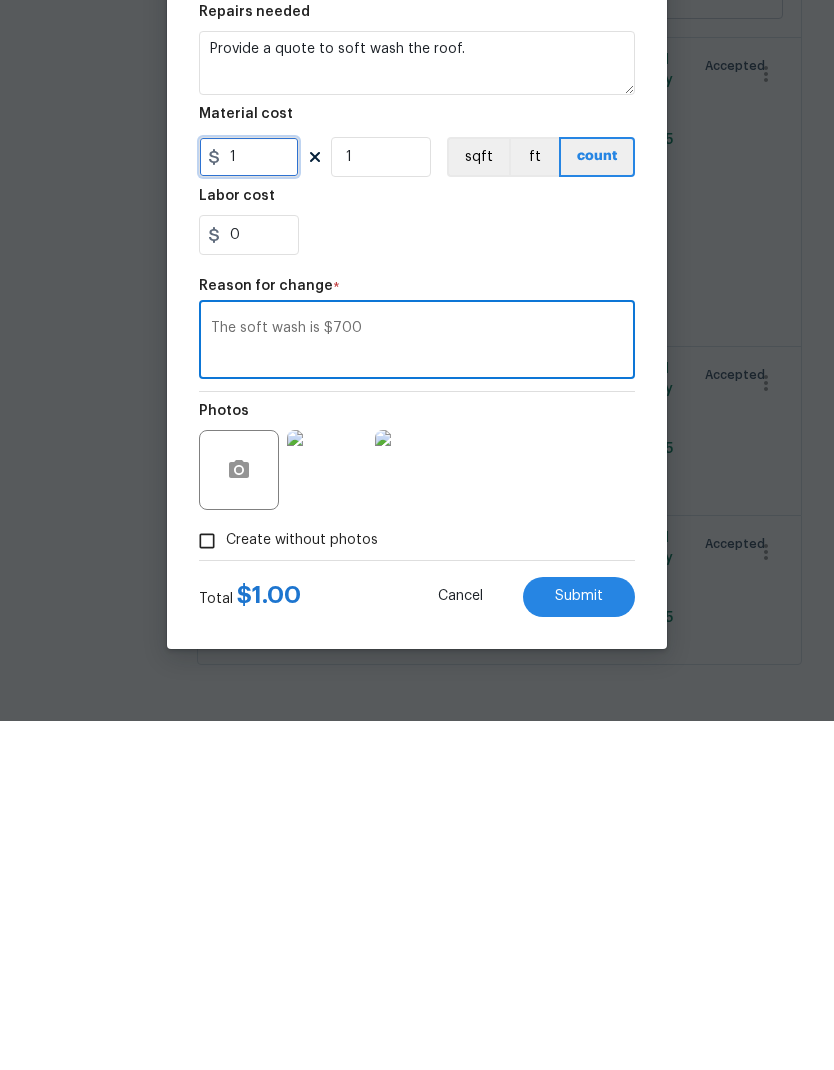 click on "1" at bounding box center [249, 506] 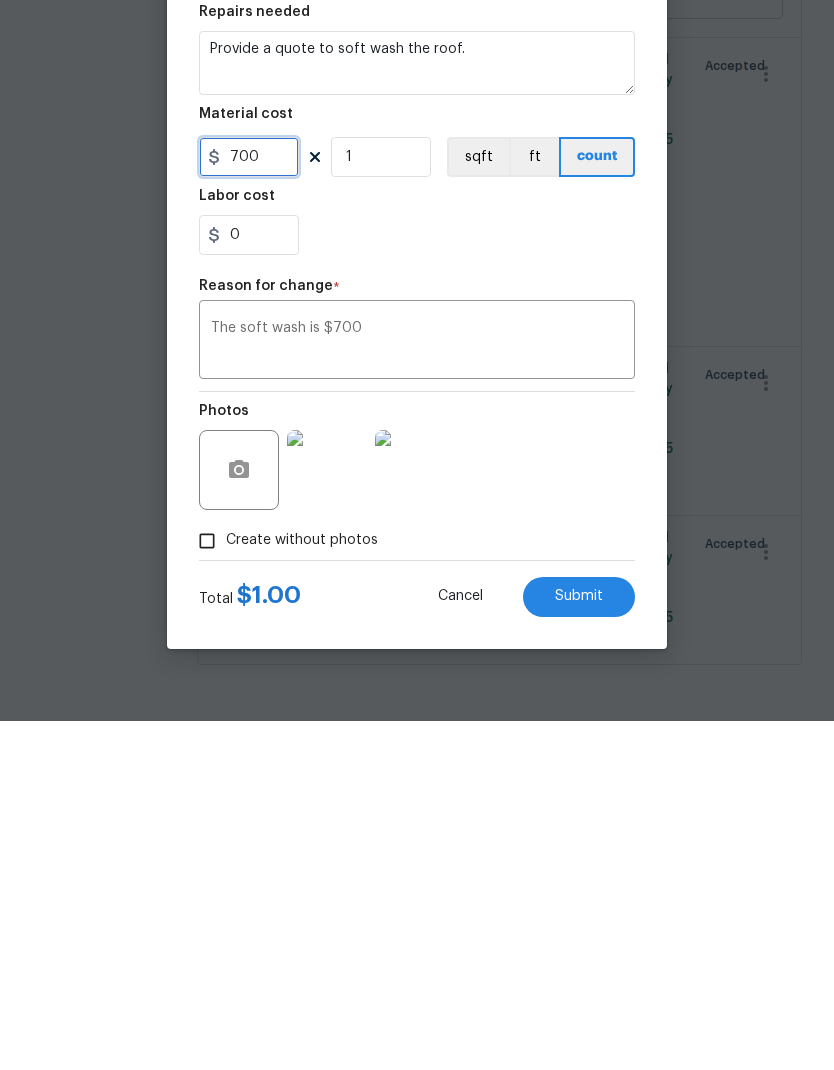 type on "700" 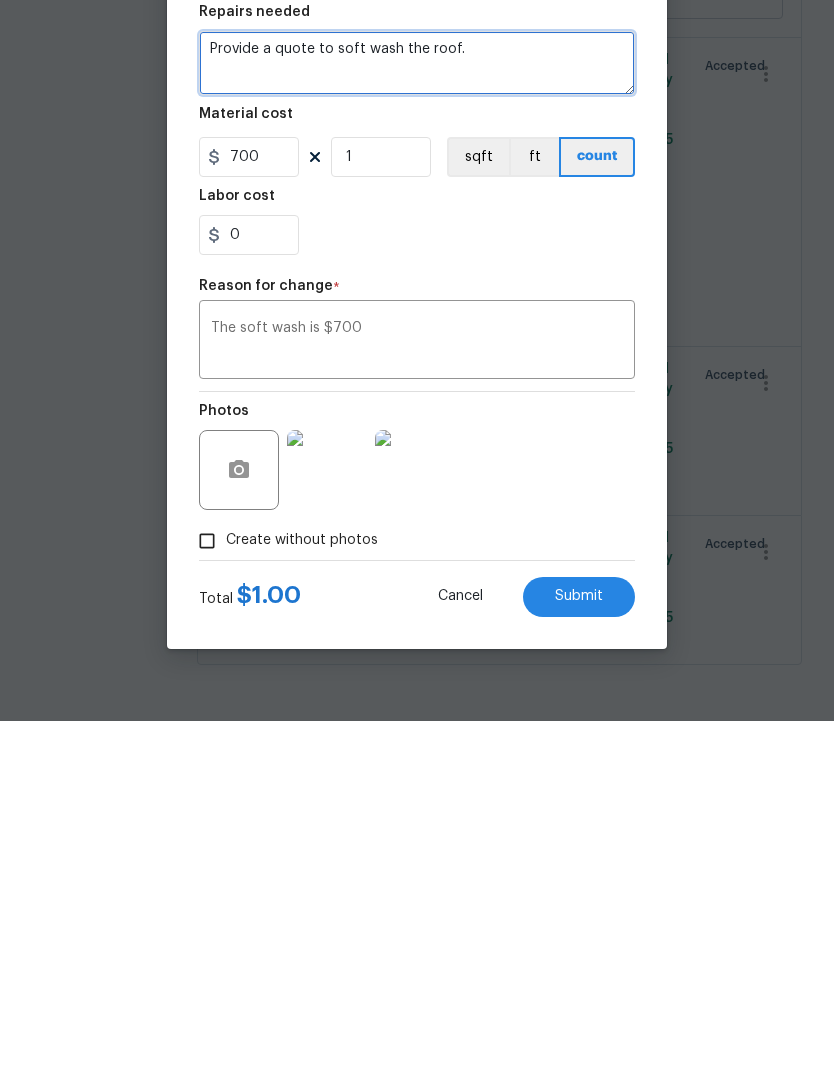 click on "Provide a quote to soft wash the roof." at bounding box center [417, 412] 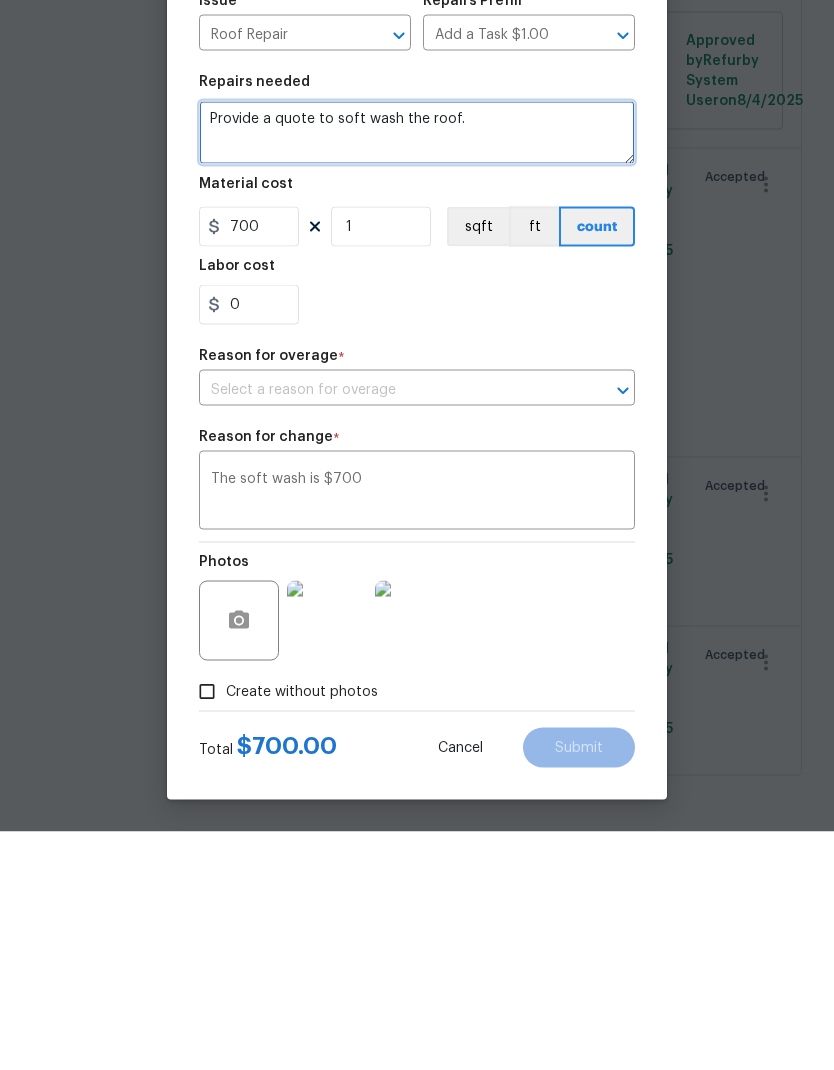 click on "Provide a quote to soft wash the roof." at bounding box center (417, 371) 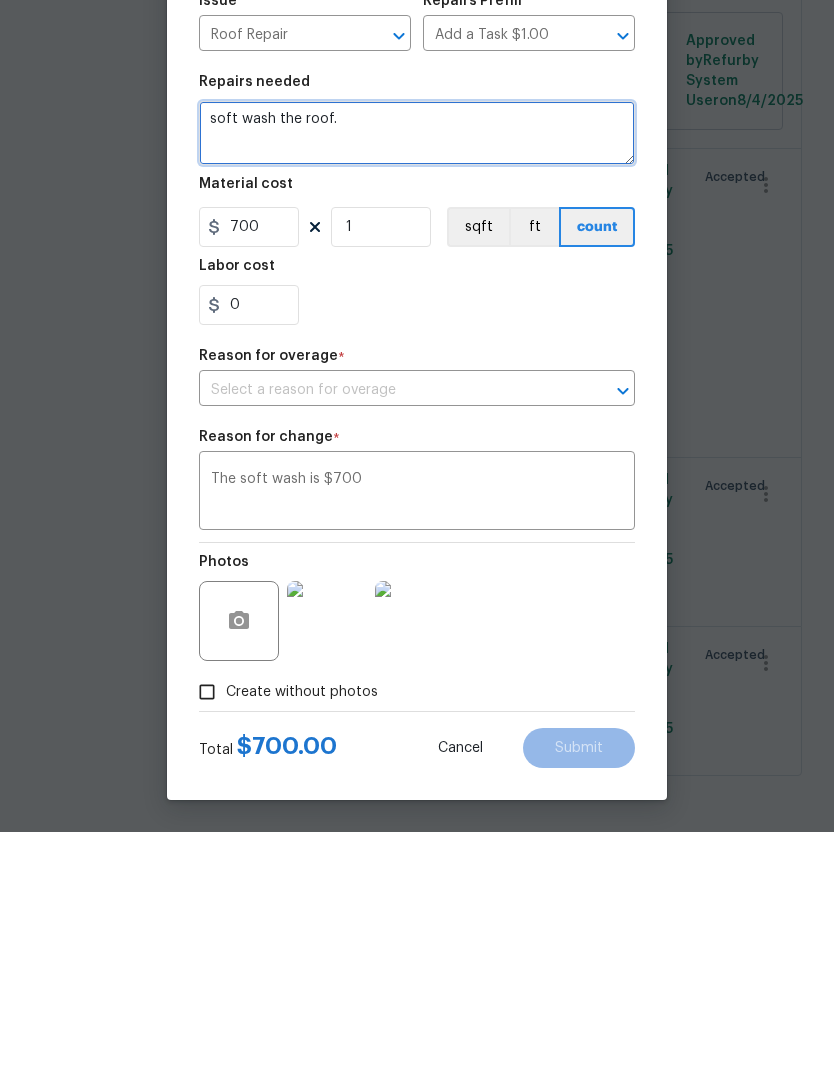 type on "soft wash the roof." 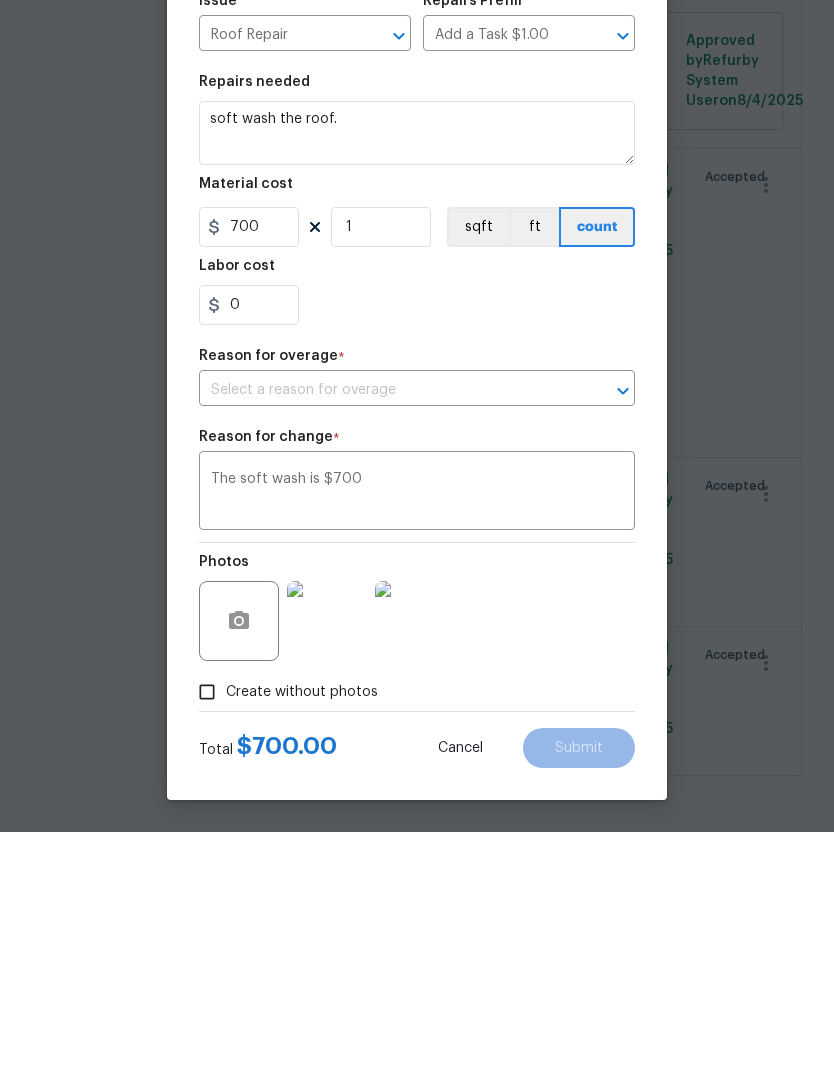 click on "0" at bounding box center [417, 543] 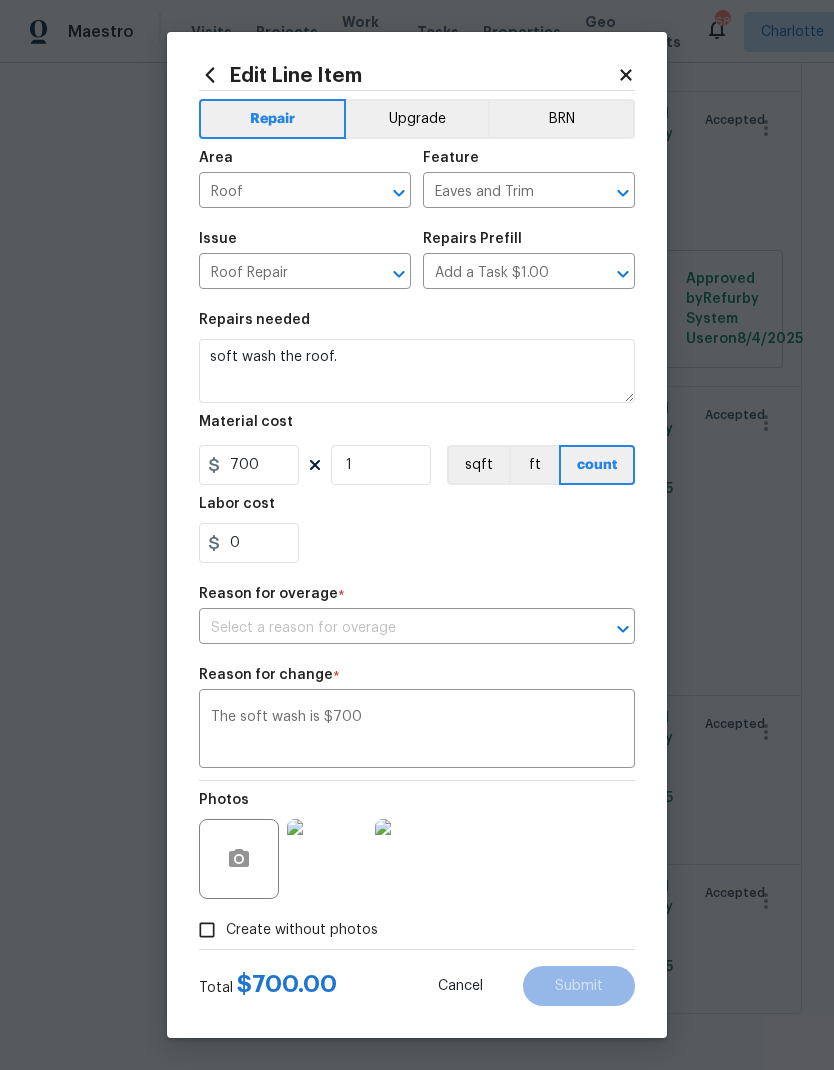 click at bounding box center [389, 628] 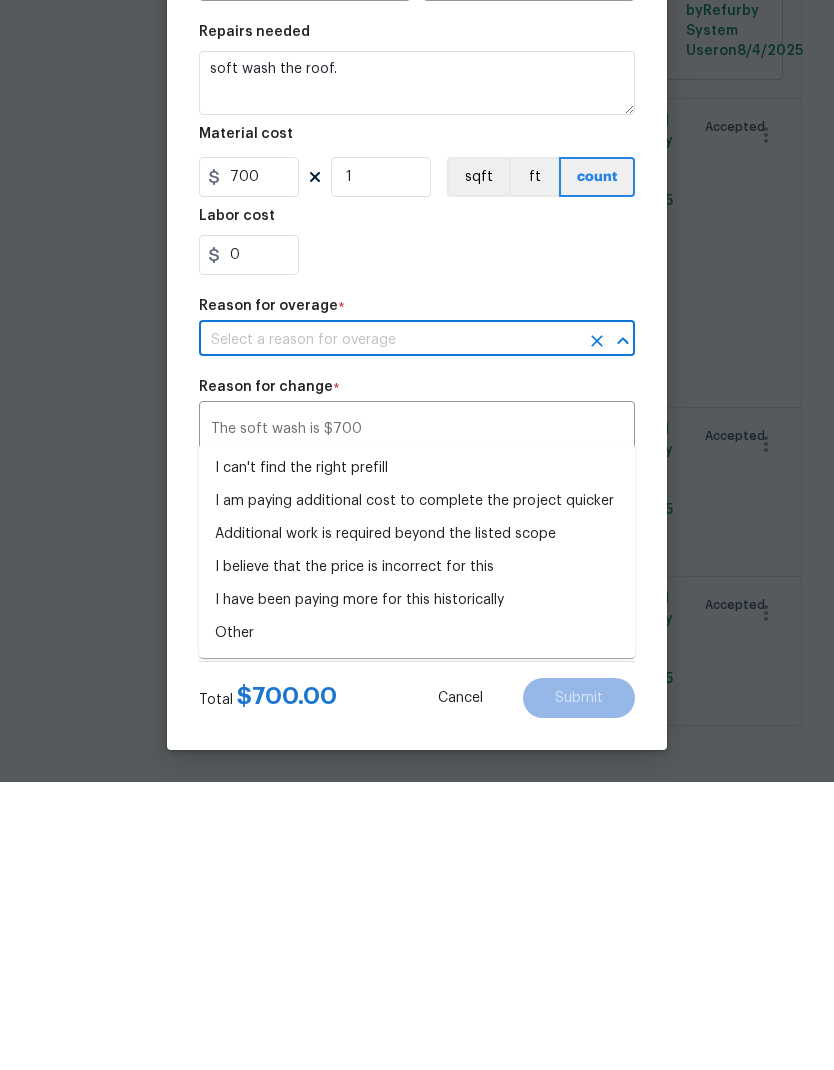 click on "I can't find the right prefill" at bounding box center [417, 756] 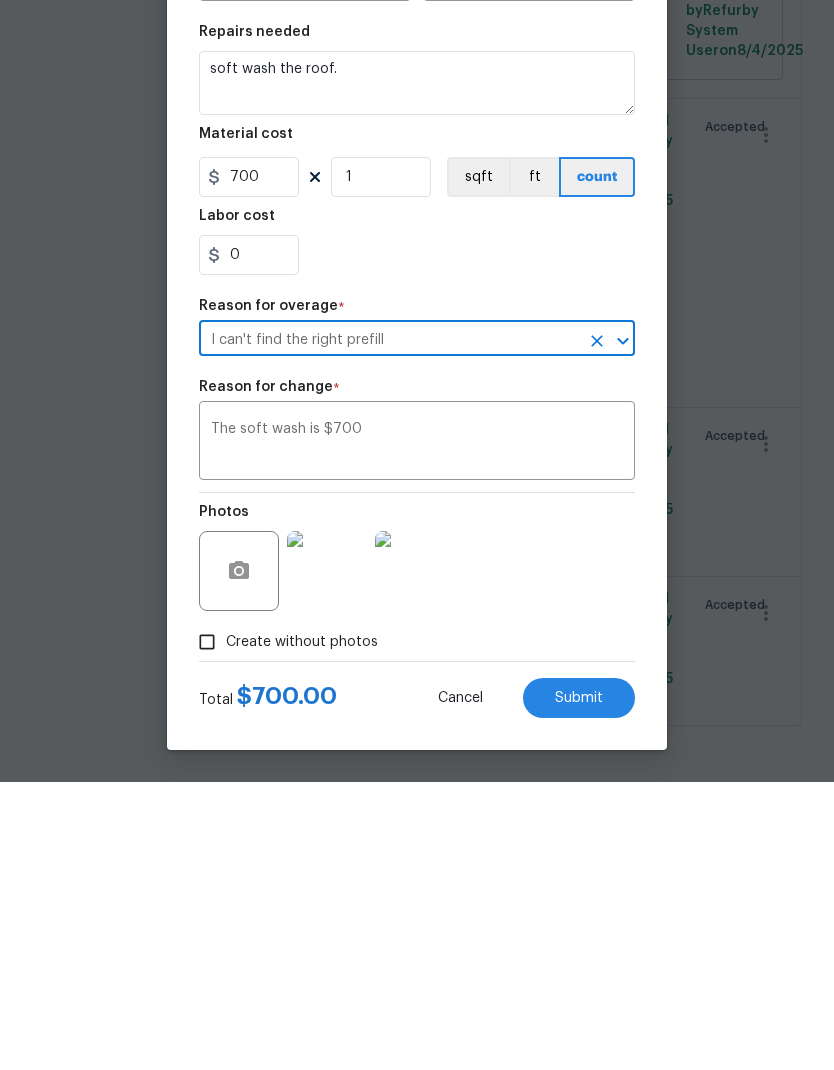 type on "I can't find the right prefill" 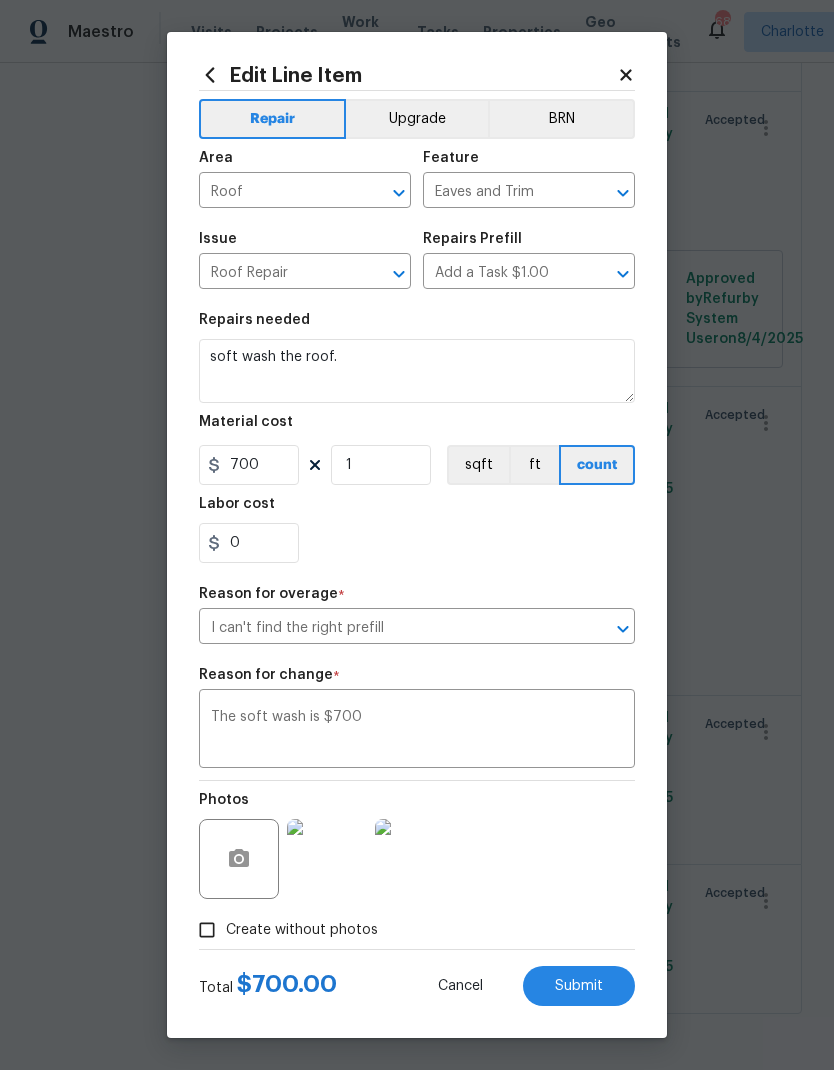 click on "Submit" at bounding box center [579, 986] 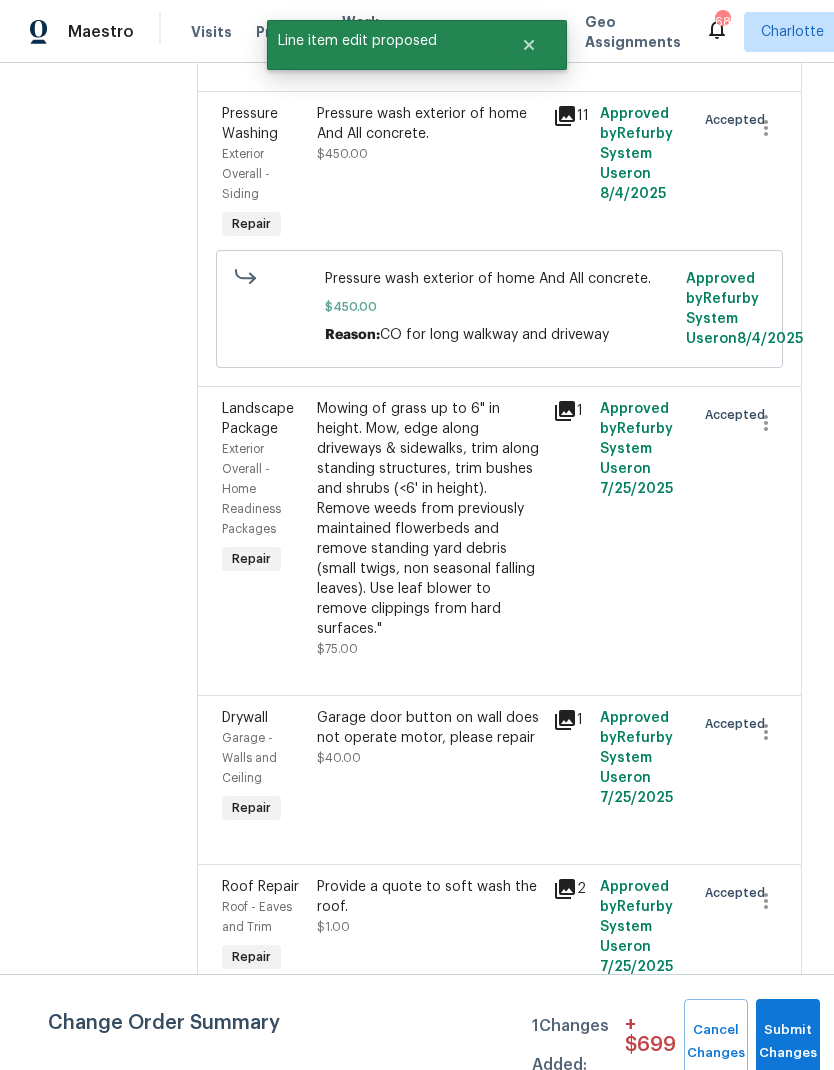 scroll, scrollTop: 0, scrollLeft: 0, axis: both 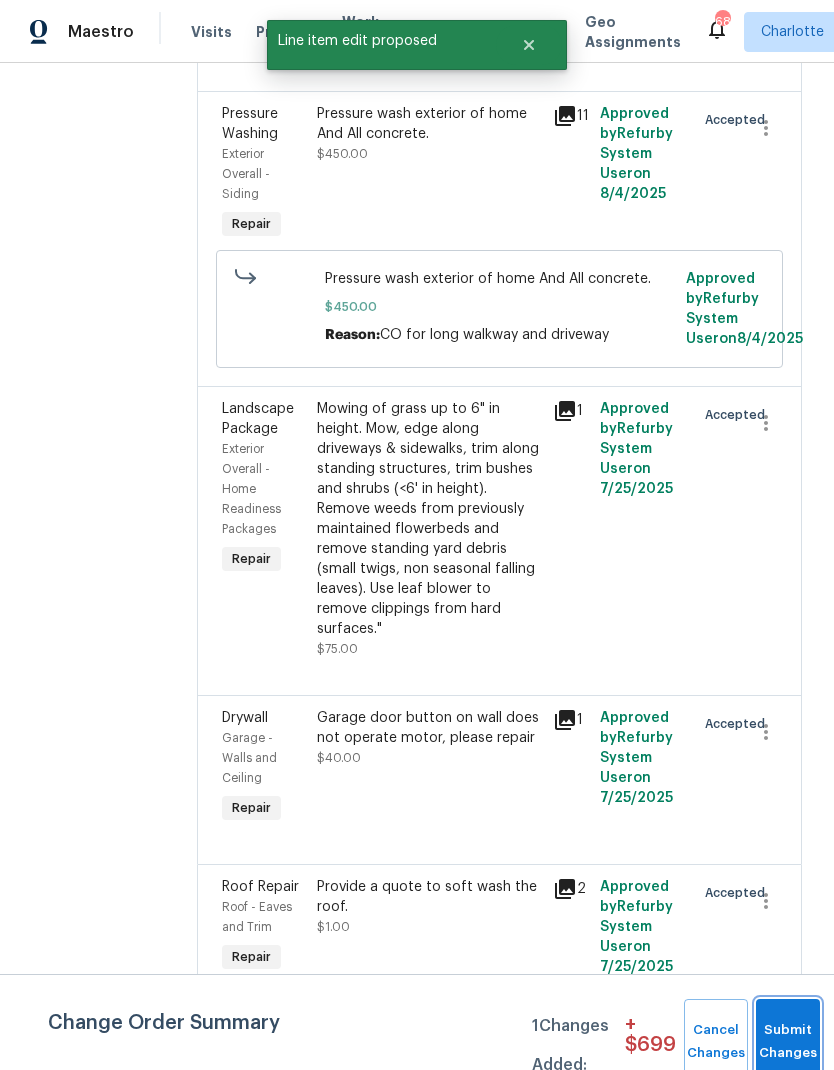 click on "Submit Changes" at bounding box center [788, 1042] 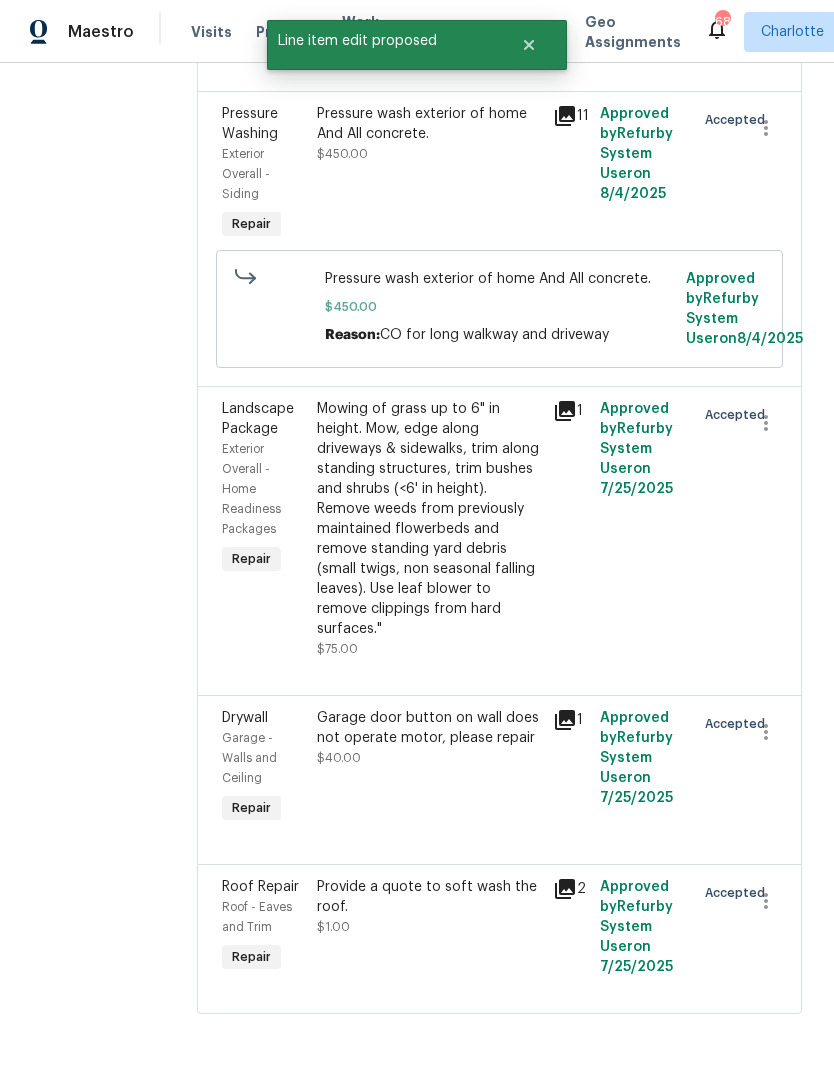 scroll, scrollTop: 0, scrollLeft: 0, axis: both 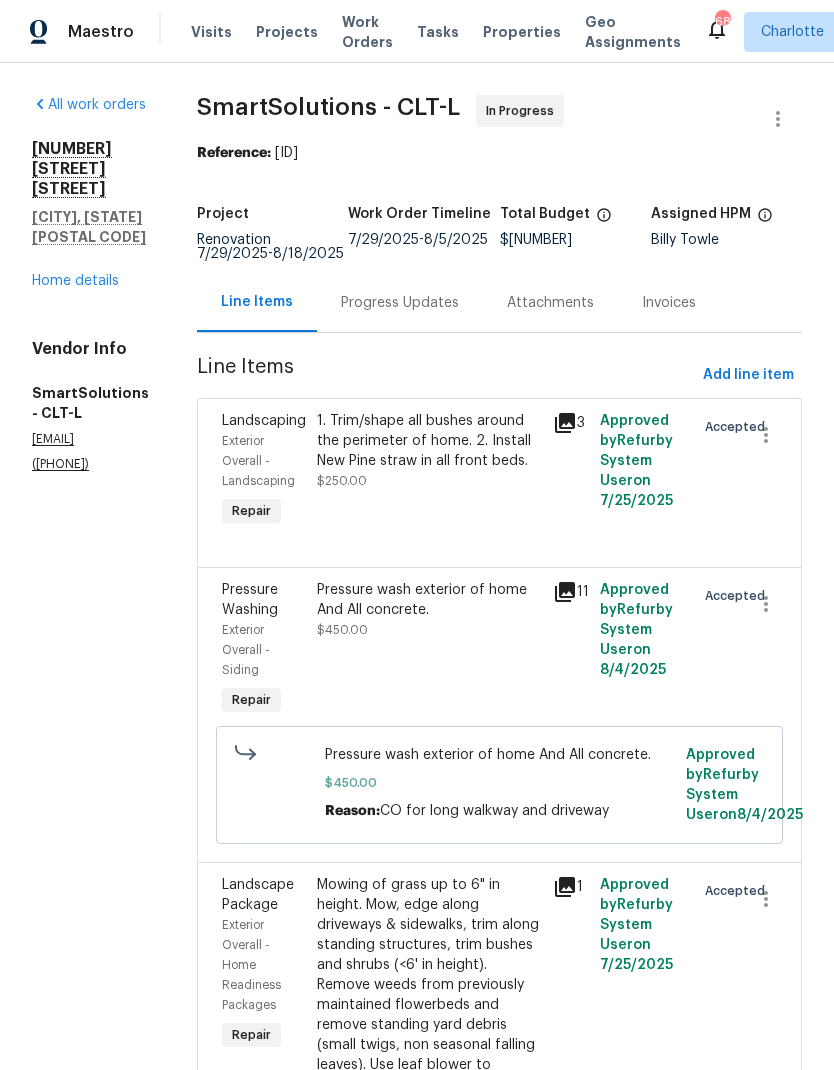 click on "Progress Updates" at bounding box center (400, 303) 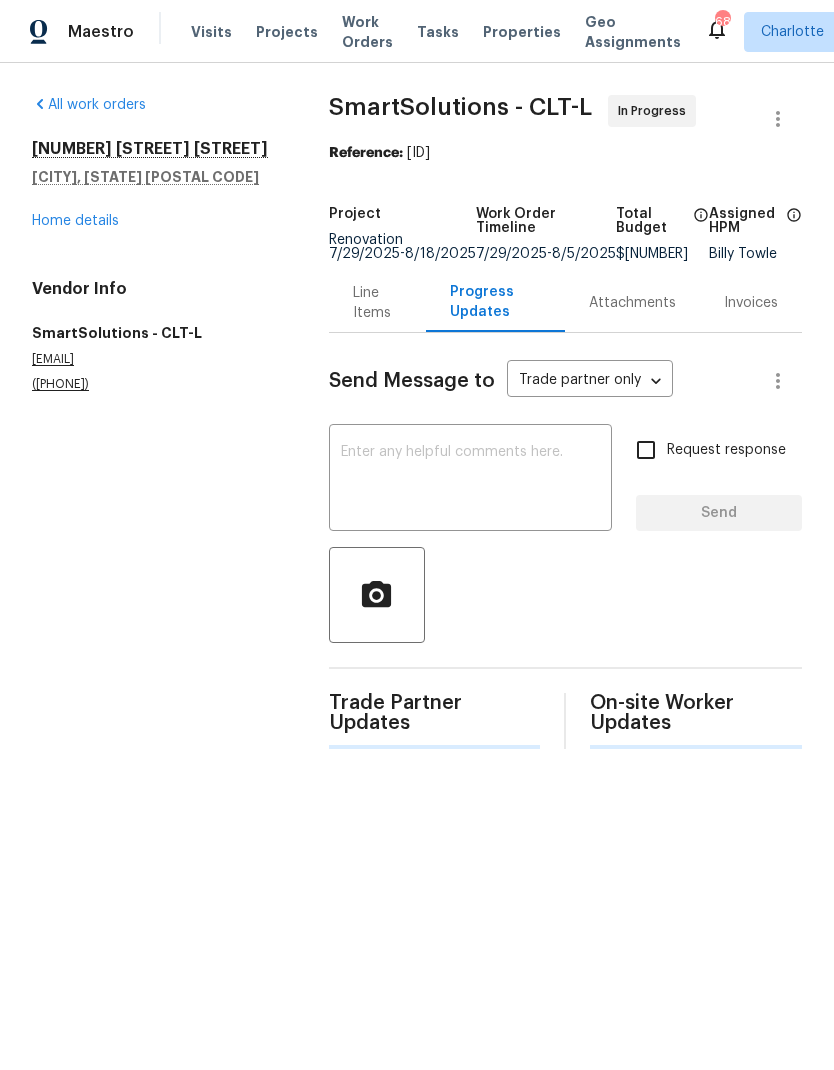 scroll, scrollTop: 0, scrollLeft: 0, axis: both 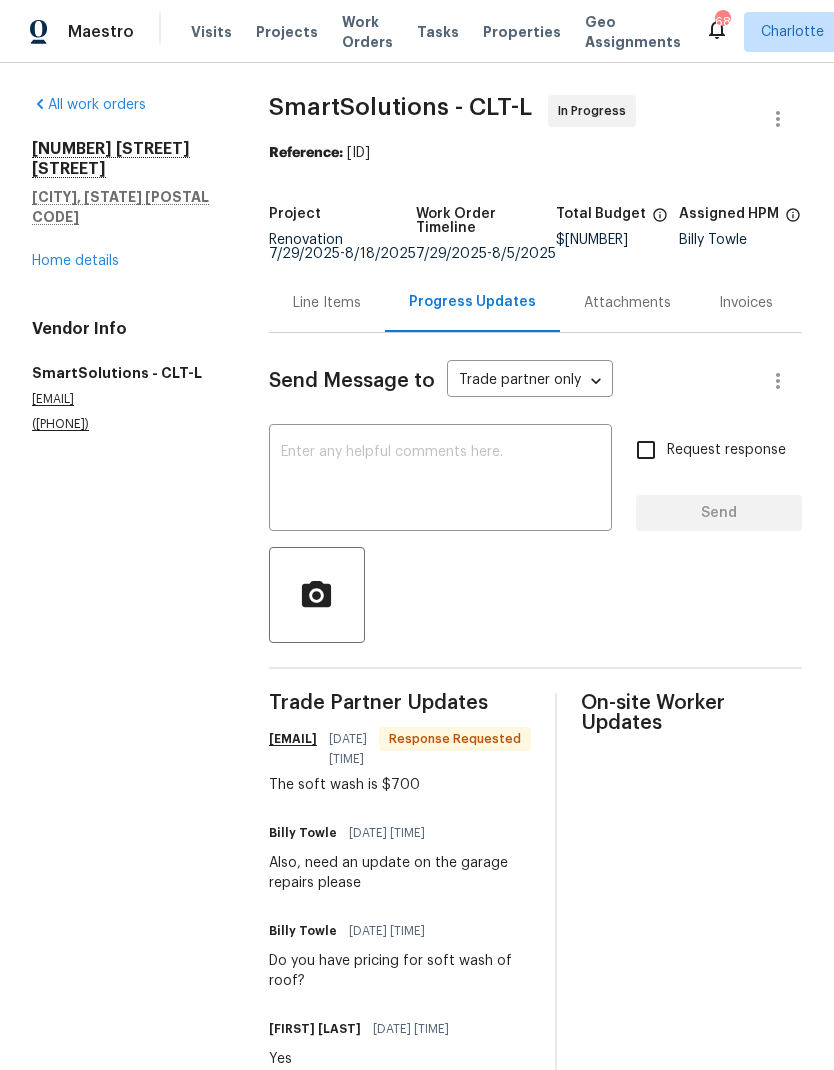 click at bounding box center (440, 480) 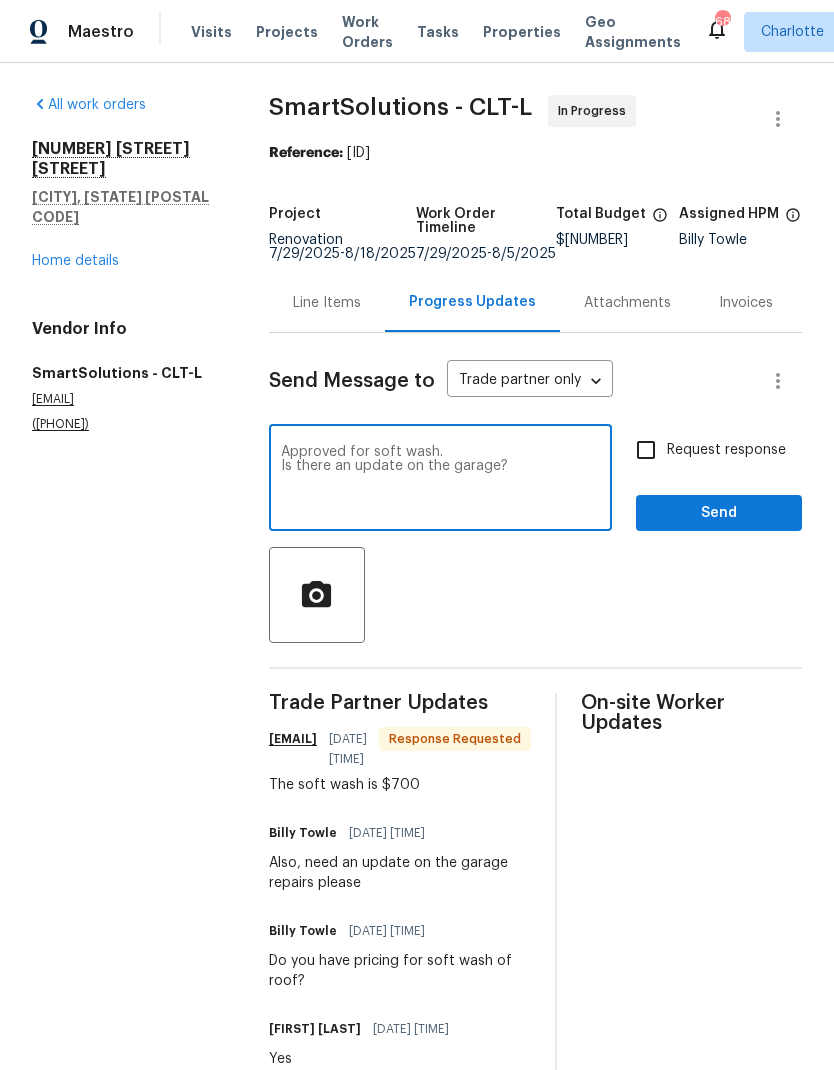 click on "All work orders 2405 Falling Leaf Ct Rock Hill, SC 29732 Home details Vendor Info SmartSolutions - CLT-L smartsolutionsnc@gmail.com (980) 269-6003" at bounding box center (126, 878) 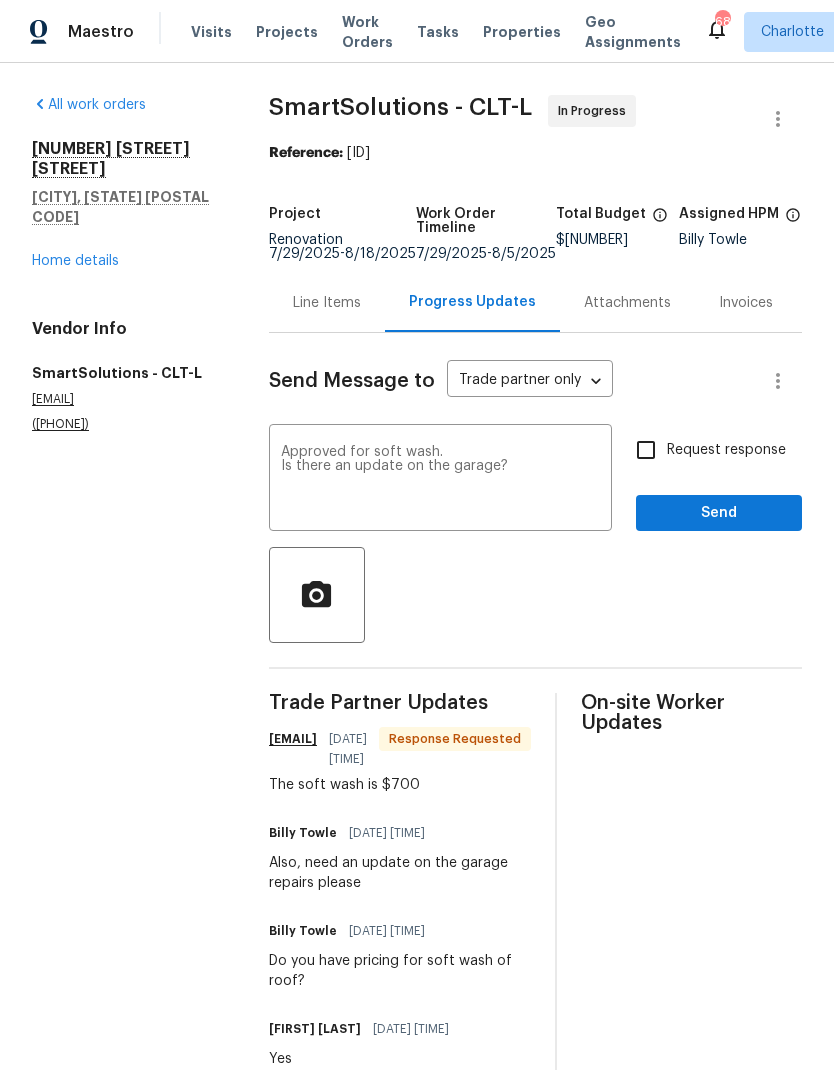 click on "Approved for soft wash.
Is there an update on the garage?" at bounding box center [440, 480] 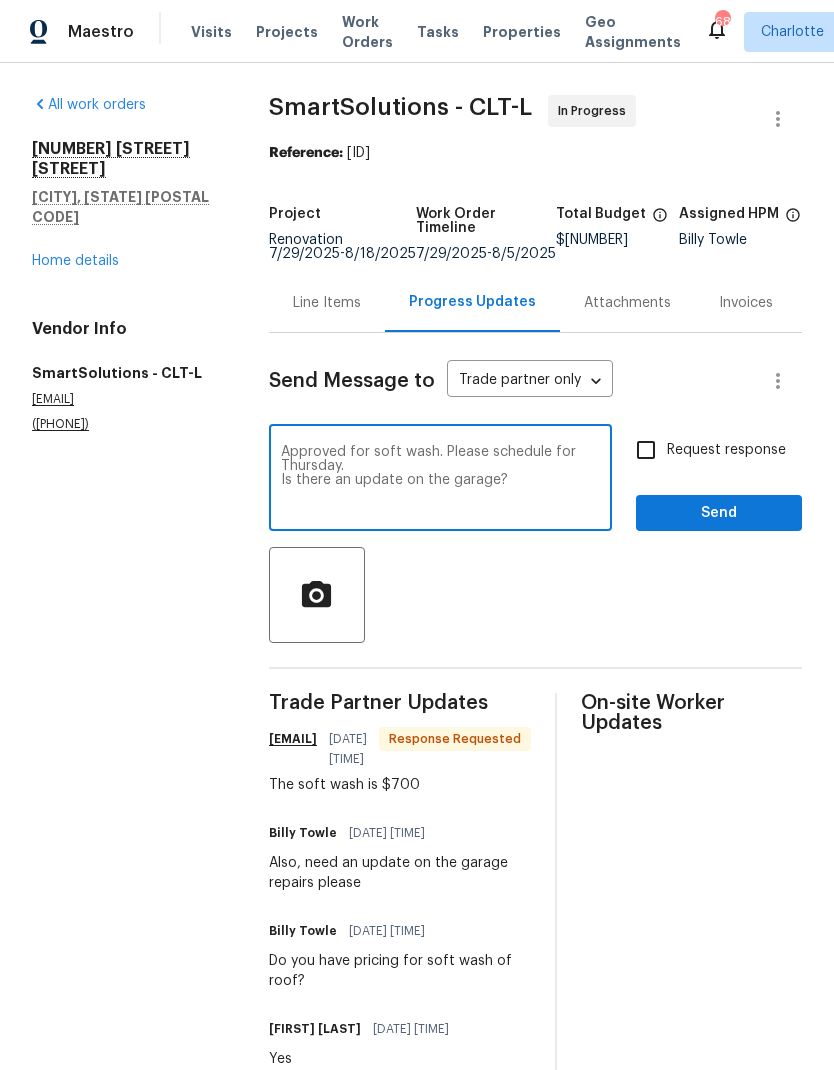 type on "Approved for soft wash. Please schedule for Thursday.
Is there an update on the garage?" 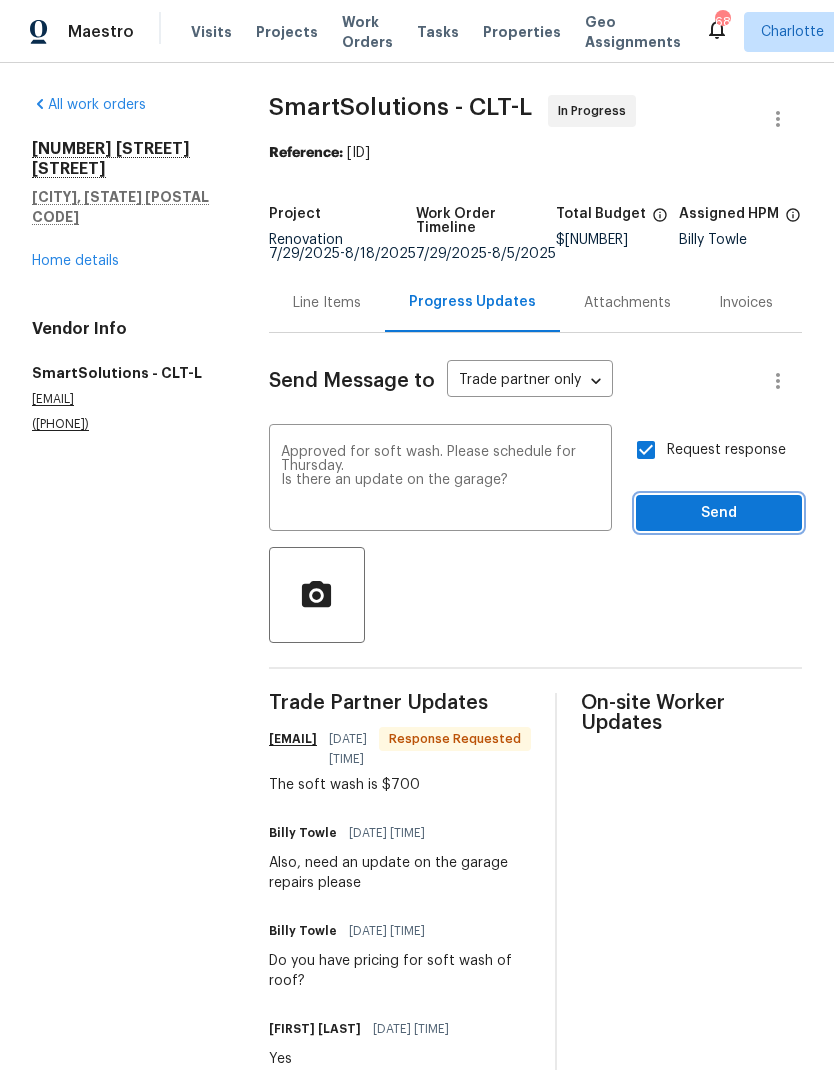 click on "Send" at bounding box center [719, 513] 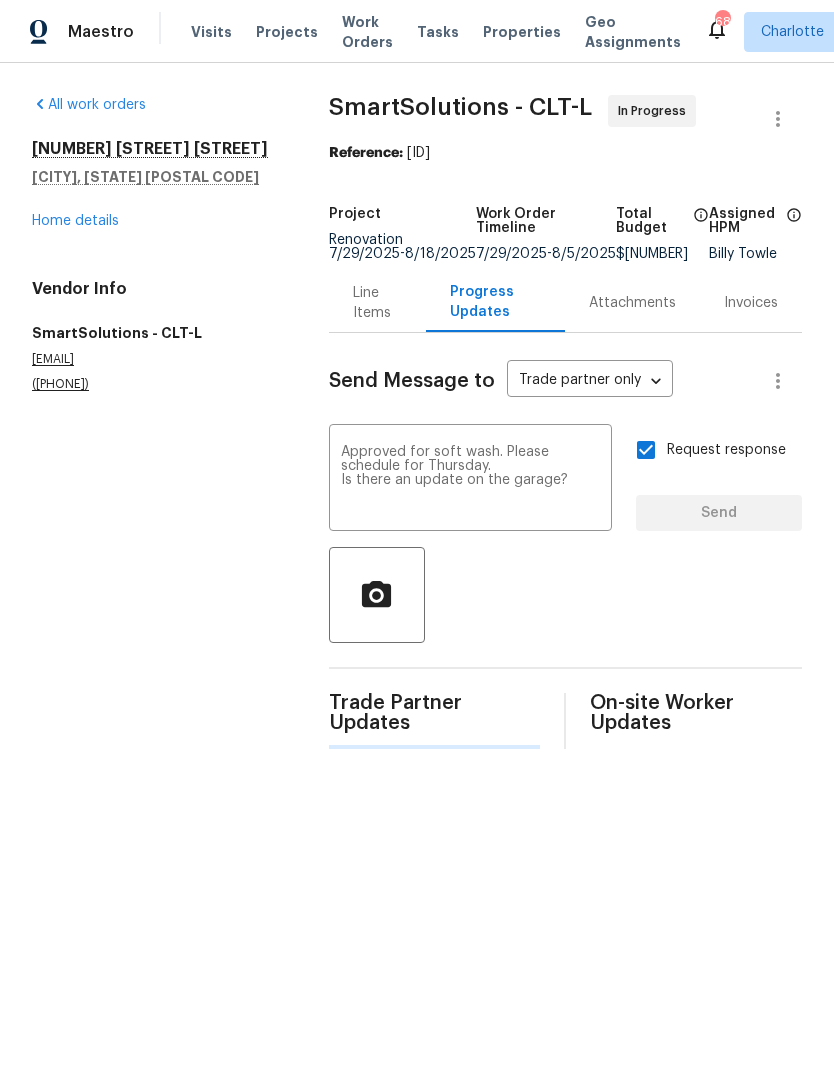 type 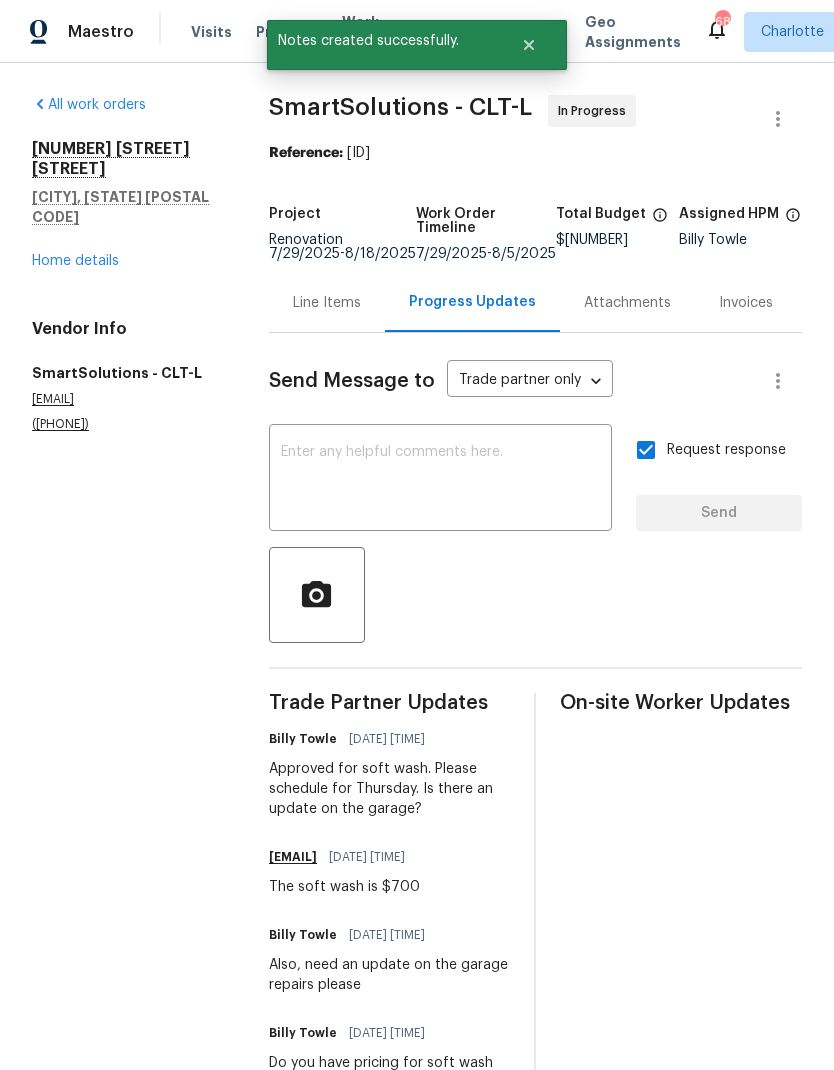 click on "Line Items" at bounding box center [327, 302] 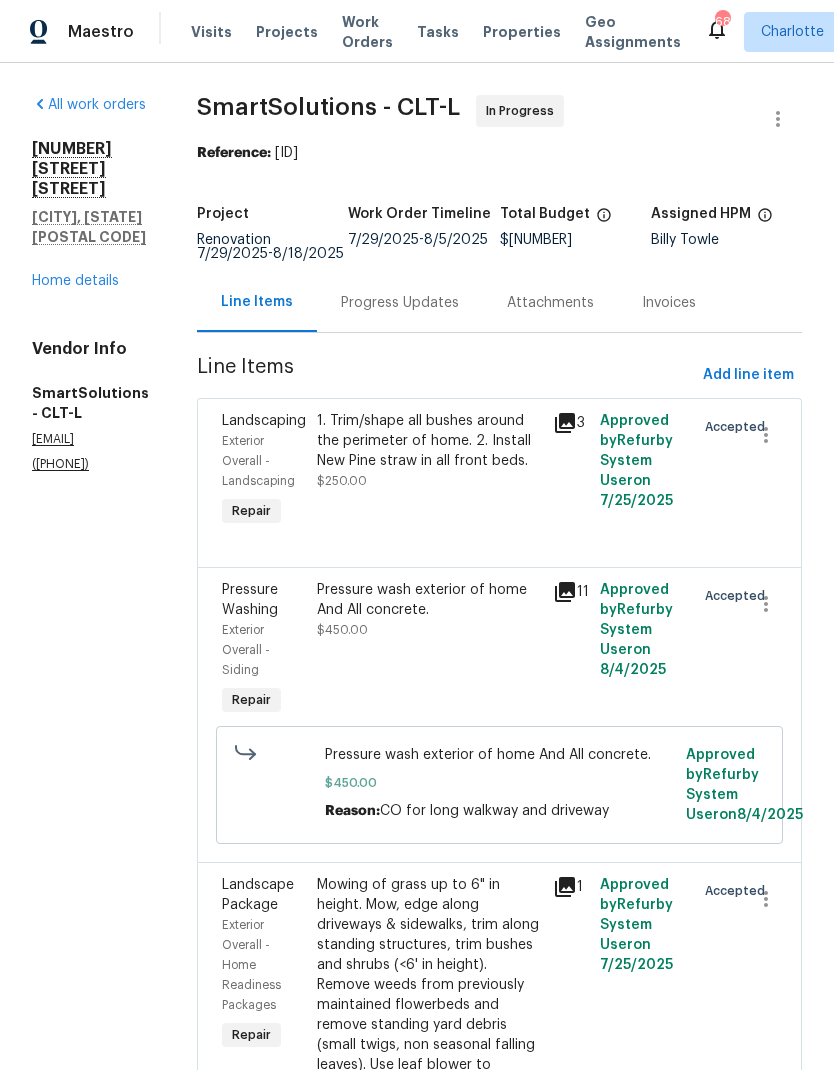 click on "Home details" at bounding box center (75, 281) 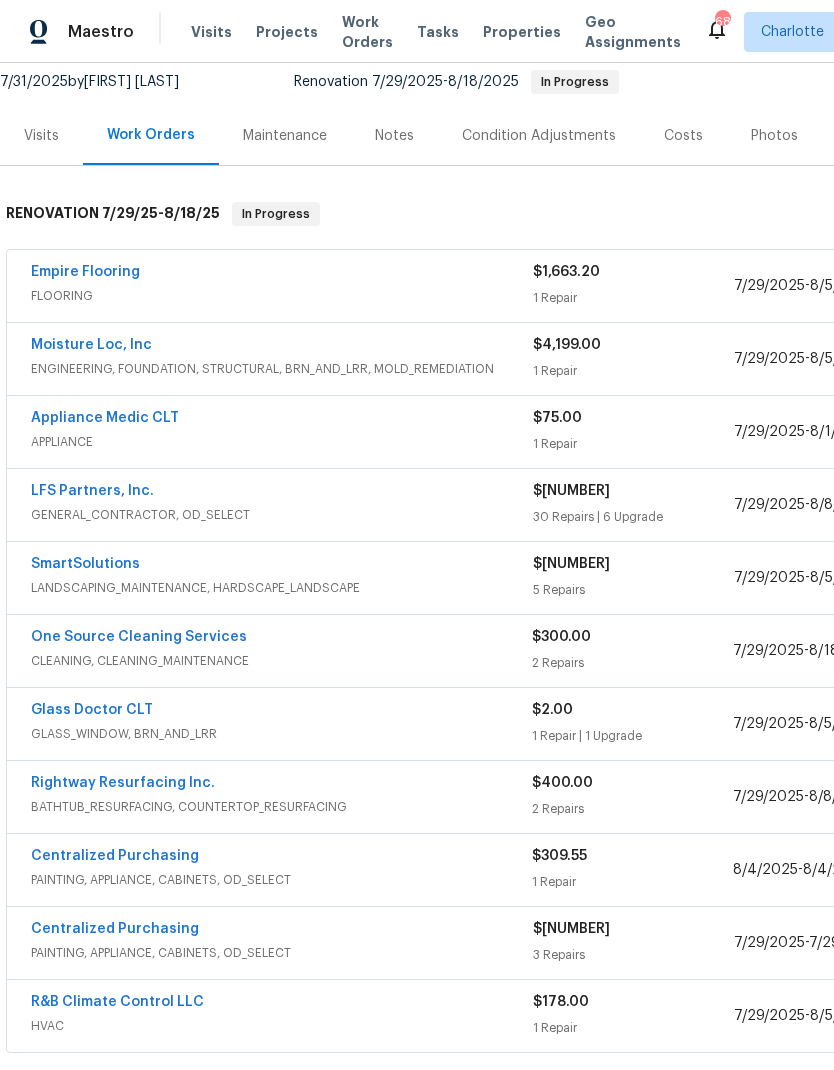 scroll, scrollTop: 197, scrollLeft: 0, axis: vertical 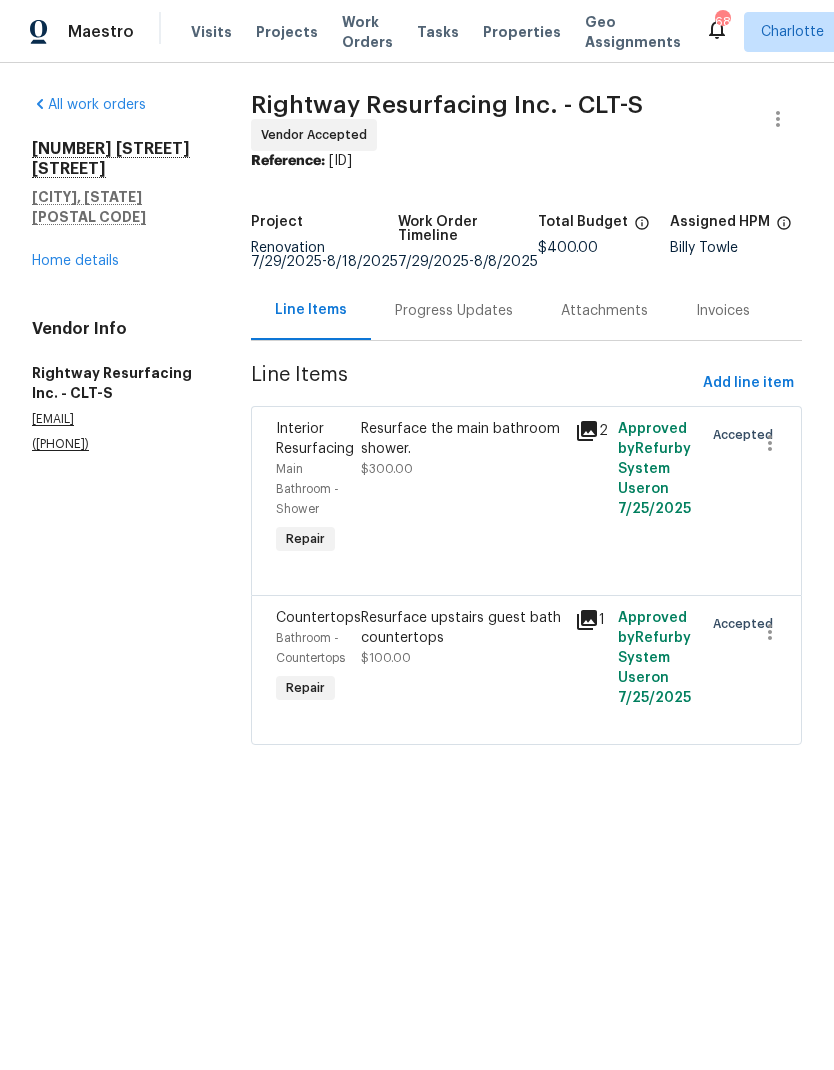 click on "Progress Updates" at bounding box center (454, 310) 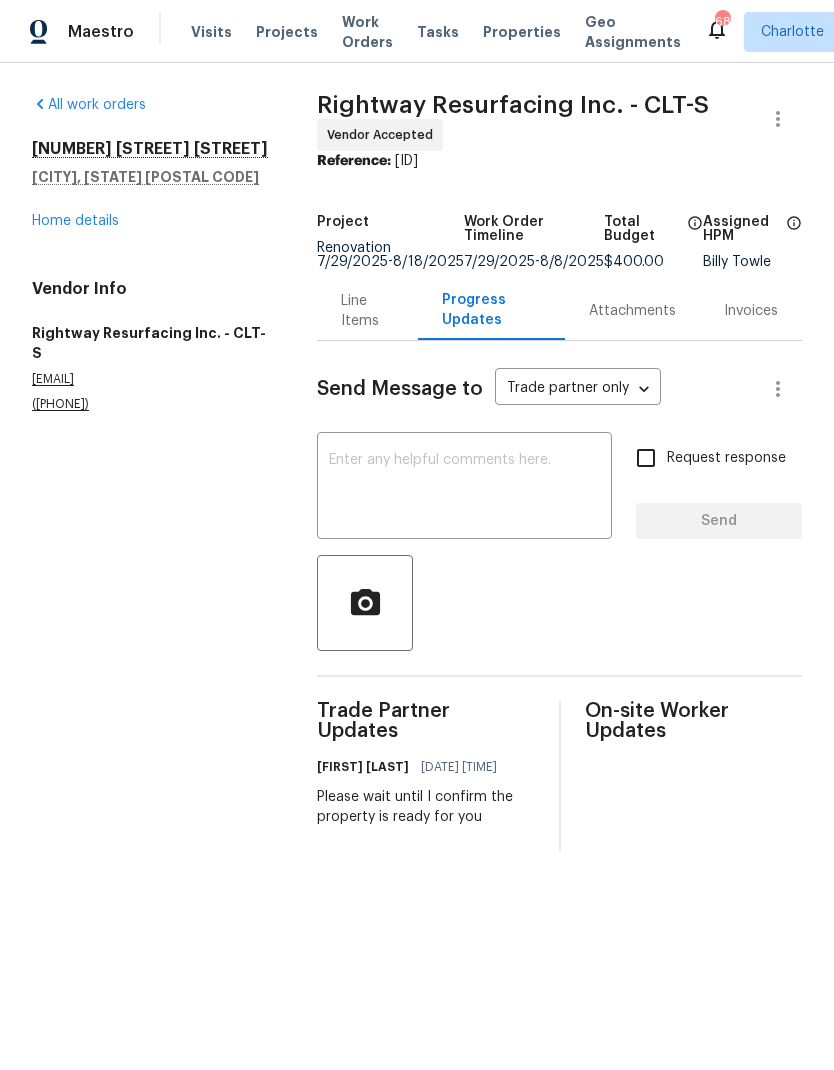 click at bounding box center (464, 488) 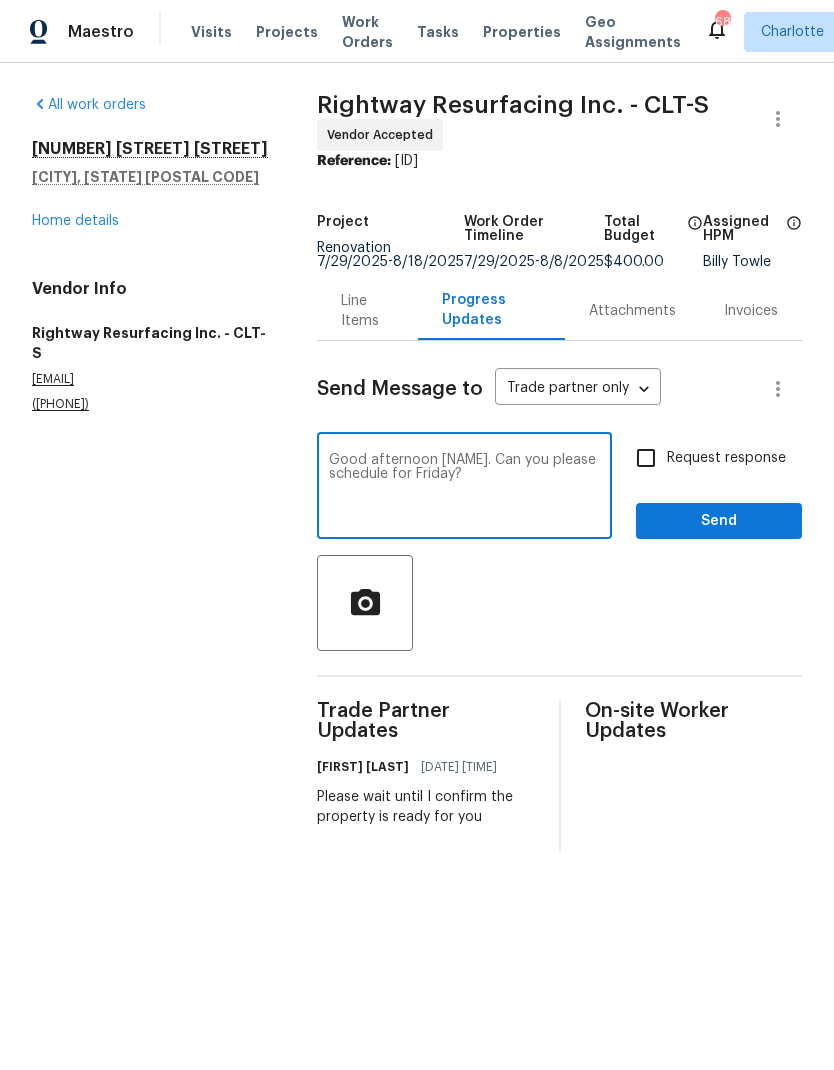 type on "Good afternoon Matthew. Can you please schedule for Friday?" 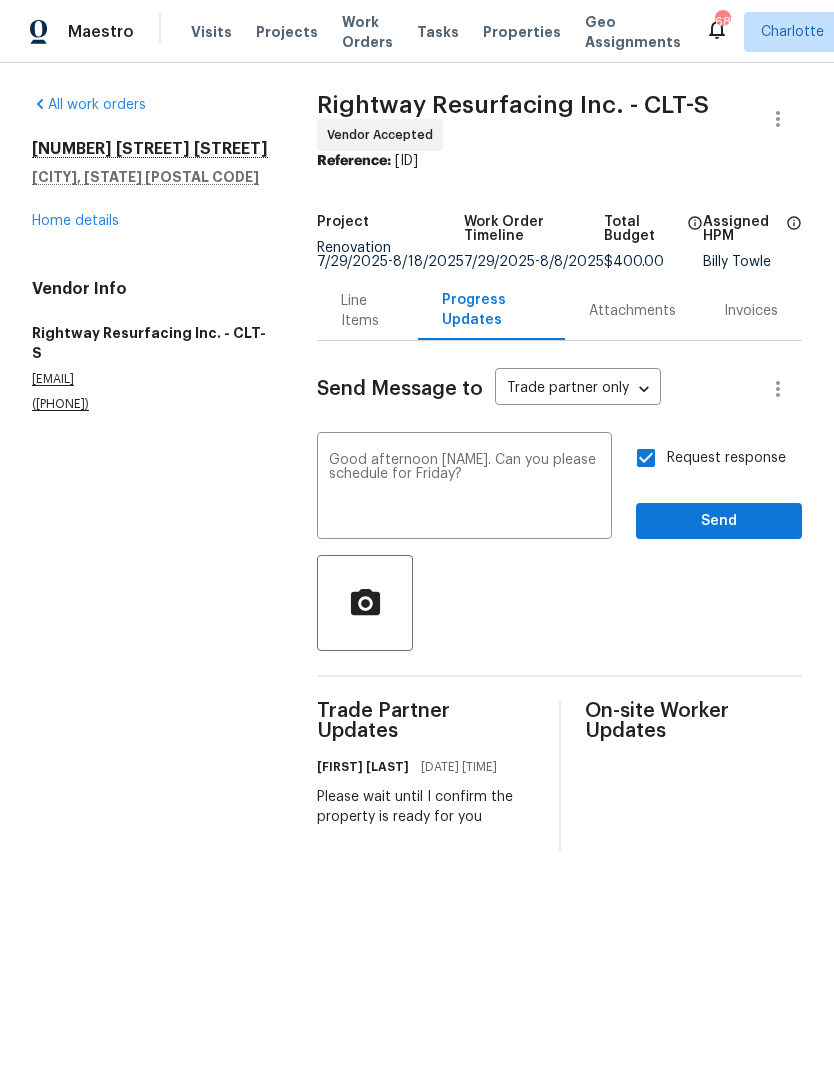 click on "Good afternoon Matthew. Can you please schedule for Friday?" at bounding box center [464, 488] 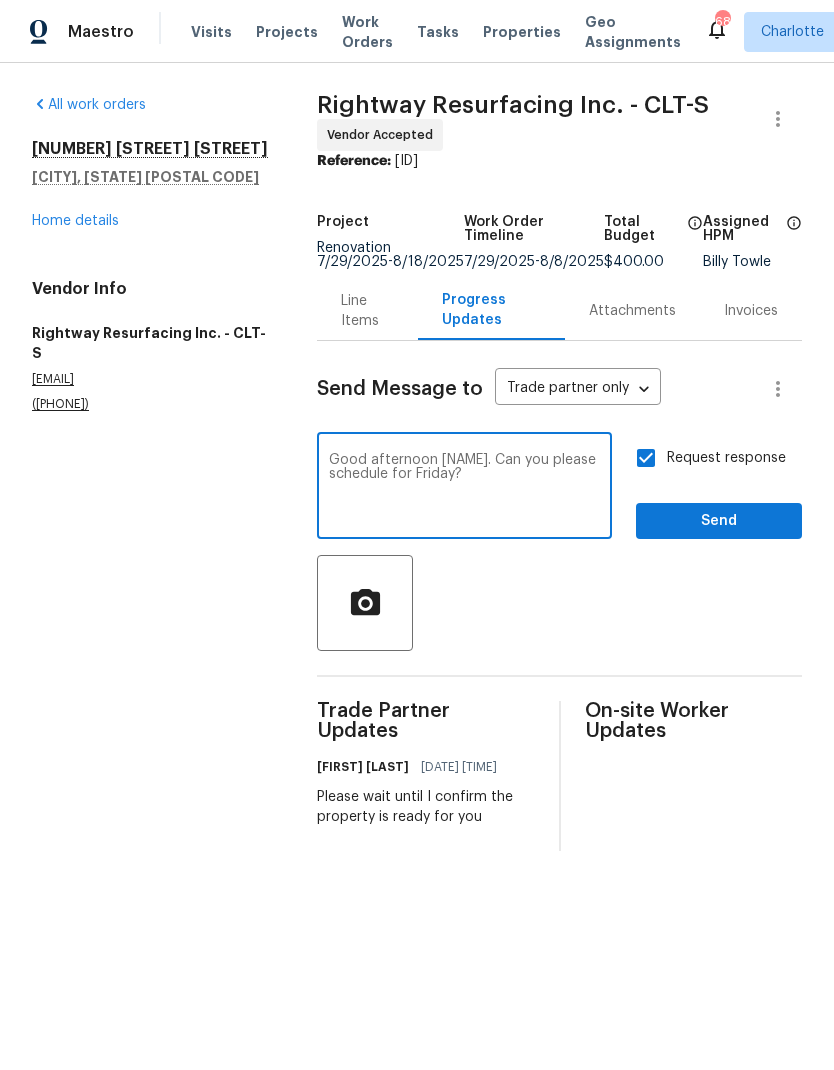 click on "Good afternoon Matthew. Can you please schedule for Friday?" at bounding box center [464, 488] 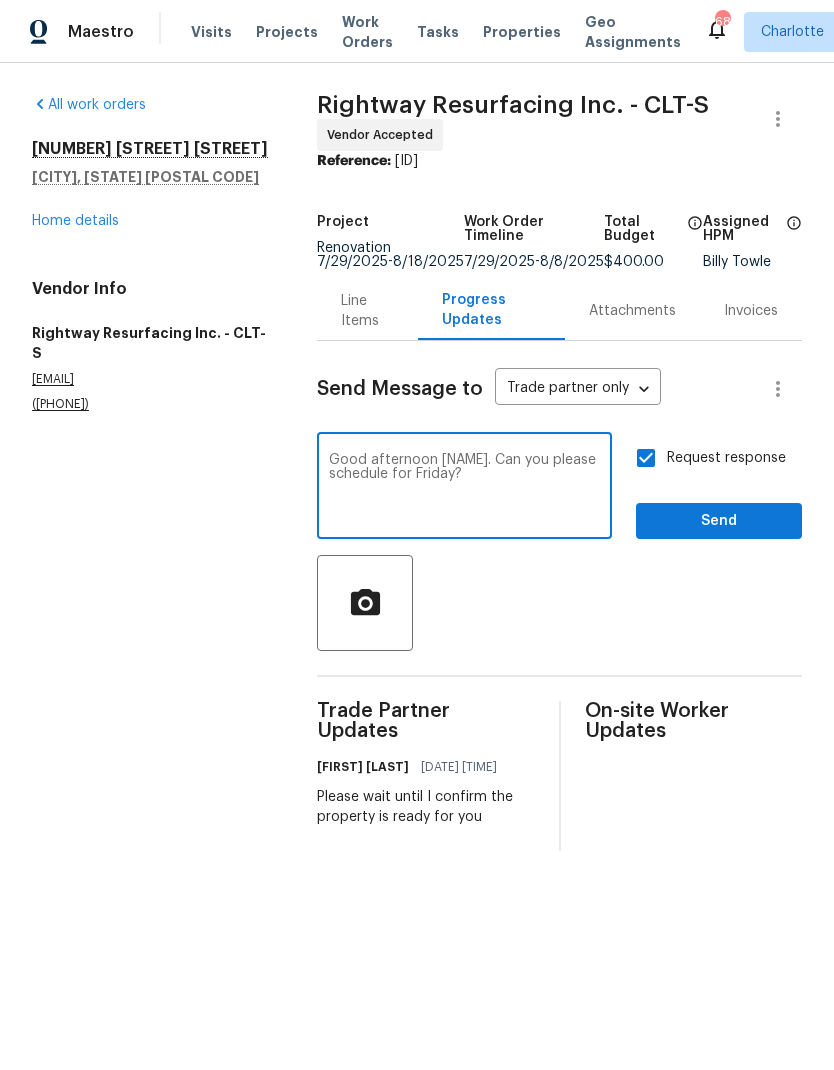 click on "Good afternoon Matthew. Can you please schedule for Friday?" at bounding box center (464, 488) 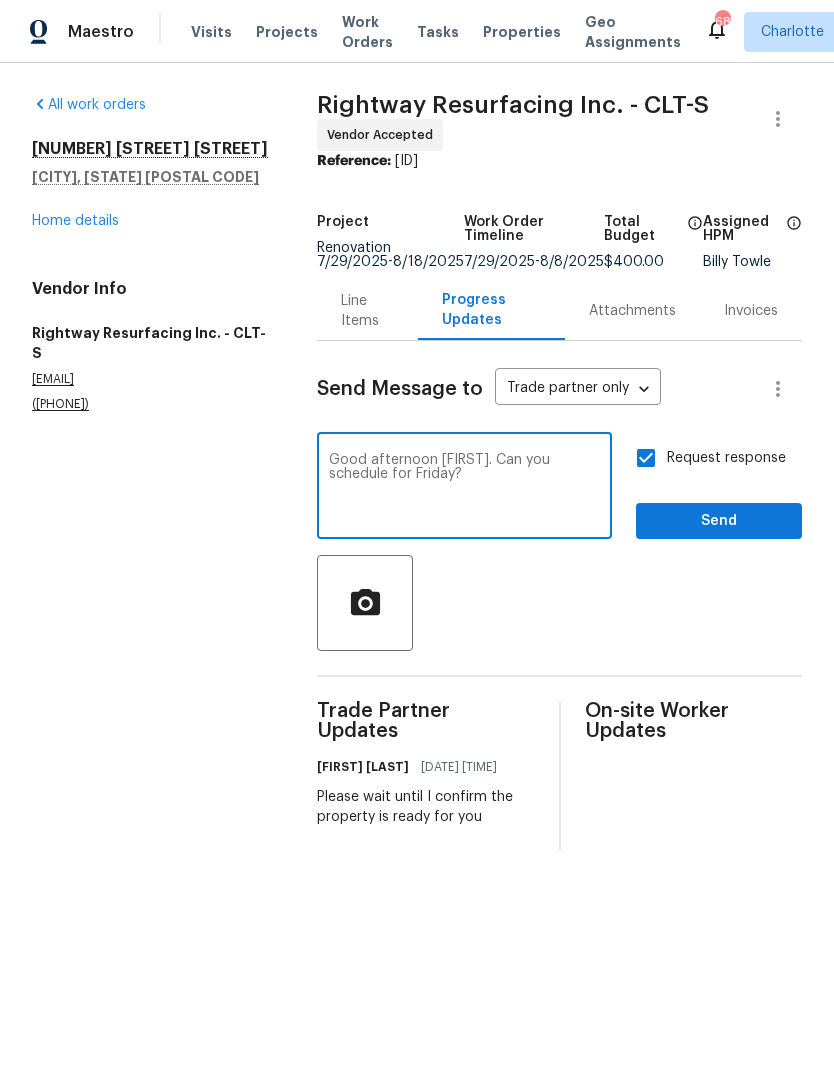 click on "Good afternoon Matthew. Can you schedule for Friday?" at bounding box center (464, 488) 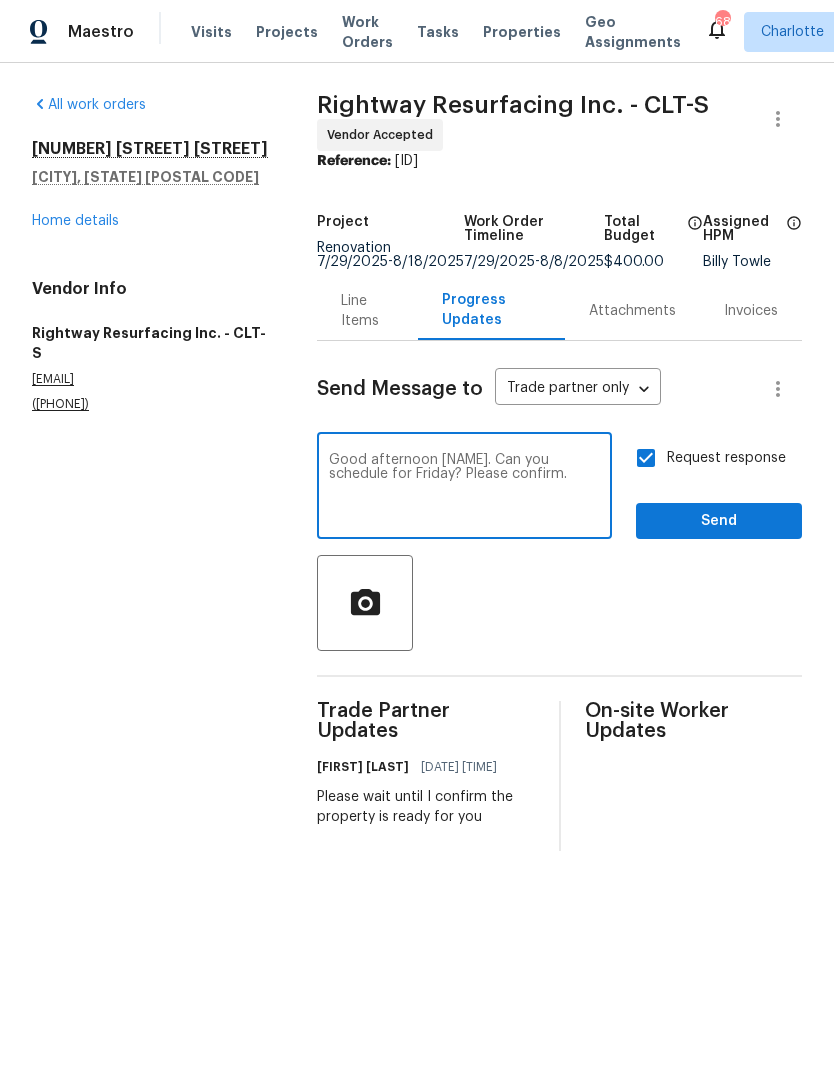 type on "Good afternoon Matthew. Can you schedule for Friday? Please confirm." 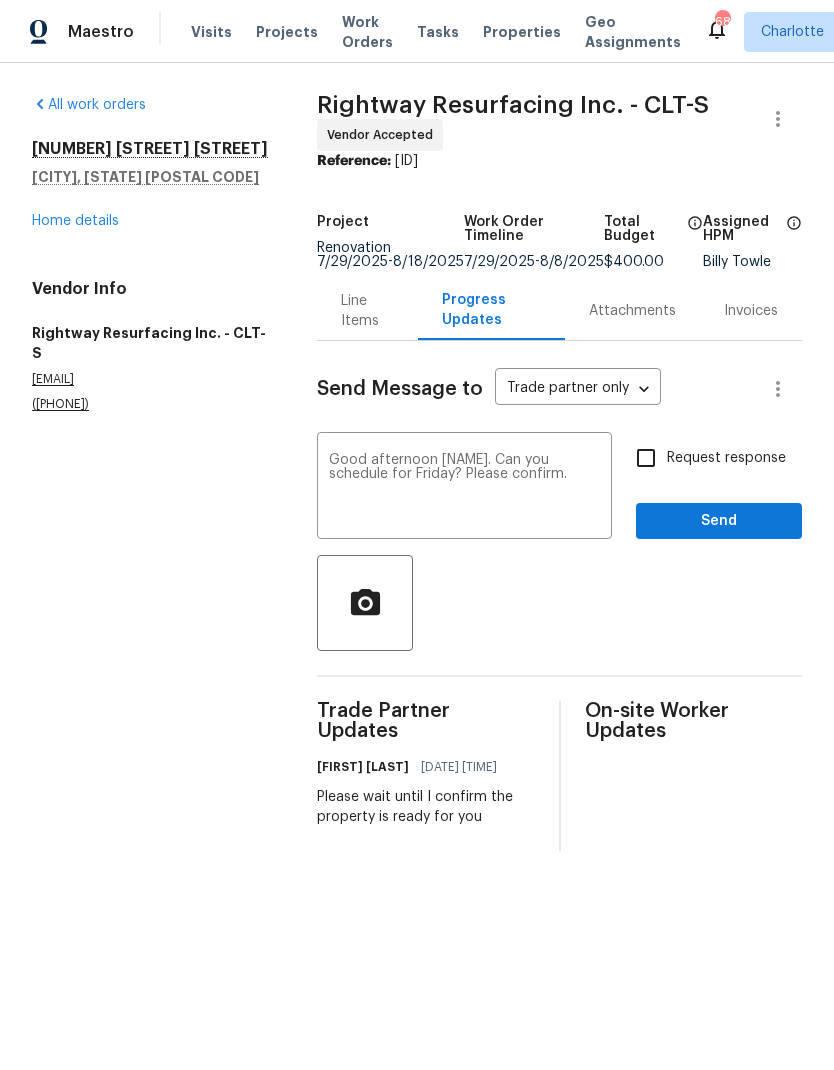 click on "Request response Send" at bounding box center (719, 488) 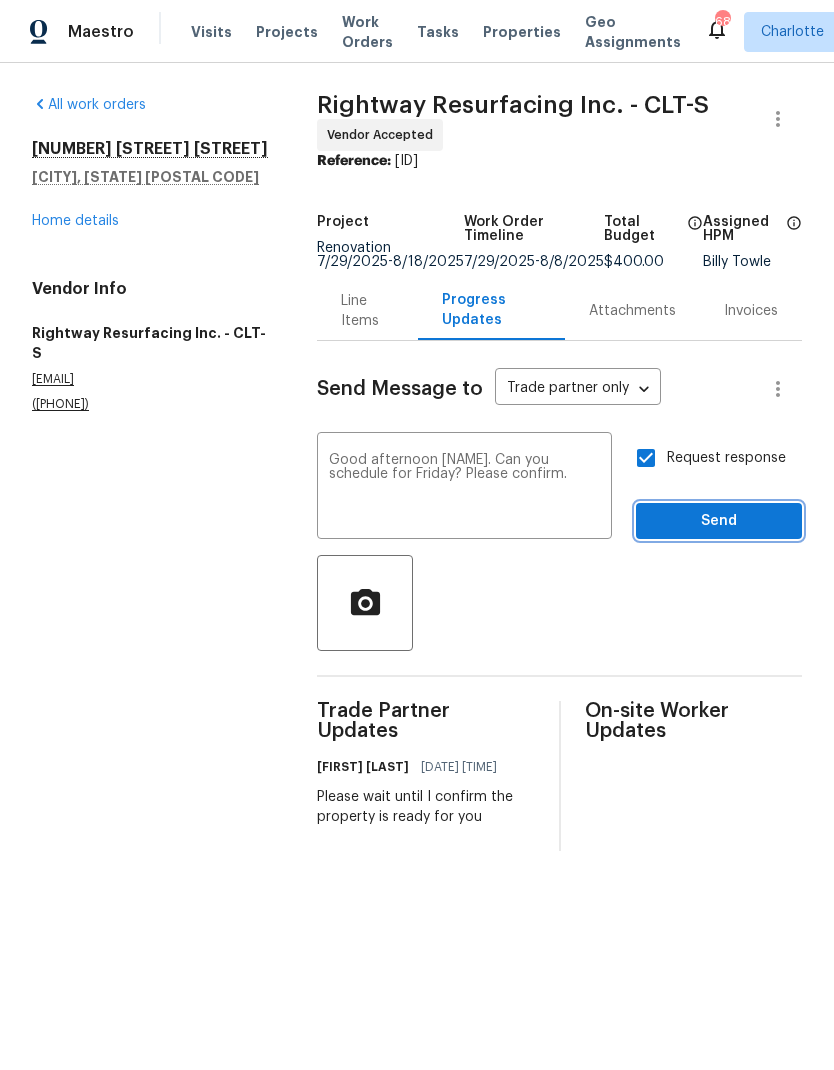 click on "Send" at bounding box center [719, 521] 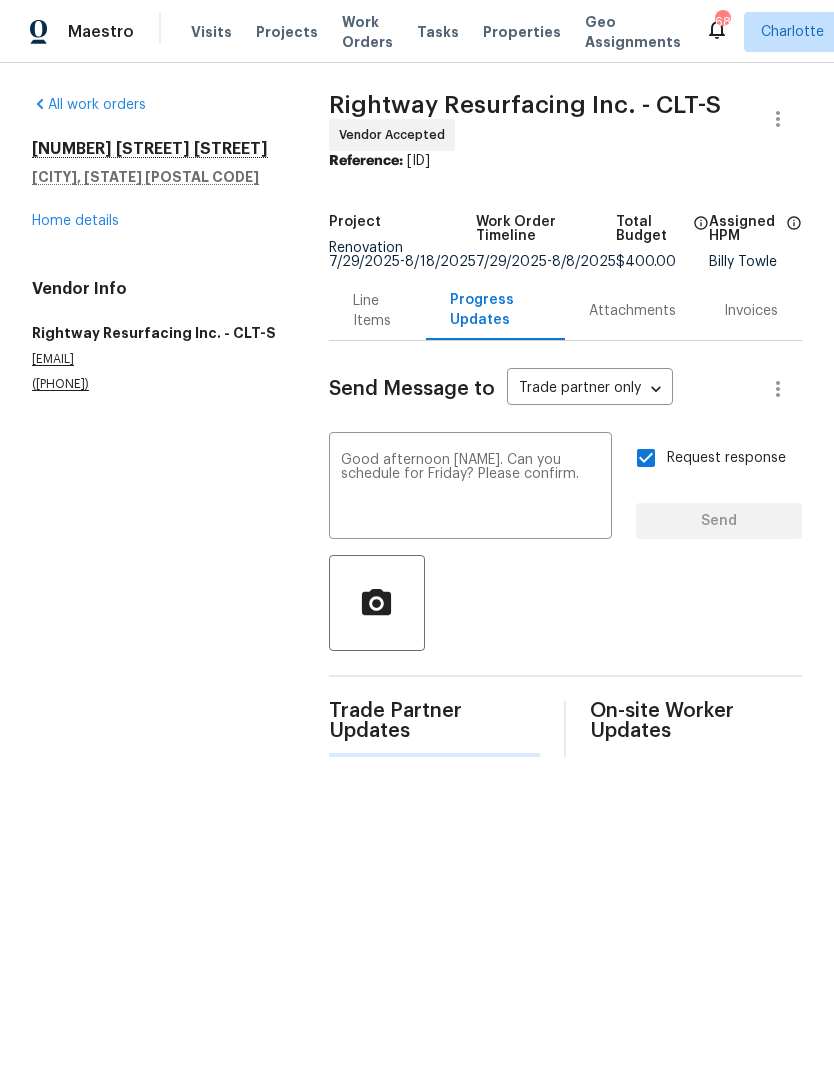 type 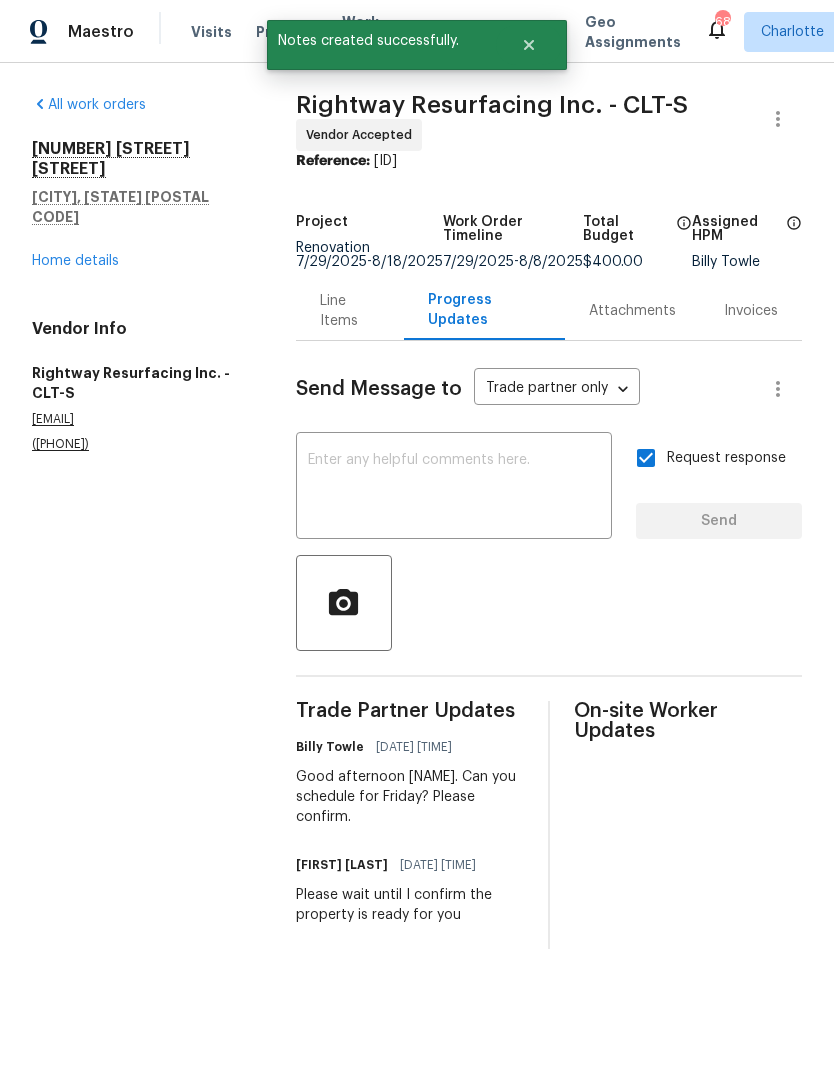 click on "Home details" at bounding box center (75, 261) 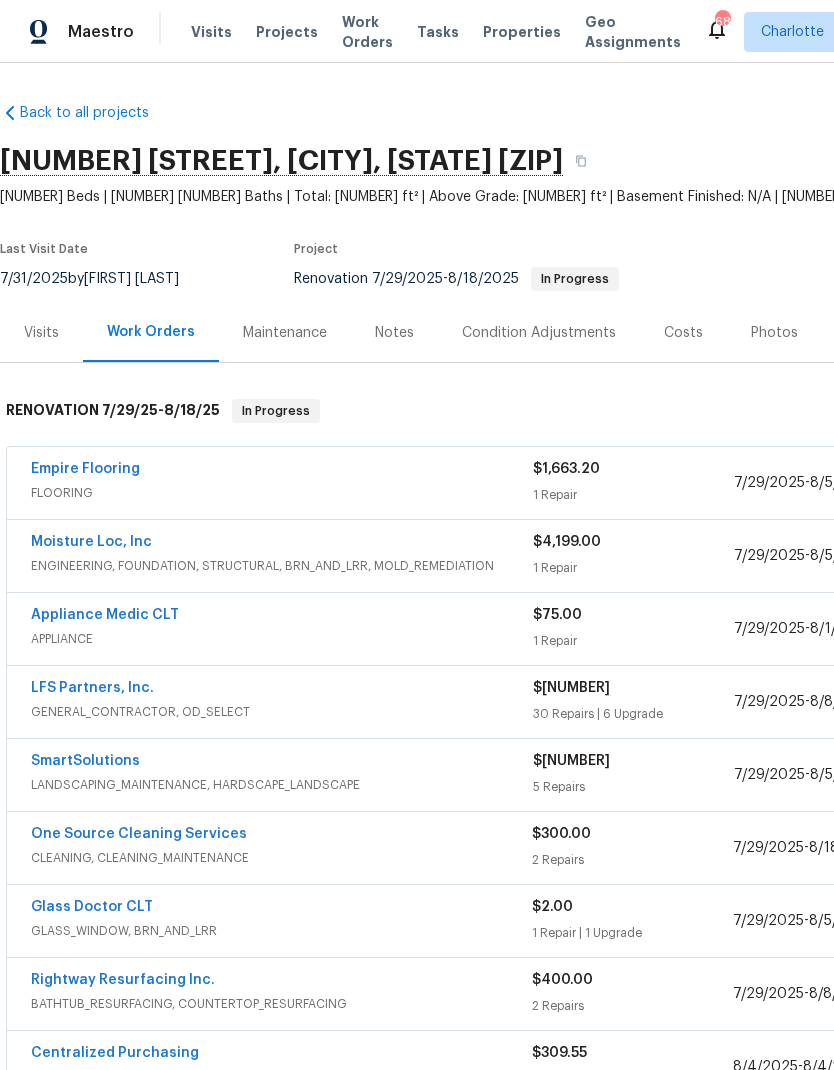 click on "Moisture Loc, Inc" at bounding box center (91, 542) 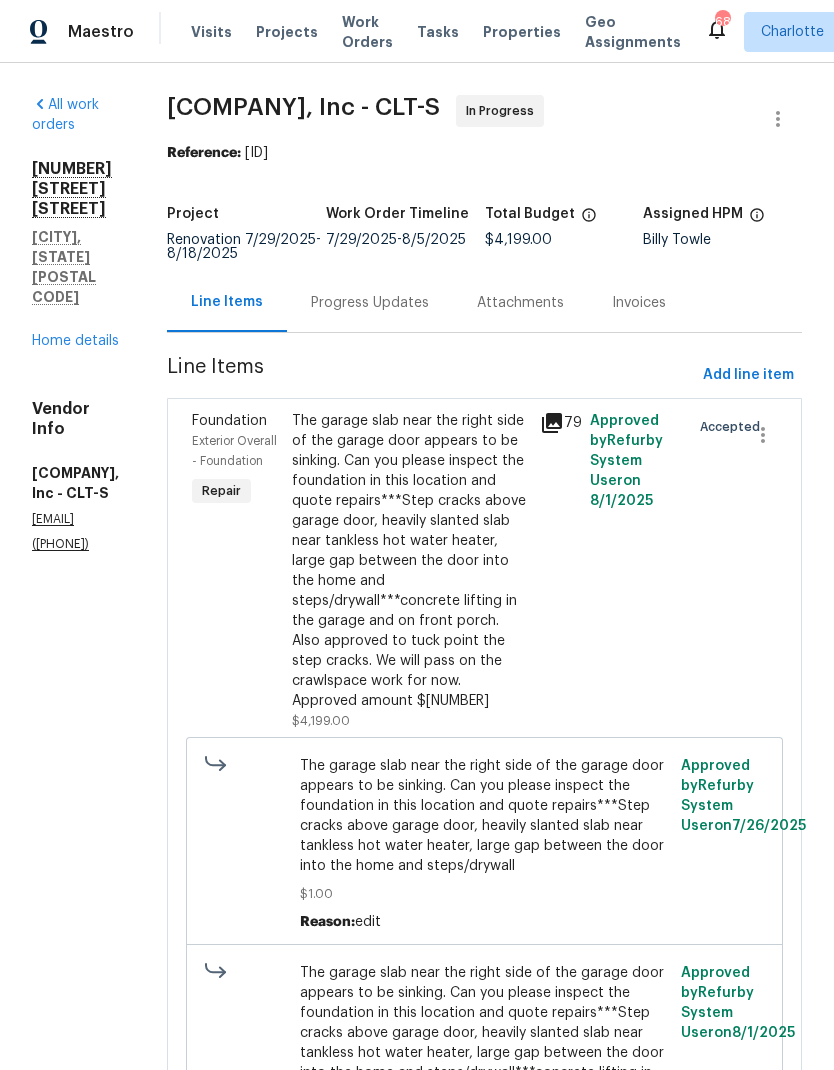 click on "Progress Updates" at bounding box center (370, 303) 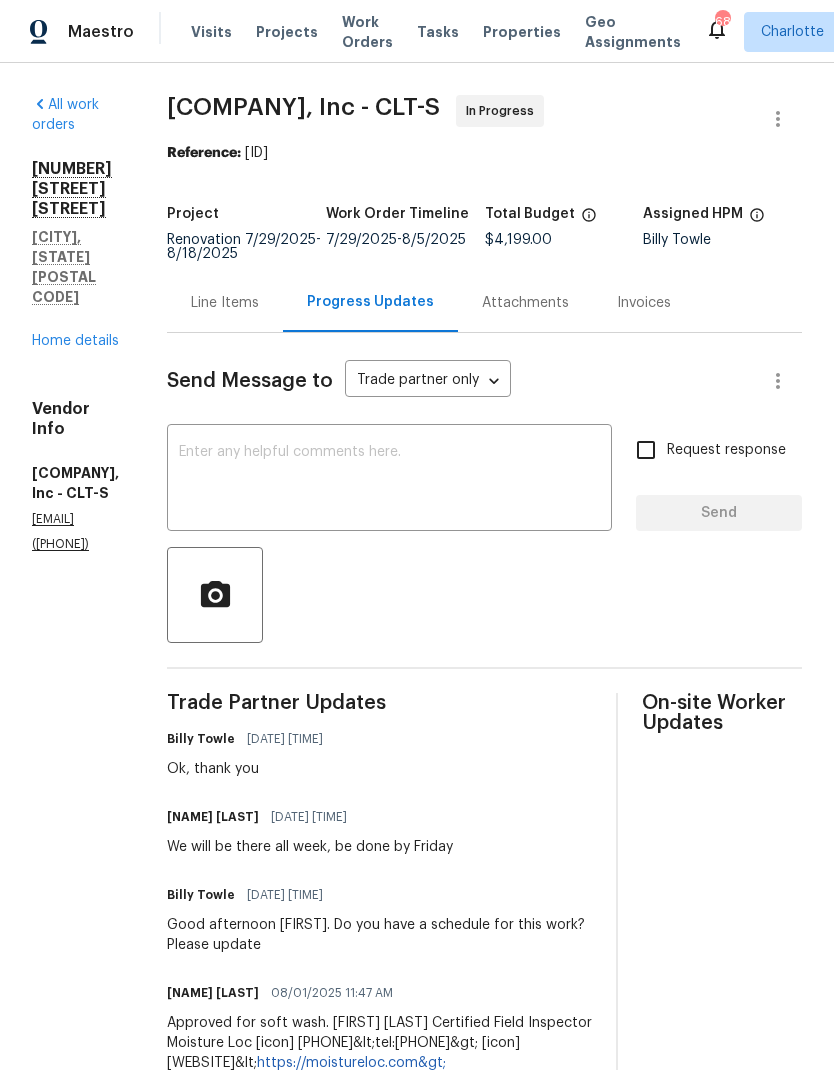 click on "Home details" at bounding box center [75, 341] 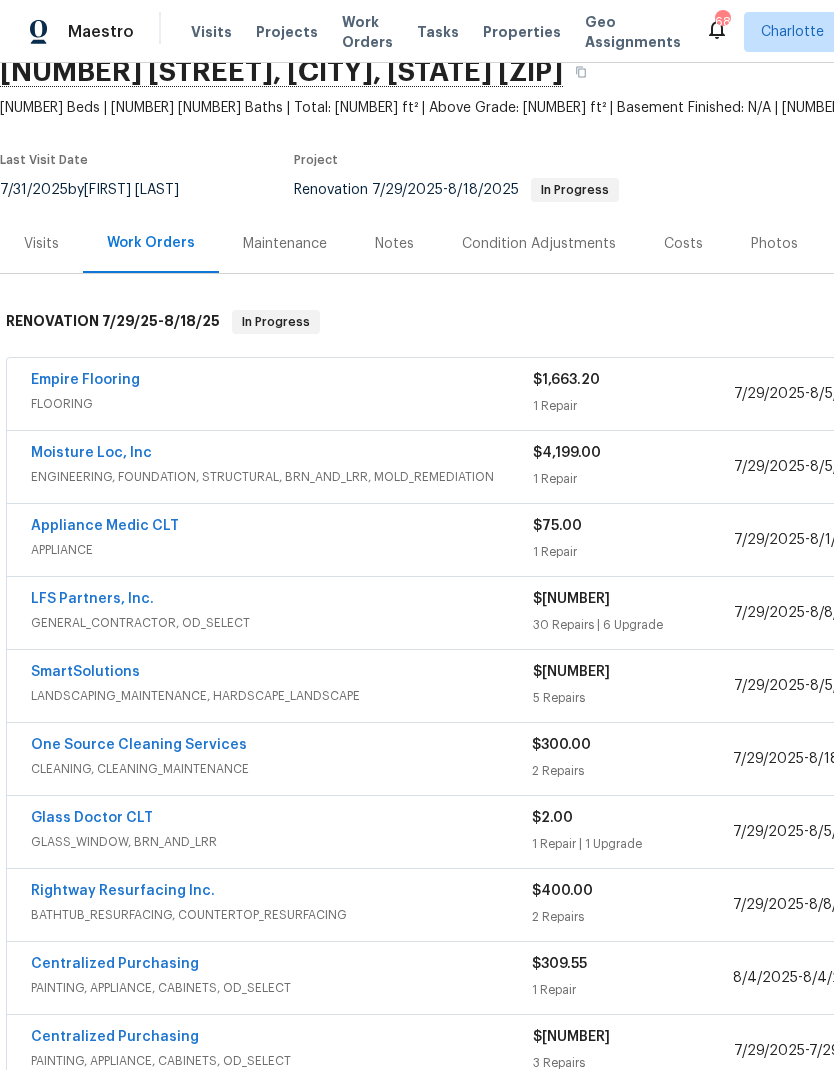 scroll, scrollTop: 89, scrollLeft: 0, axis: vertical 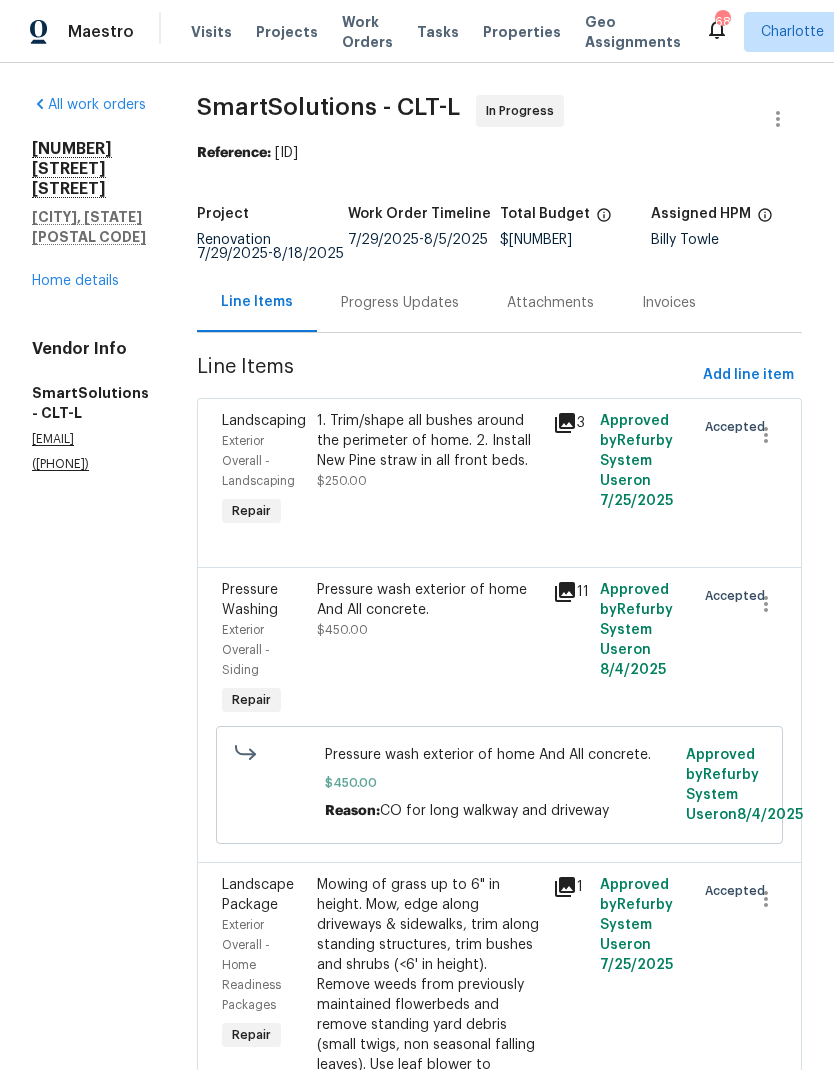 click on "Progress Updates" at bounding box center [400, 303] 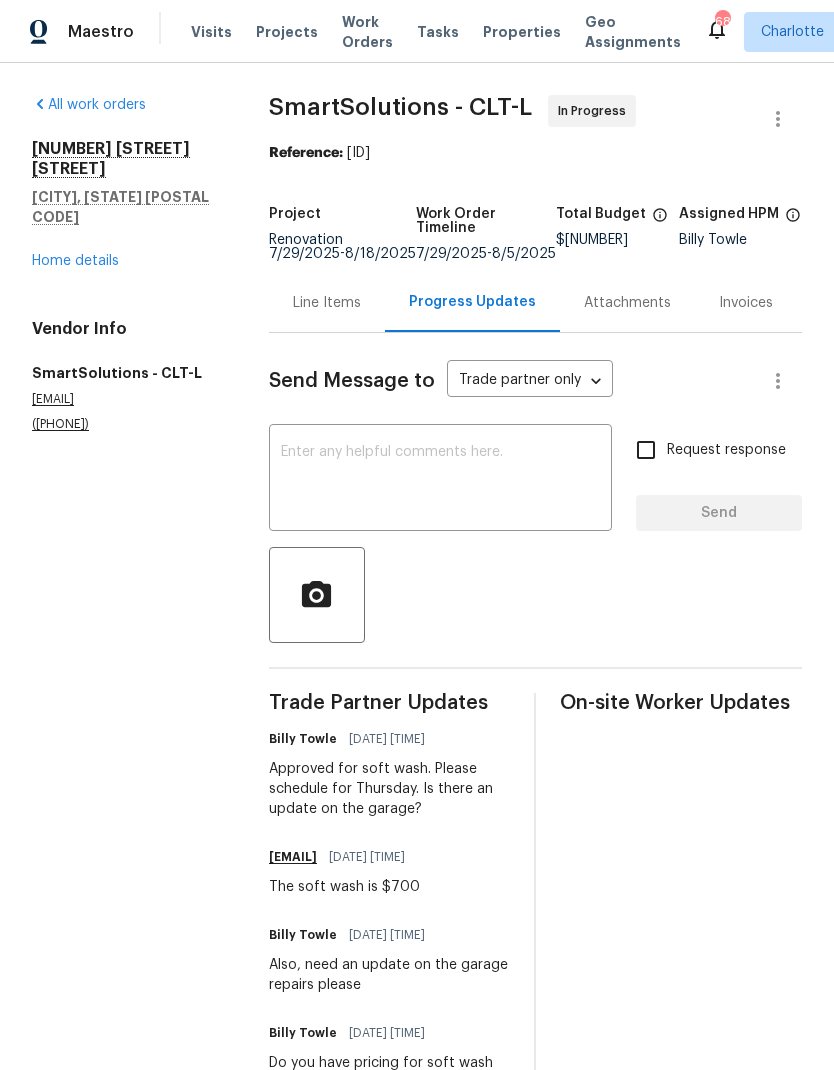 scroll, scrollTop: 0, scrollLeft: 0, axis: both 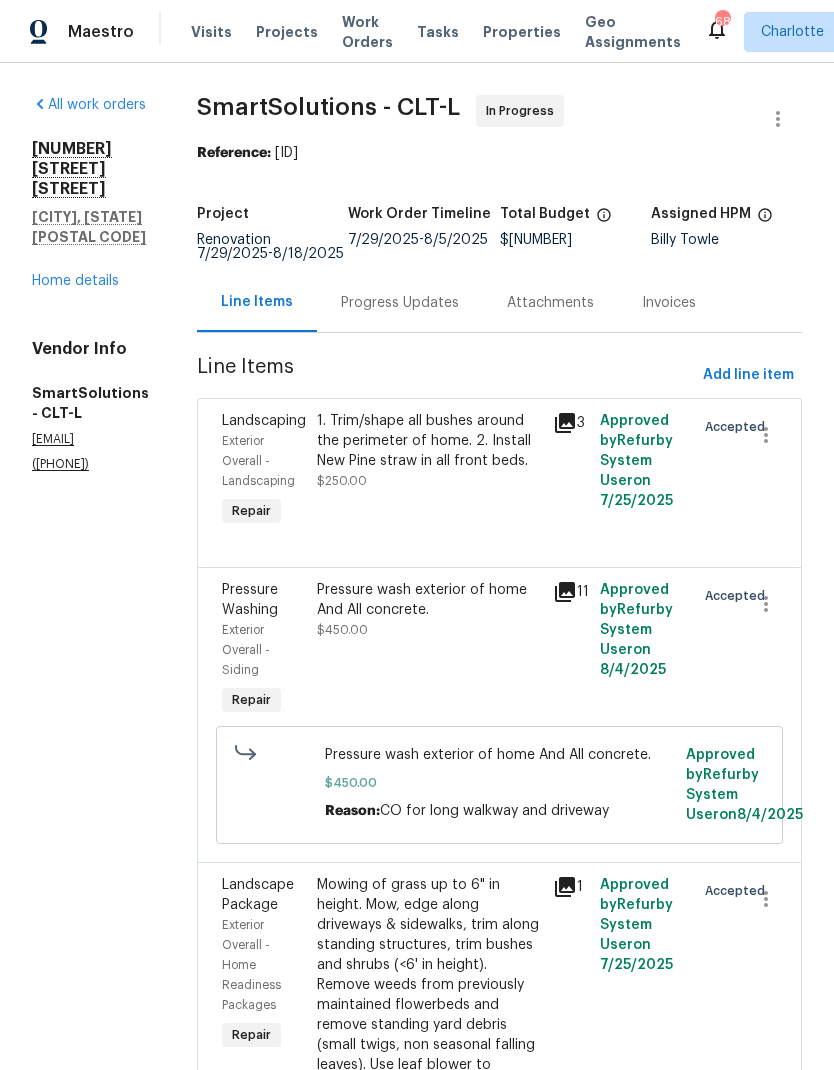 click on "Progress Updates" at bounding box center (400, 302) 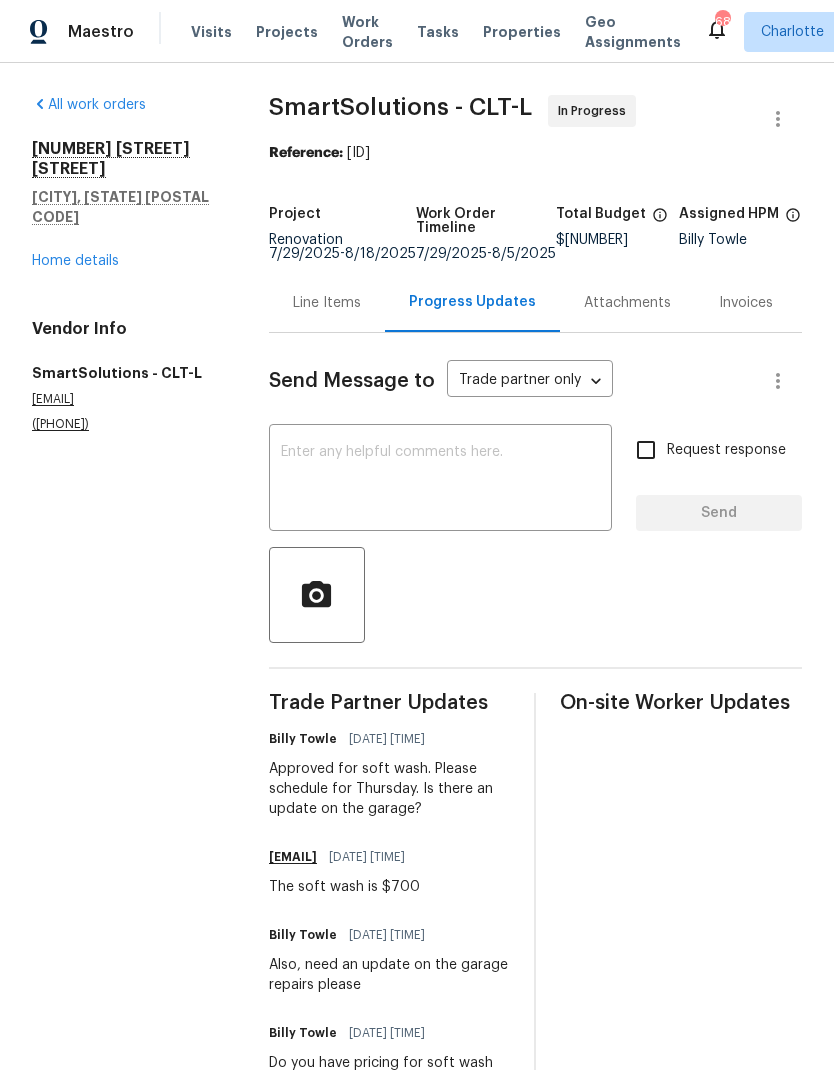 click at bounding box center (440, 480) 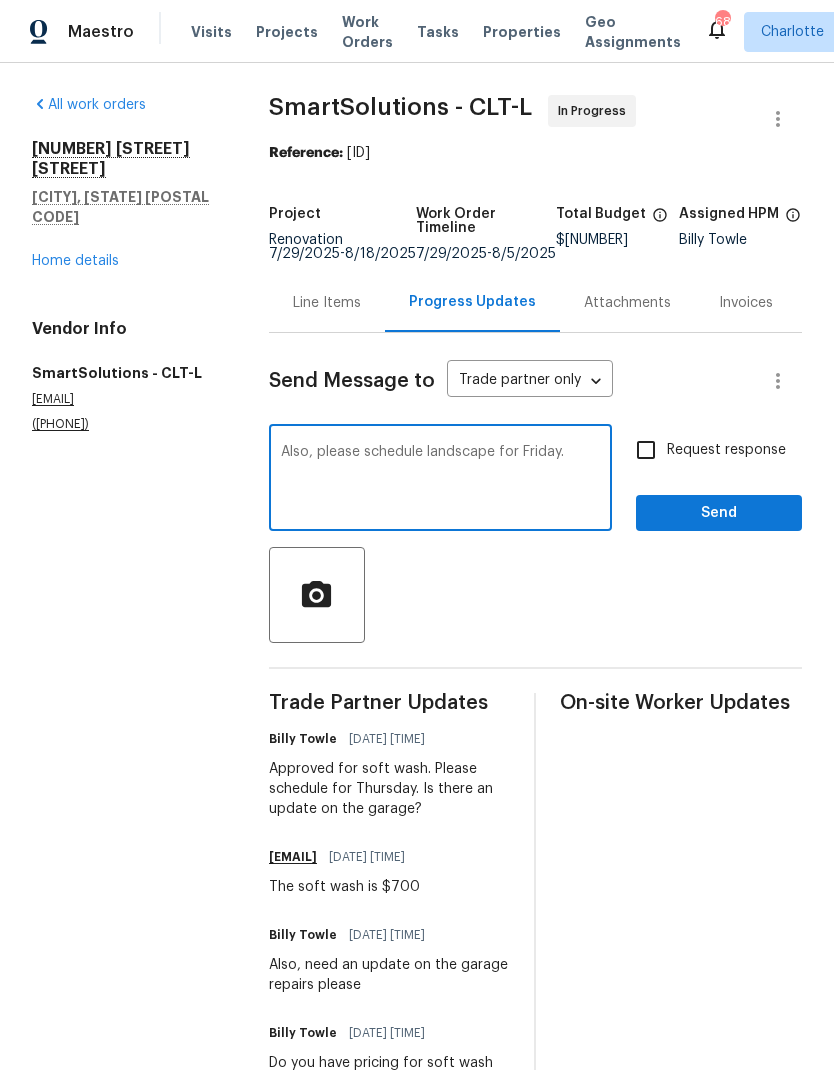 type on "Also, please schedule landscape for Friday." 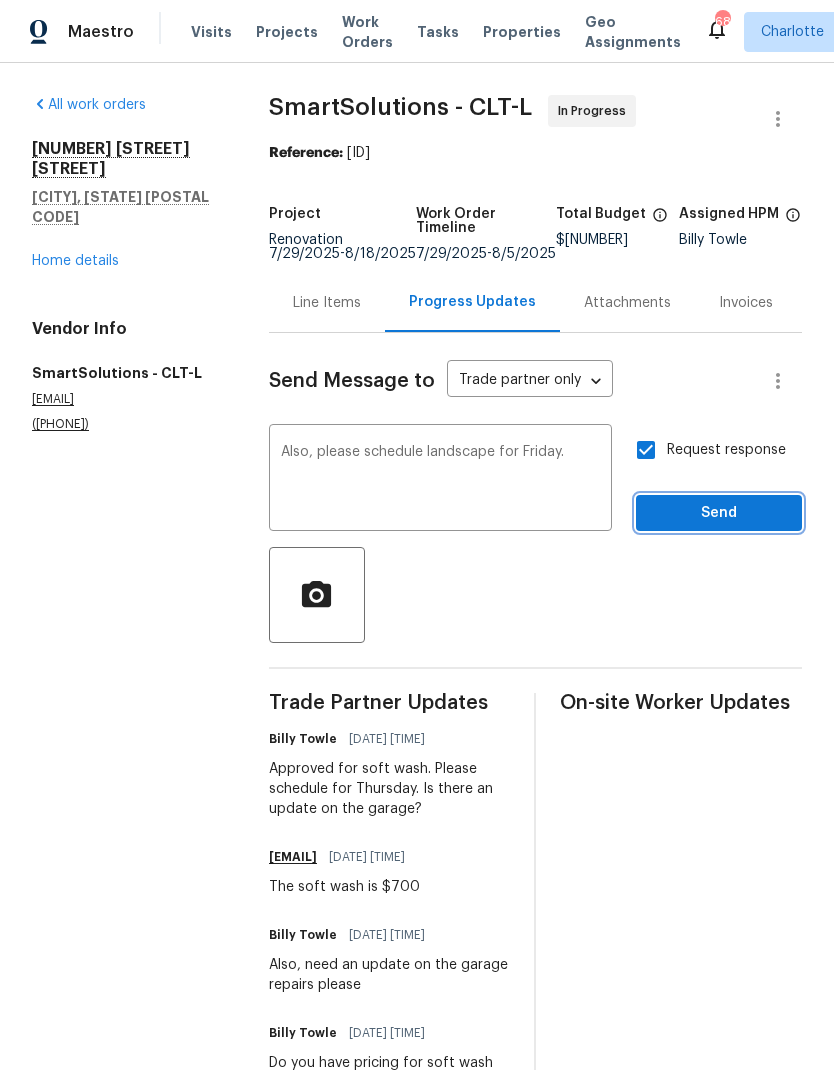 click on "Send" at bounding box center (719, 513) 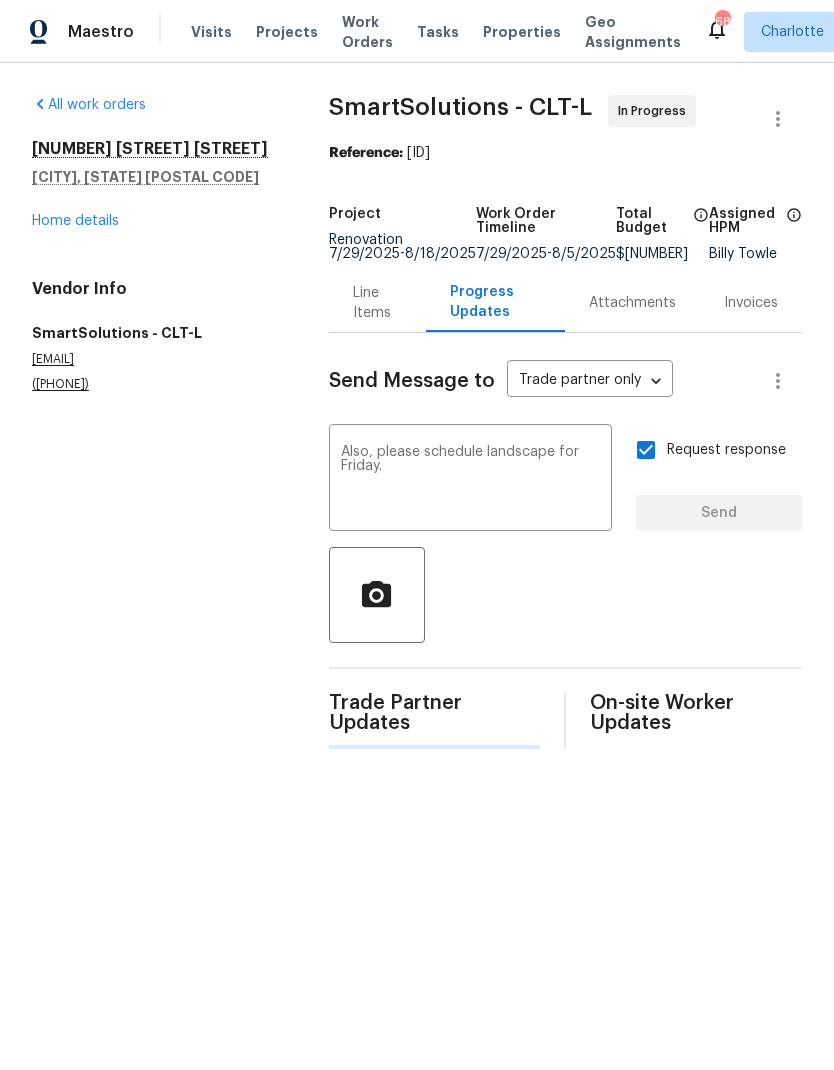 type 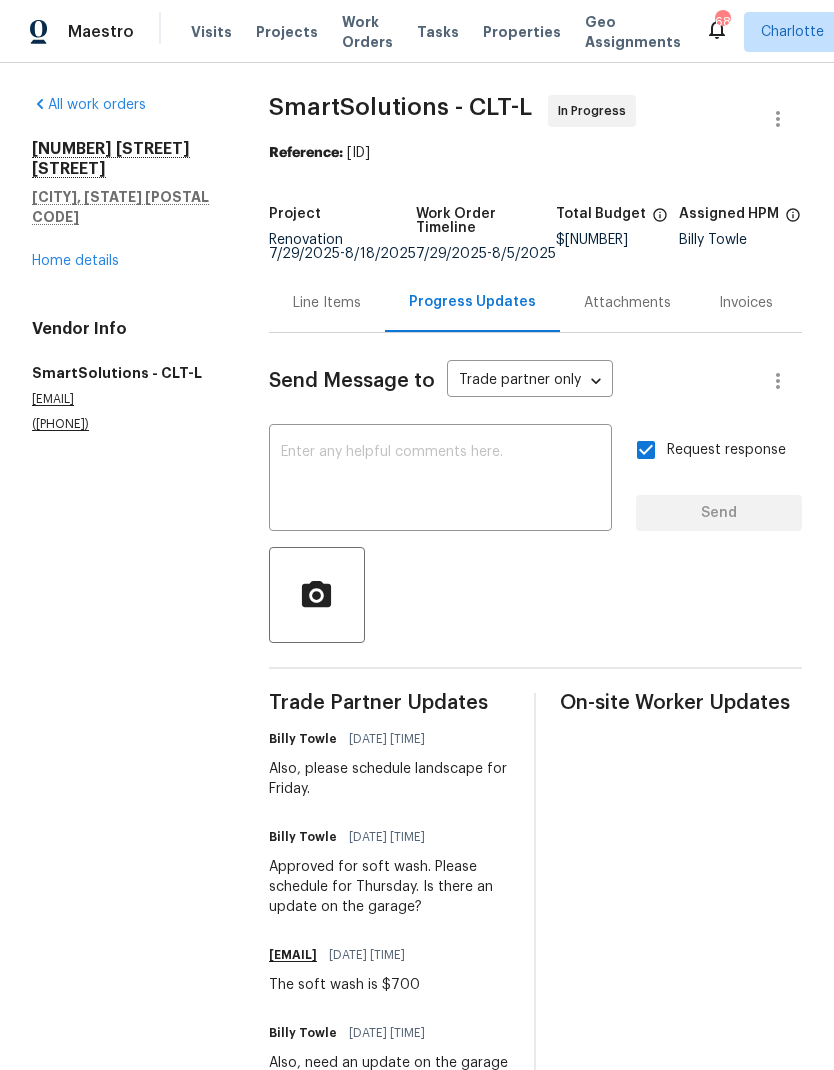click on "Home details" at bounding box center (75, 261) 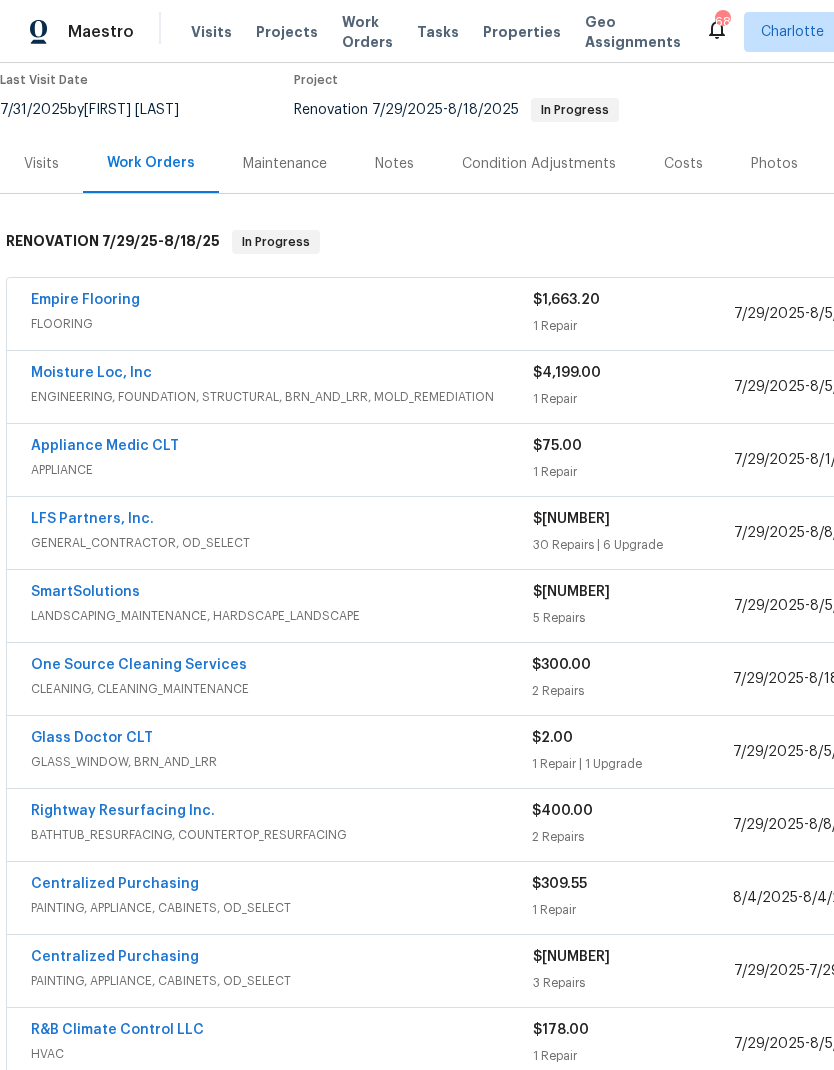 scroll, scrollTop: 168, scrollLeft: 0, axis: vertical 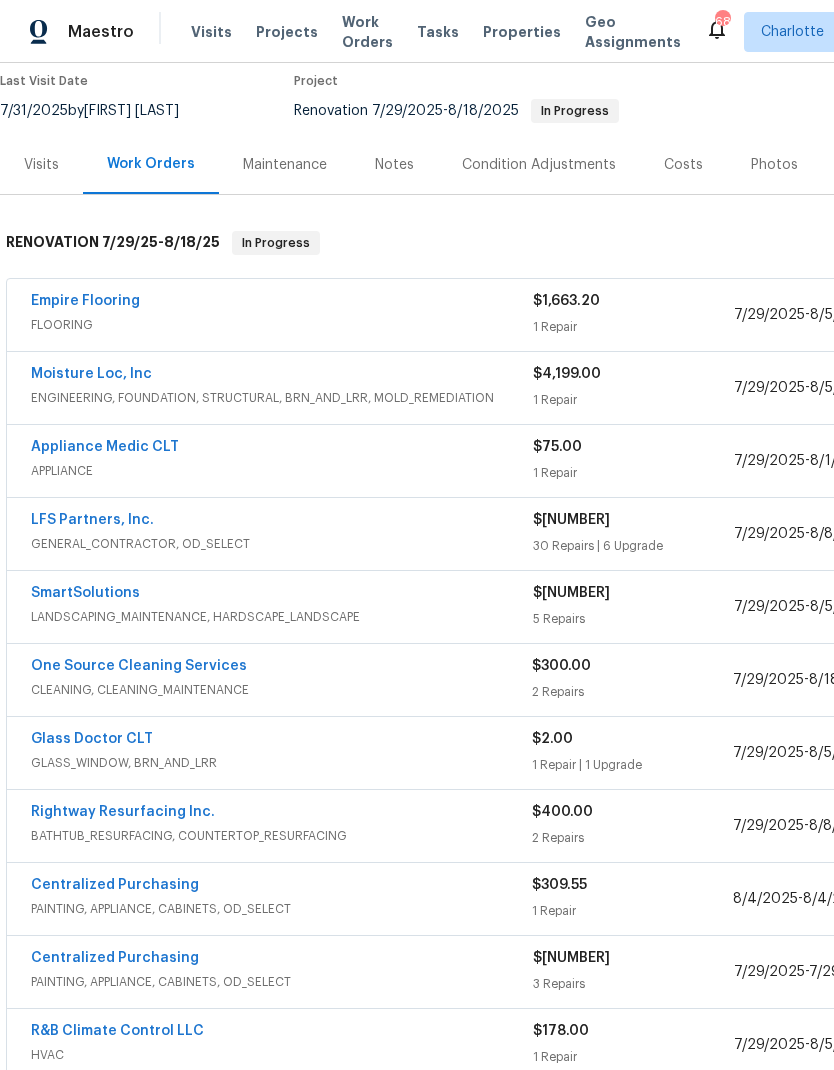 click on "Glass Doctor CLT" at bounding box center [92, 739] 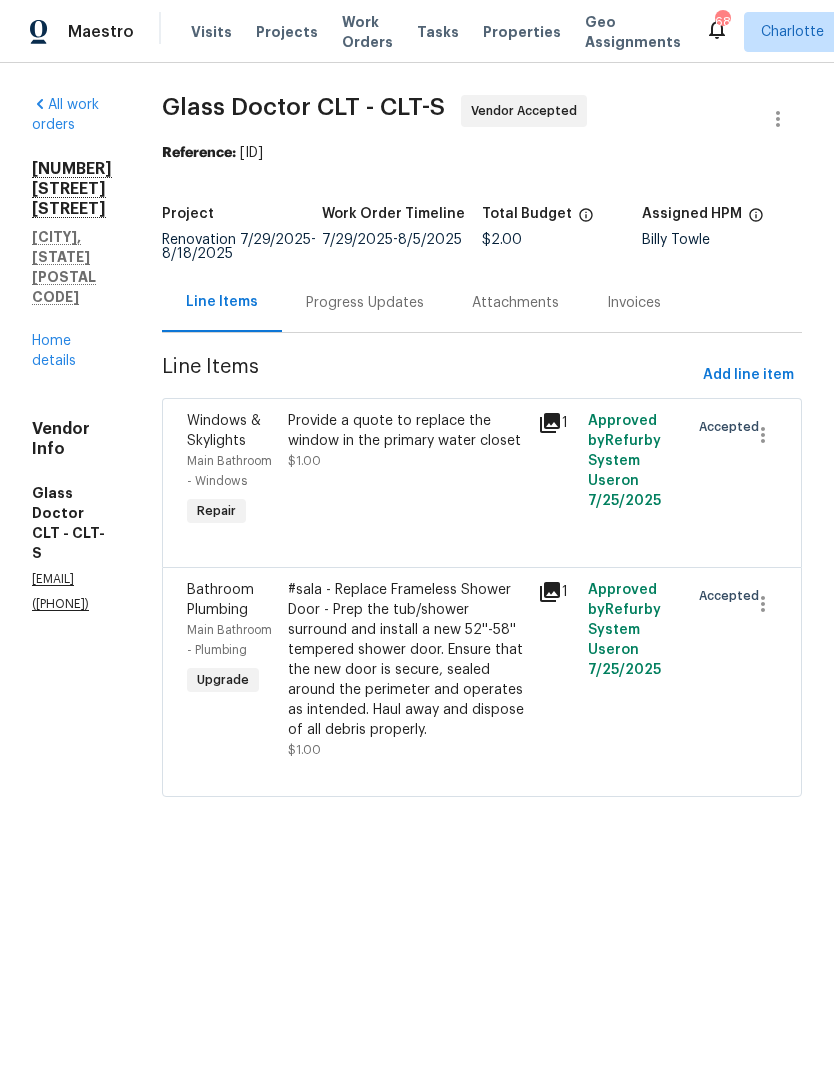 click on "Progress Updates" at bounding box center (365, 303) 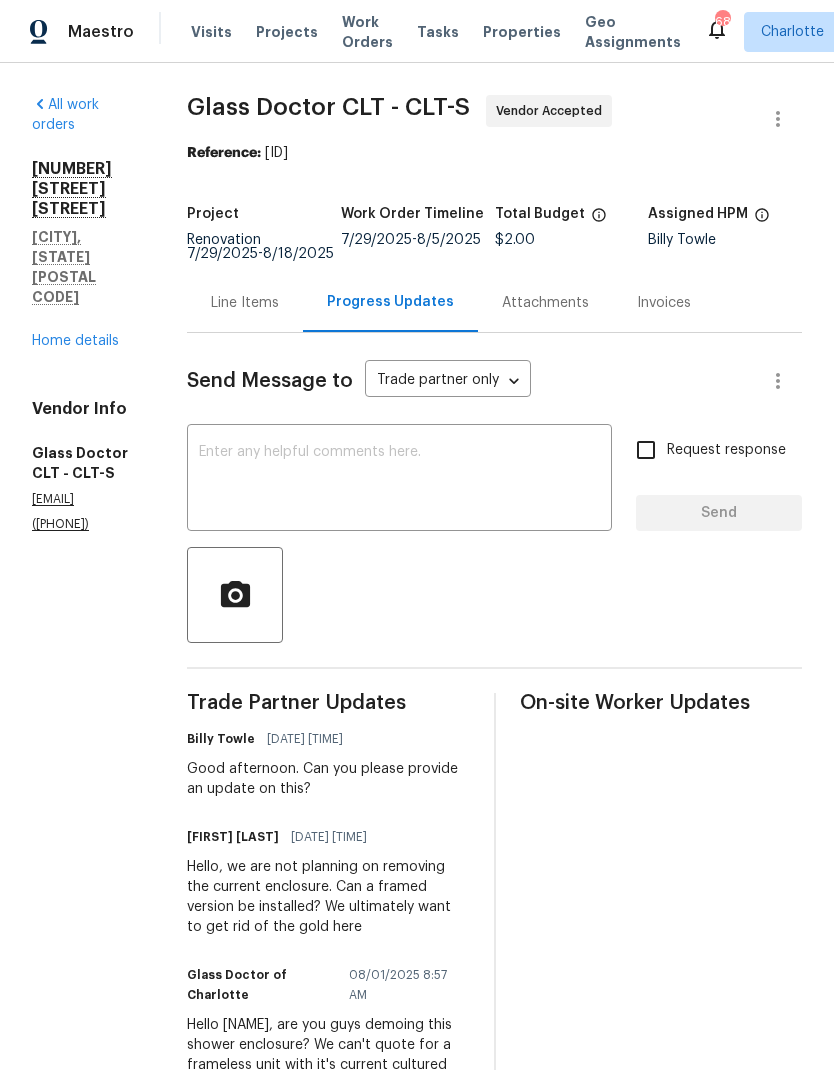 scroll, scrollTop: 0, scrollLeft: 0, axis: both 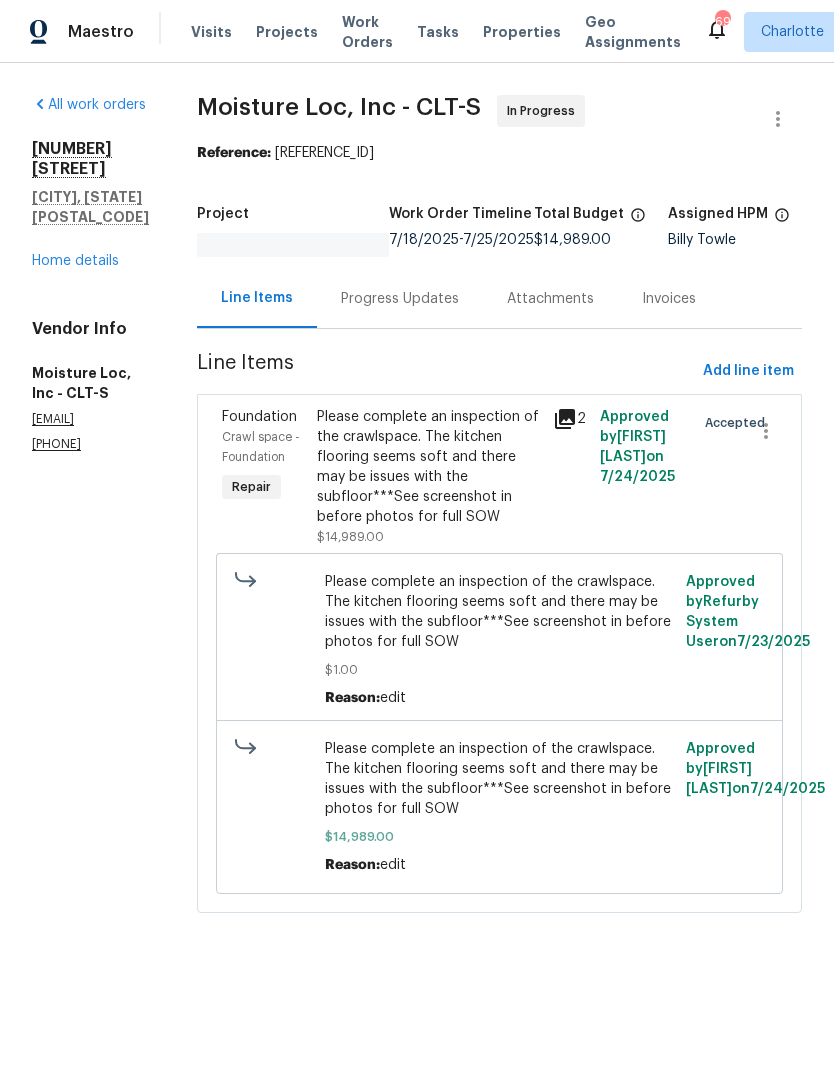 click on "Moisture Loc, Inc - CLT-S In Progress Reference:   3KPEET74ANZ95-620158df8 Project Work Order Timeline 7/18/2025  -  7/25/2025 Total Budget $14,989.00 Assigned HPM Billy Towle Line Items Progress Updates Attachments Invoices Line Items Add line item Foundation Crawl space - Foundation Repair Please complete an inspection of the crawlspace. The kitchen flooring seems soft and there may be issues with the subfloor***See screenshot in before photos for full SOW $14,989.00   2 Approved by  Brian Fudge  on   7/24/2025 Accepted Please complete an inspection of the crawlspace. The kitchen flooring seems soft and there may be issues with the subfloor***See screenshot in before photos for full SOW $1.00 Reason:  edit Approved by  Refurby System User  on  7/23/2025 Please complete an inspection of the crawlspace. The kitchen flooring seems soft and there may be issues with the subfloor***See screenshot in before photos for full SOW $14,989.00 Reason:  edit Approved by  Brian Fudge  on  7/24/2025" at bounding box center (499, 516) 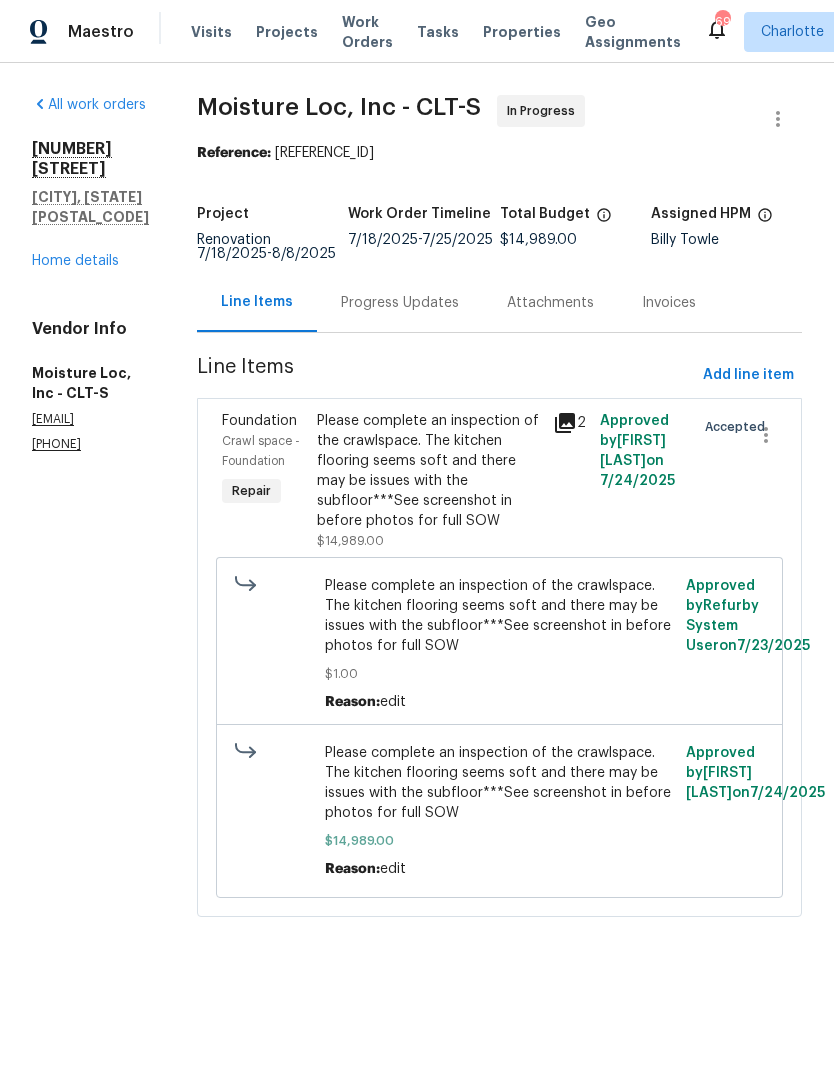 click on "Progress Updates" at bounding box center [400, 302] 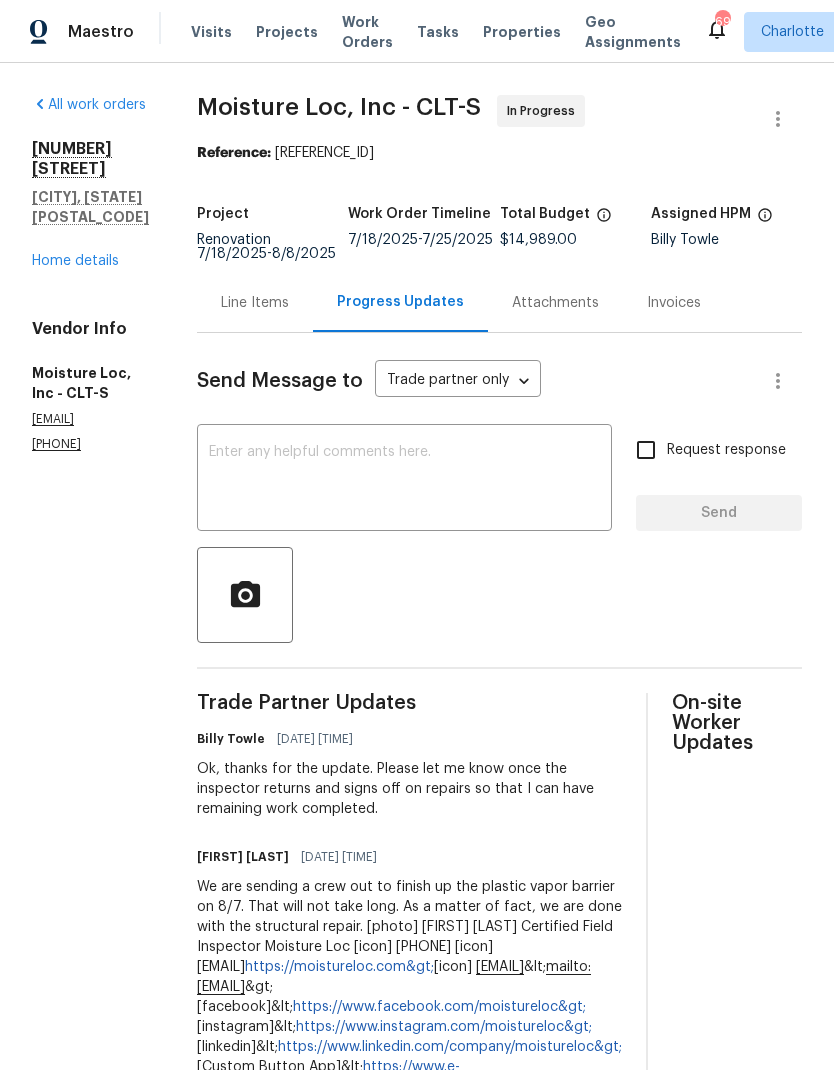 scroll, scrollTop: 0, scrollLeft: 0, axis: both 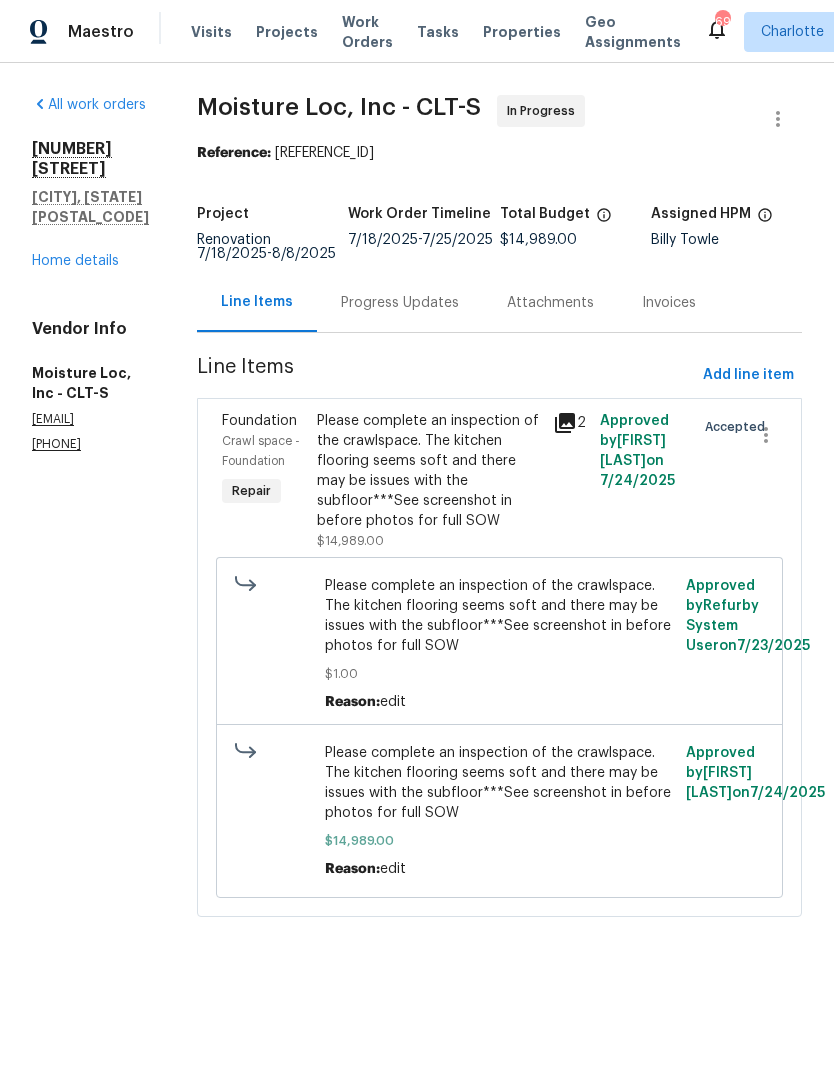 click on "Progress Updates" at bounding box center [400, 303] 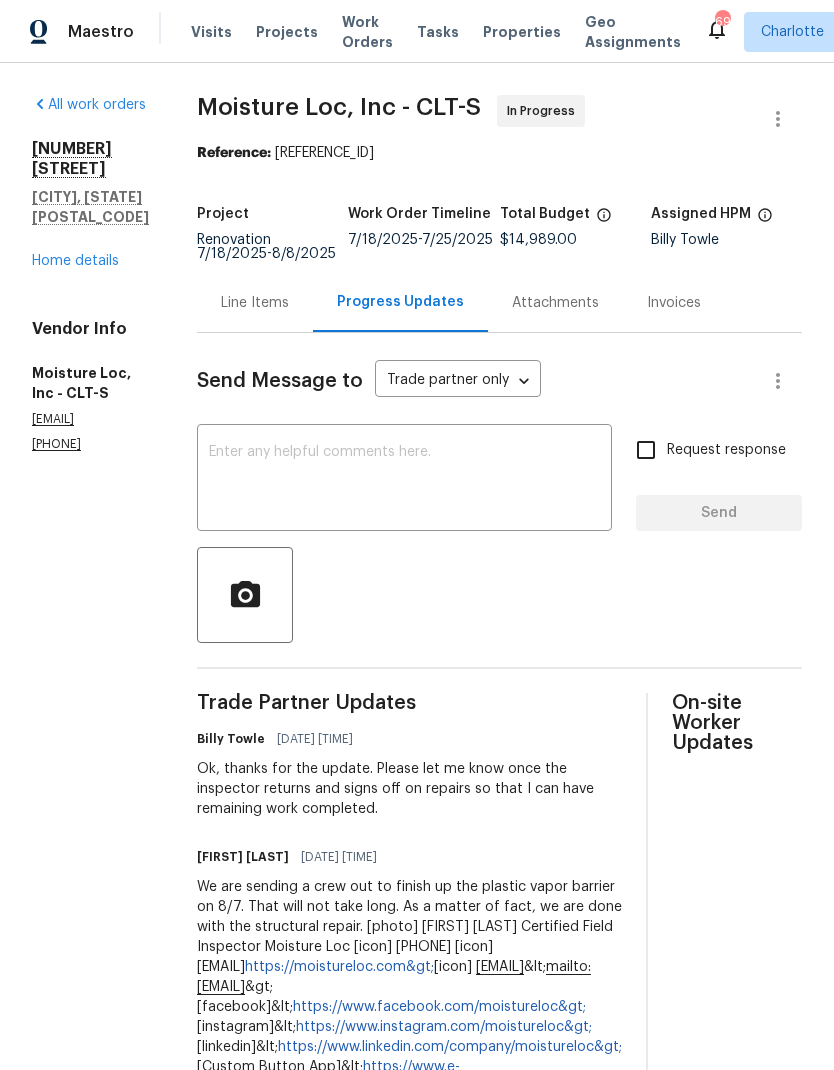 scroll, scrollTop: 0, scrollLeft: 0, axis: both 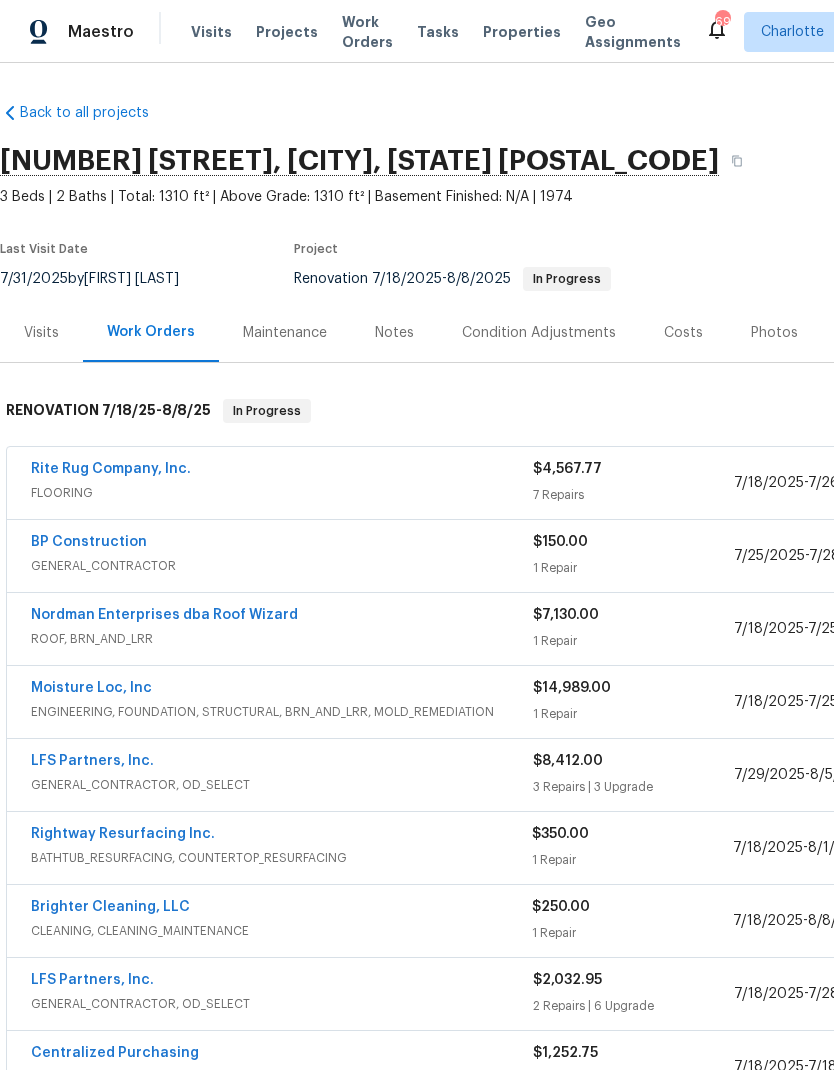 click on "BP Construction" at bounding box center (89, 542) 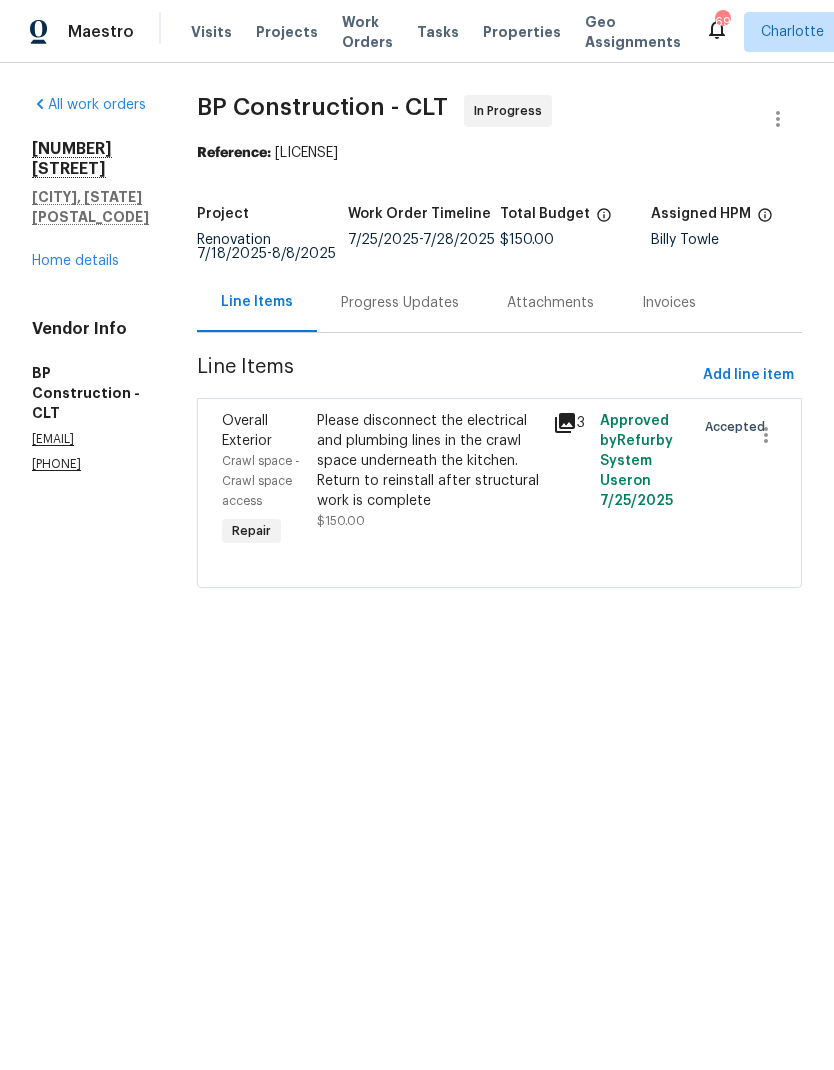 click on "Progress Updates" at bounding box center [400, 303] 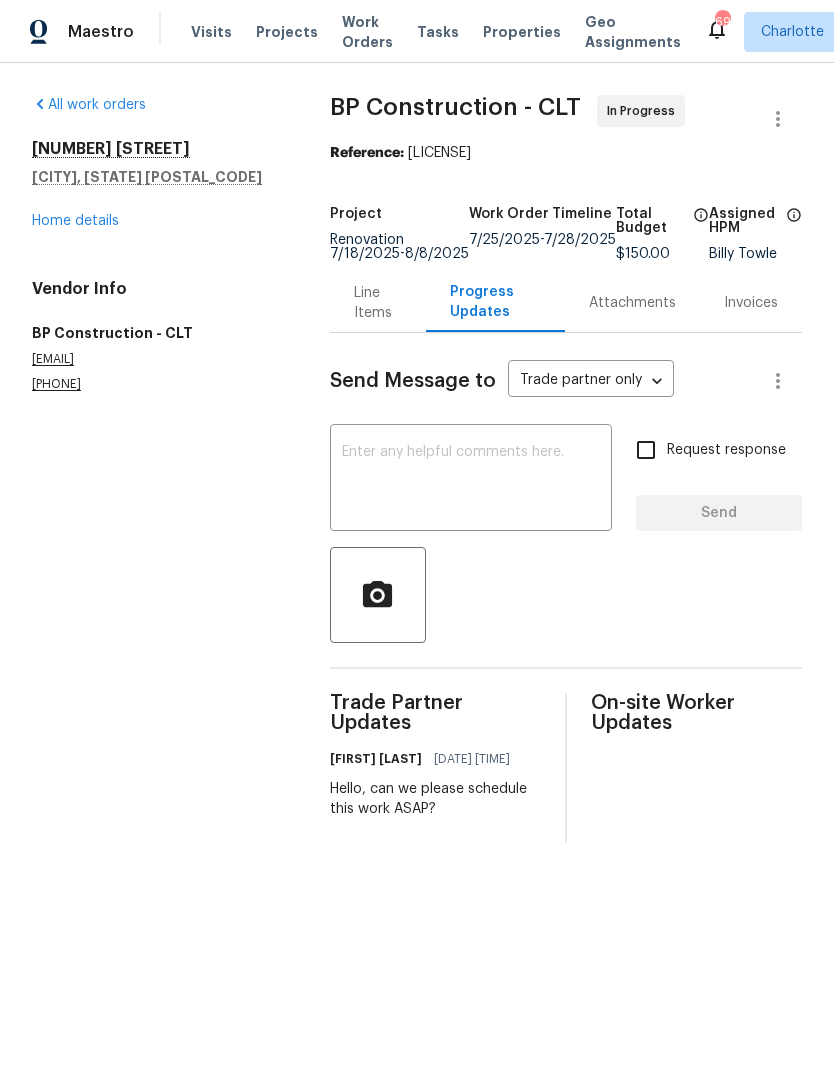 click at bounding box center (471, 480) 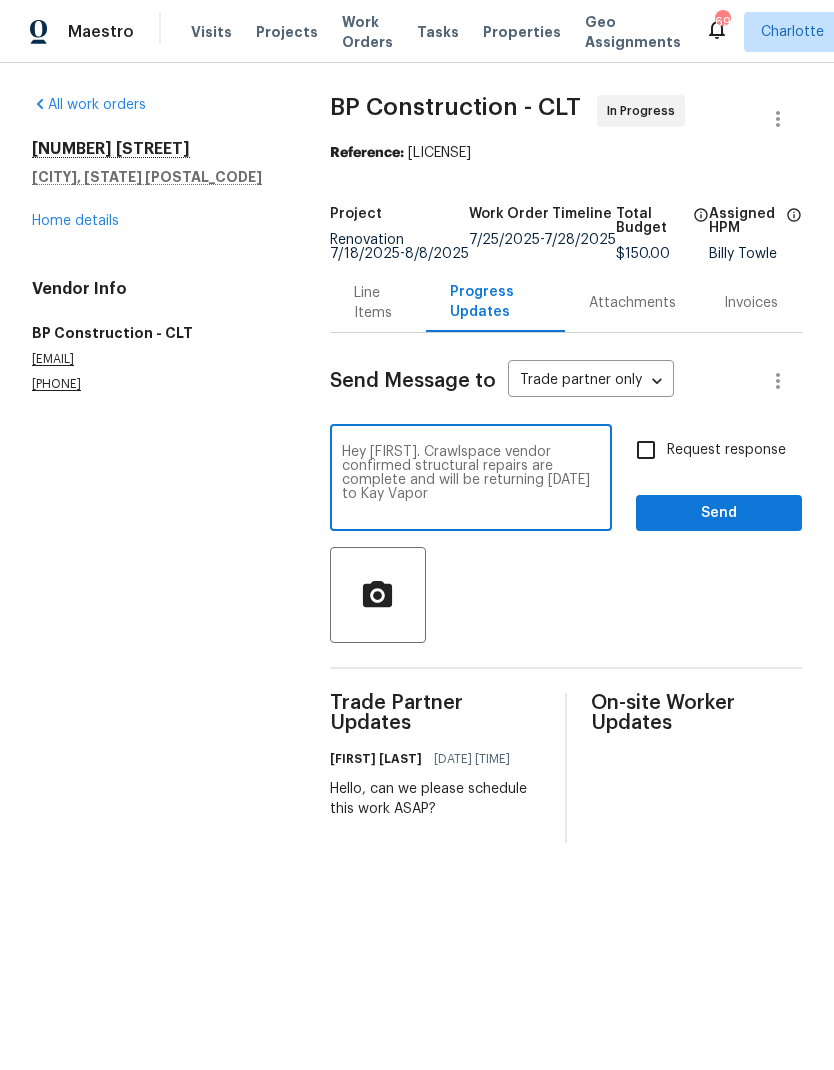 click on "Hey Ben. Crawlspace vendor confirmed structural repairs are complete and will be returning 8/7 to Kay Vapor" at bounding box center [471, 480] 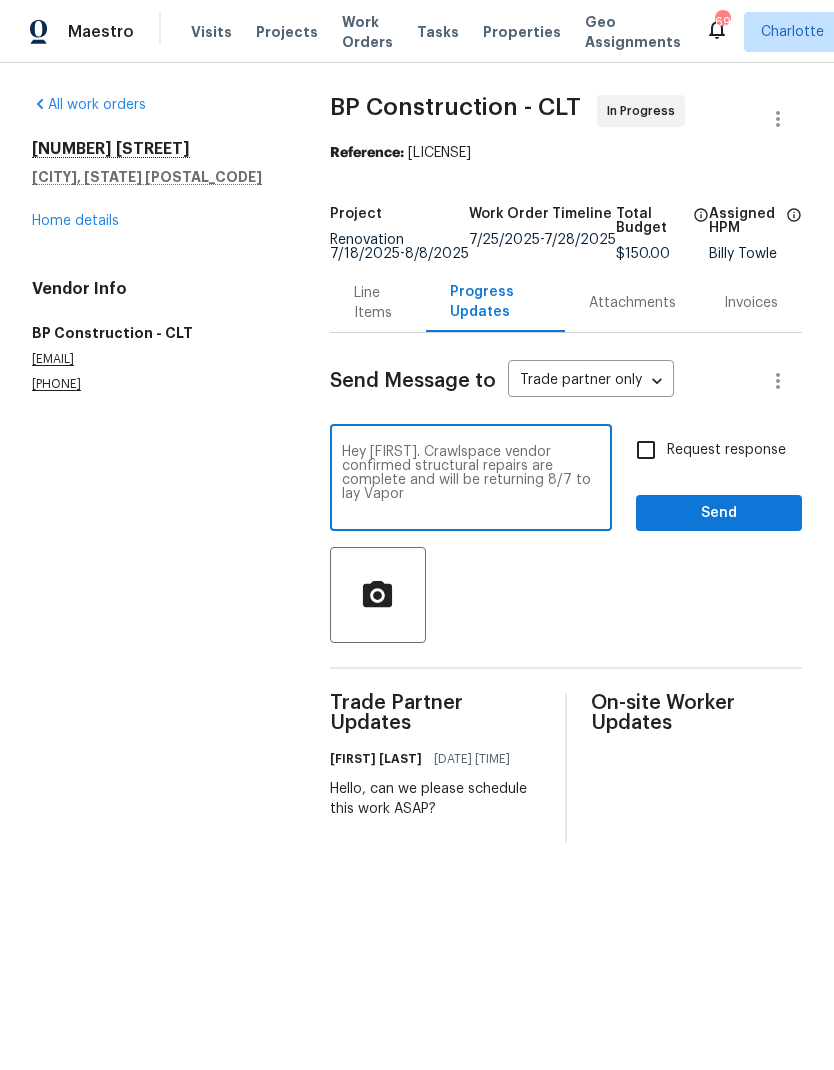 click on "Hey Ben. Crawlspace vendor confirmed structural repairs are complete and will be returning 8/7 to lay Vapor" at bounding box center (471, 480) 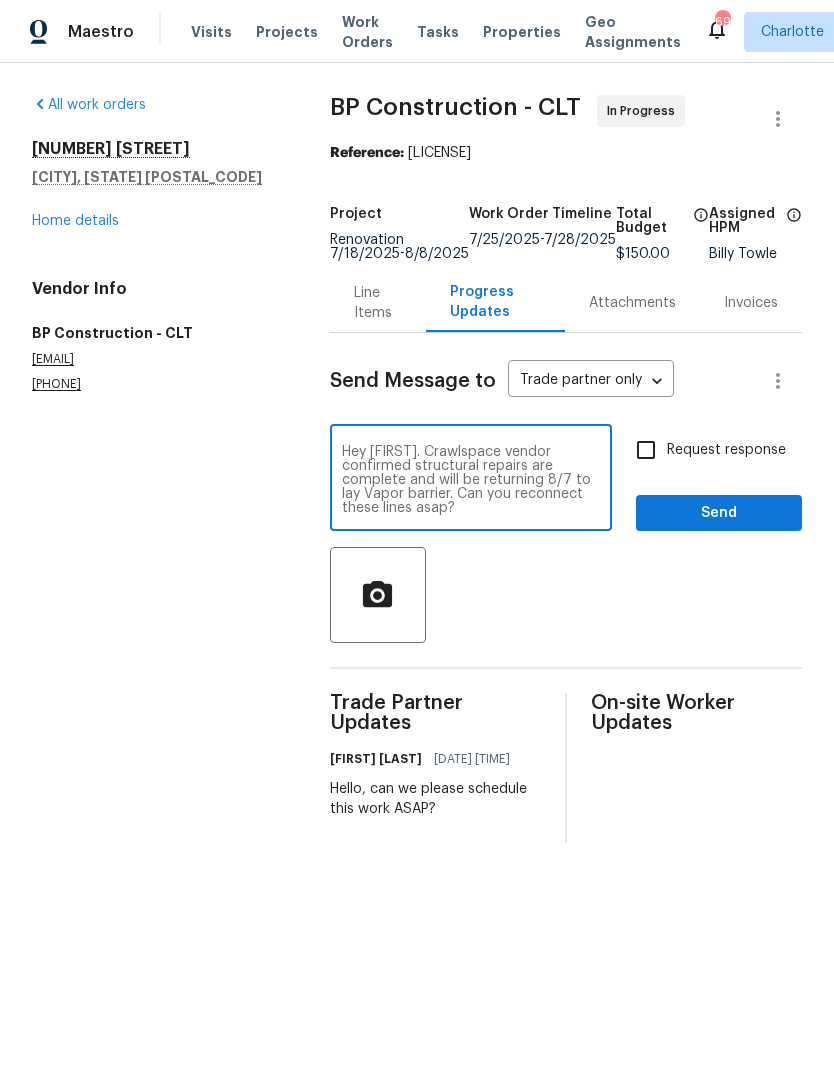 type on "Hey Ben. Crawlspace vendor confirmed structural repairs are complete and will be returning 8/7 to lay Vapor barrier. Can you reconnect these lines asap?" 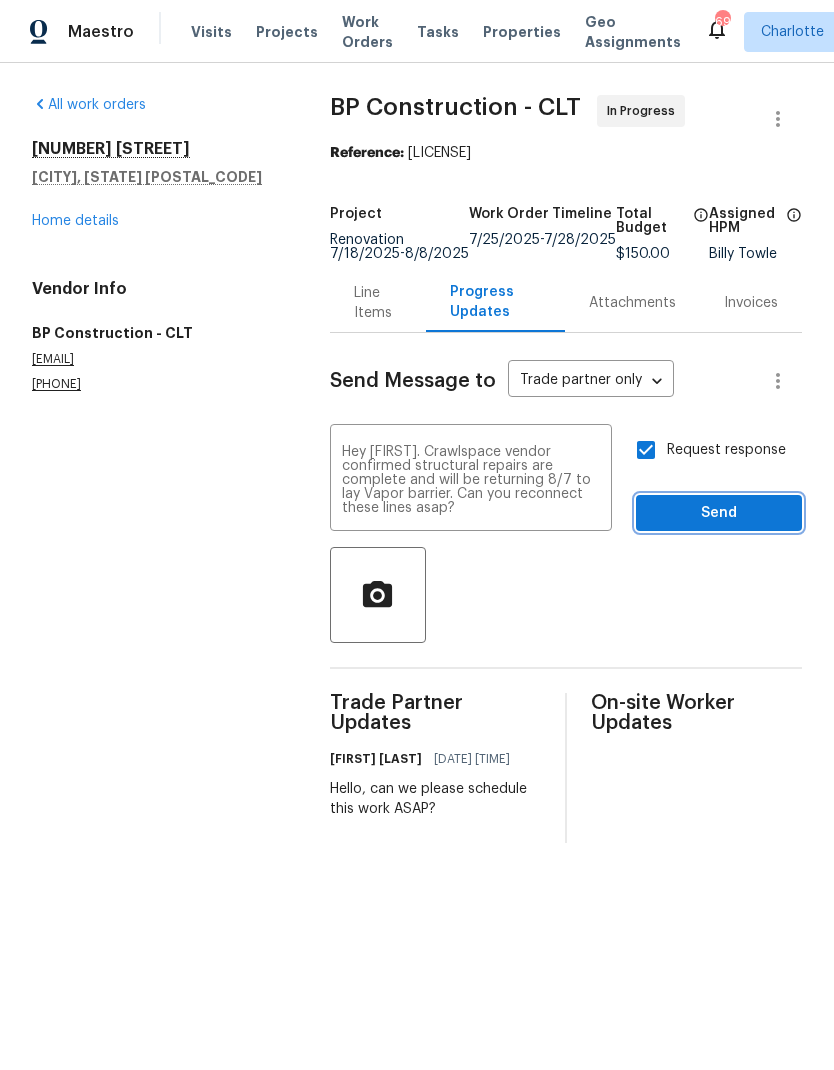 click on "Send" at bounding box center [719, 513] 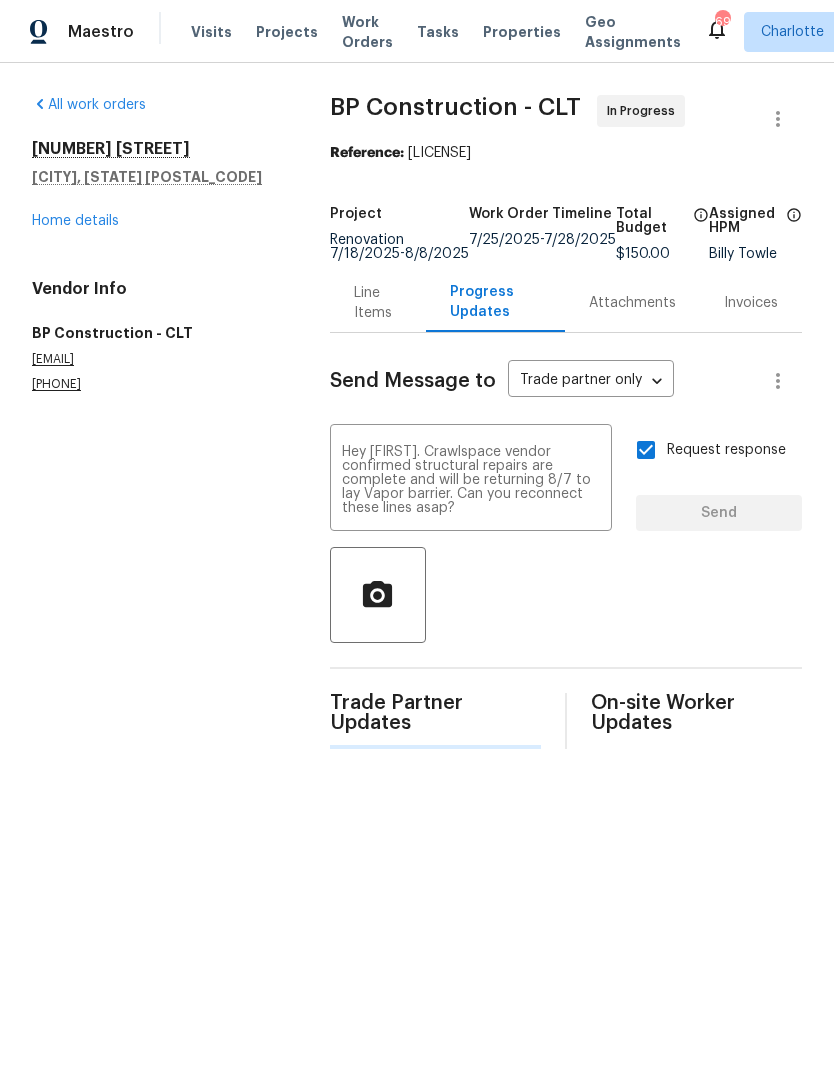 type 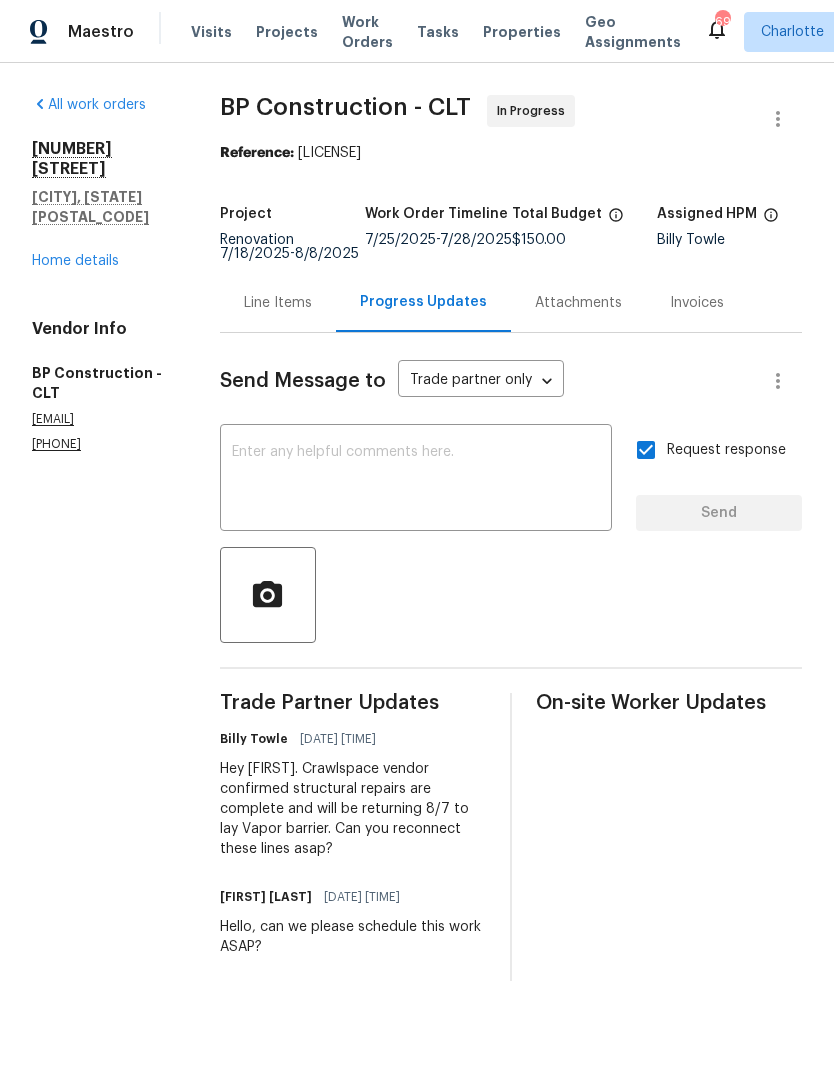 click on "Line Items" at bounding box center (278, 303) 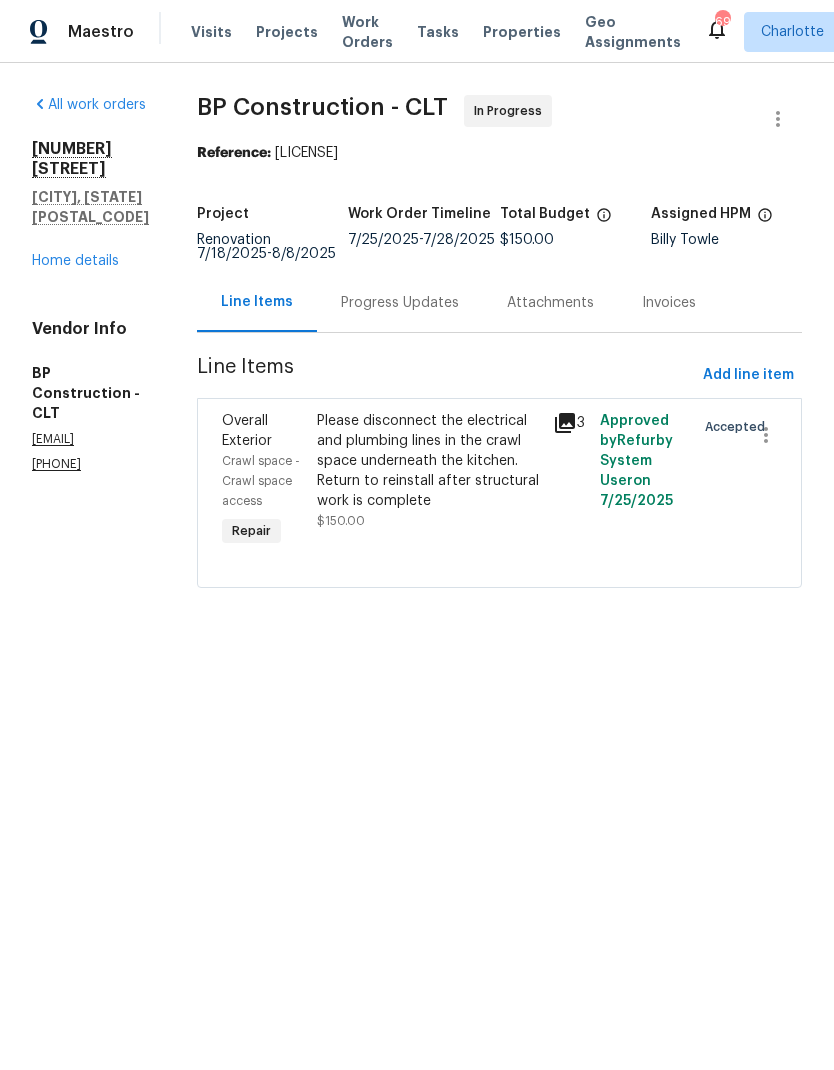click on "Home details" at bounding box center (75, 261) 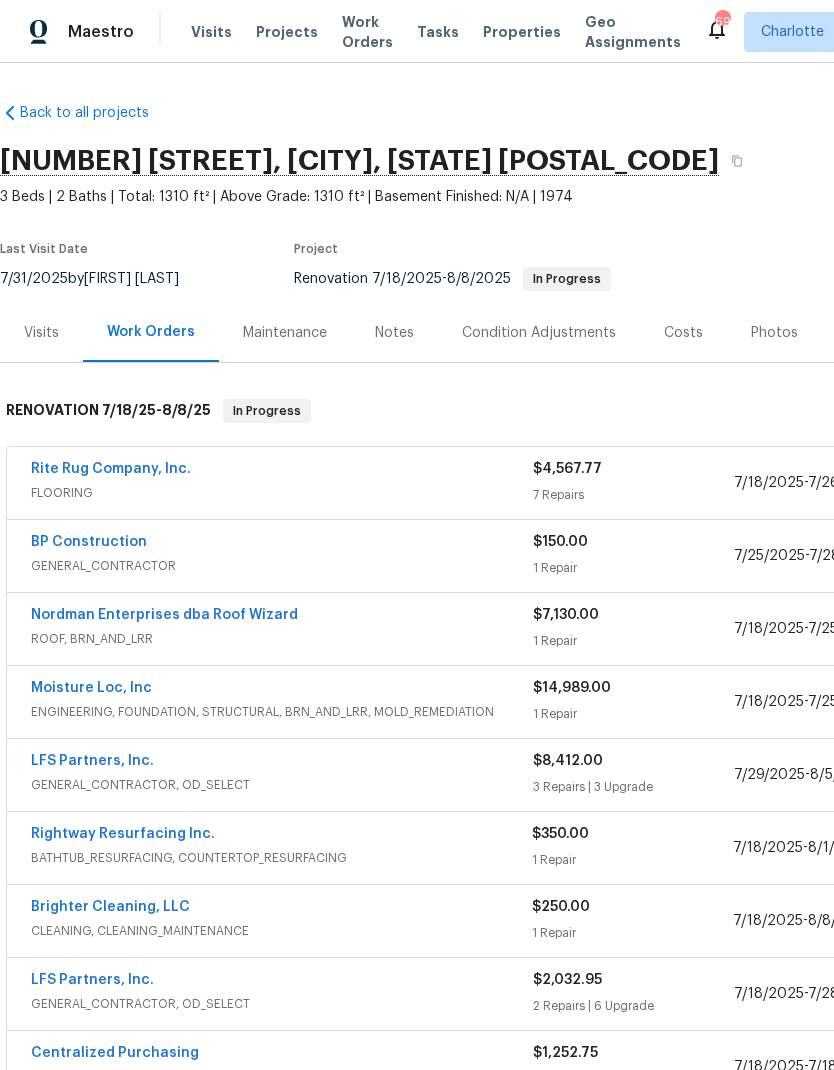 scroll, scrollTop: 0, scrollLeft: 0, axis: both 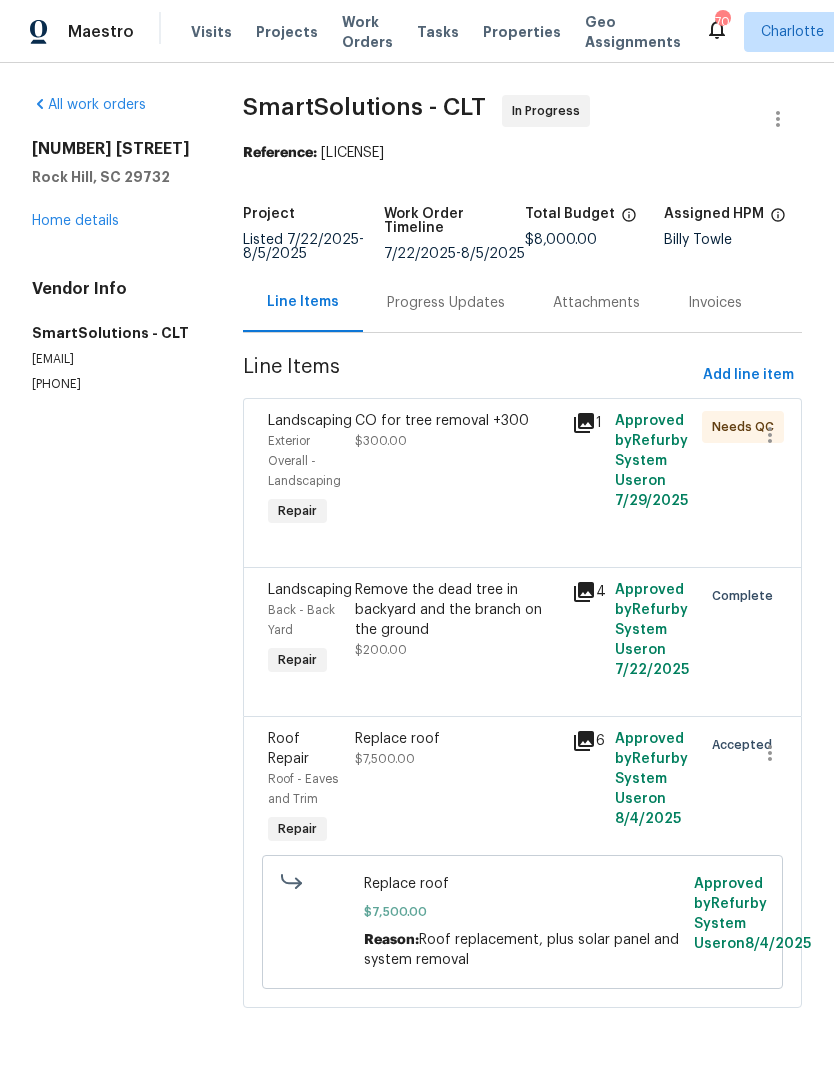 click on "Progress Updates" at bounding box center (446, 303) 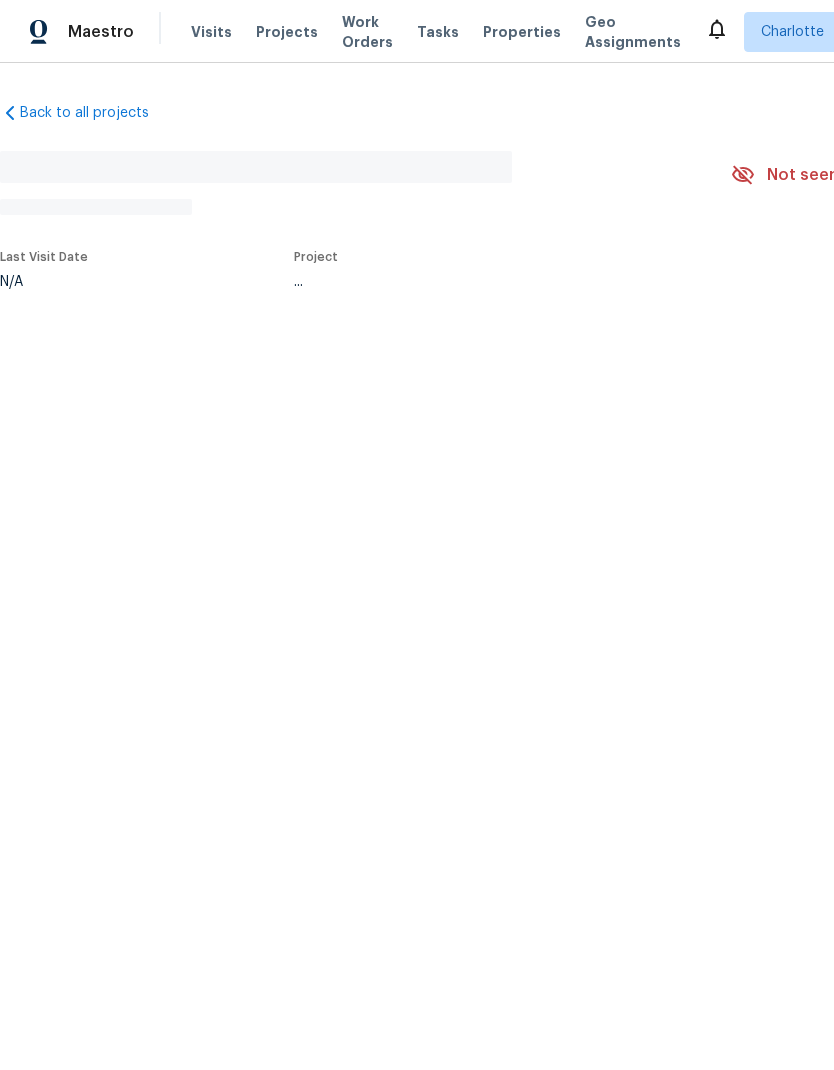 scroll, scrollTop: 0, scrollLeft: 0, axis: both 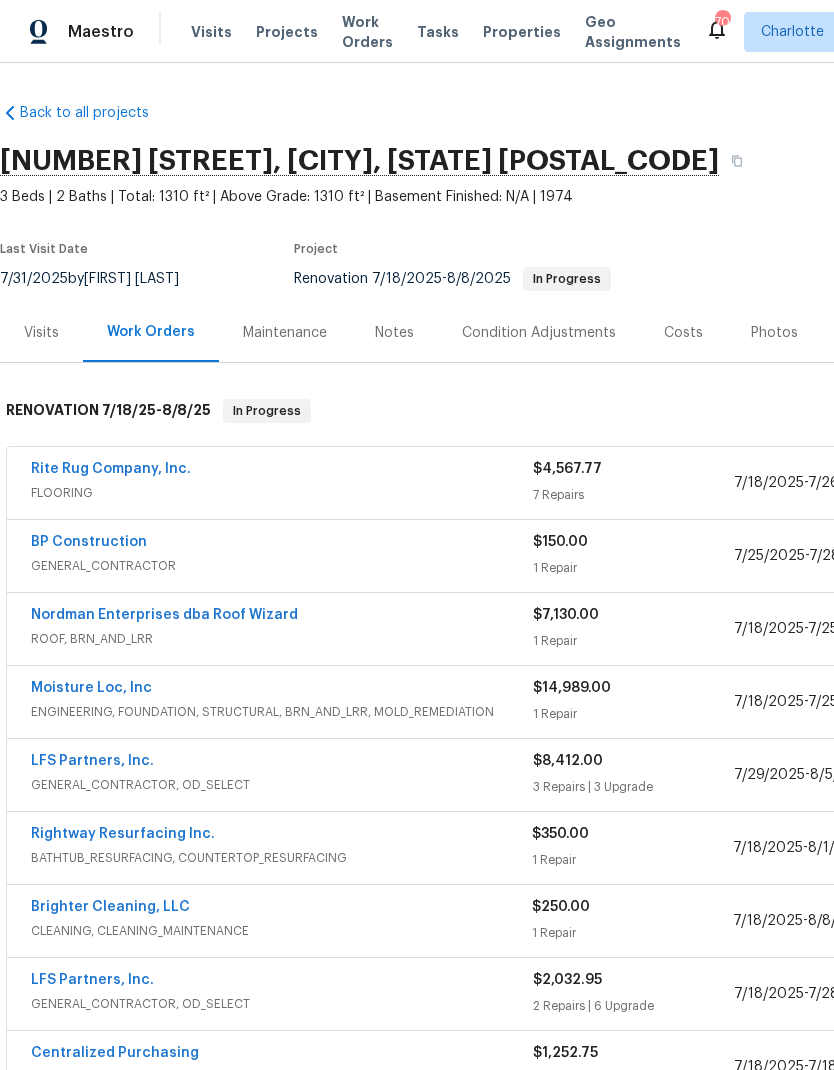 click on "Moisture Loc, Inc" at bounding box center [91, 688] 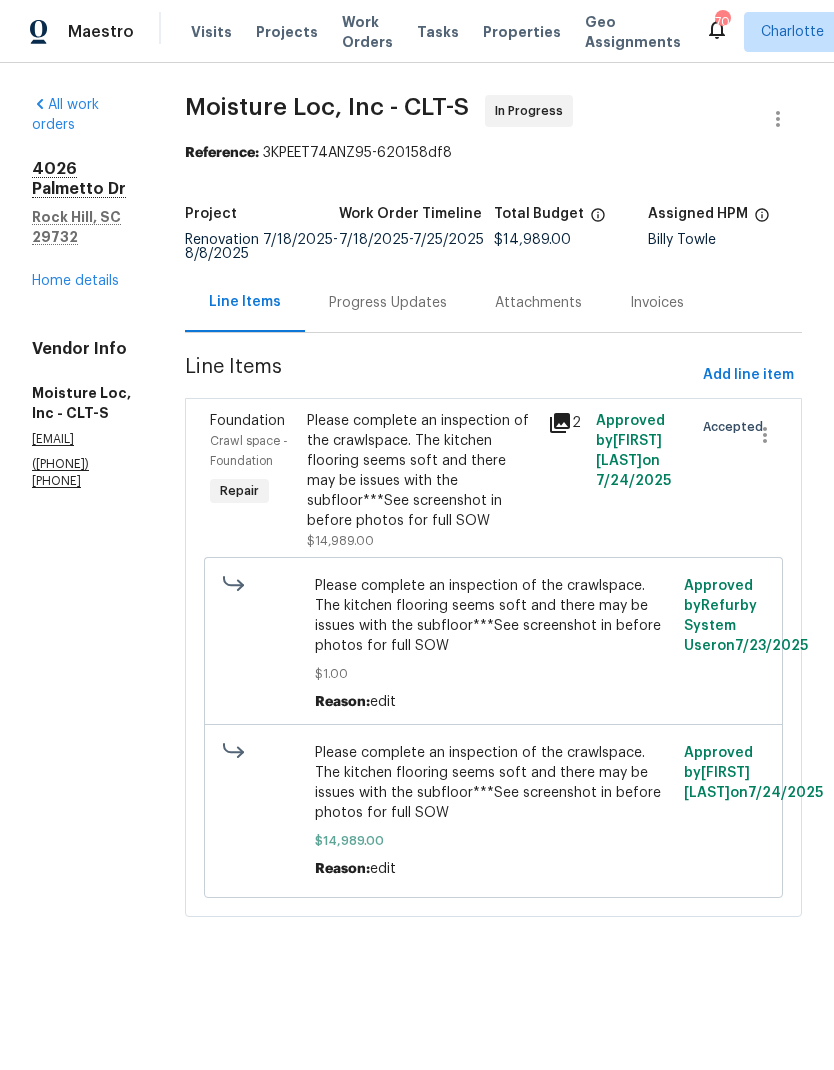 click on "Progress Updates" at bounding box center (388, 303) 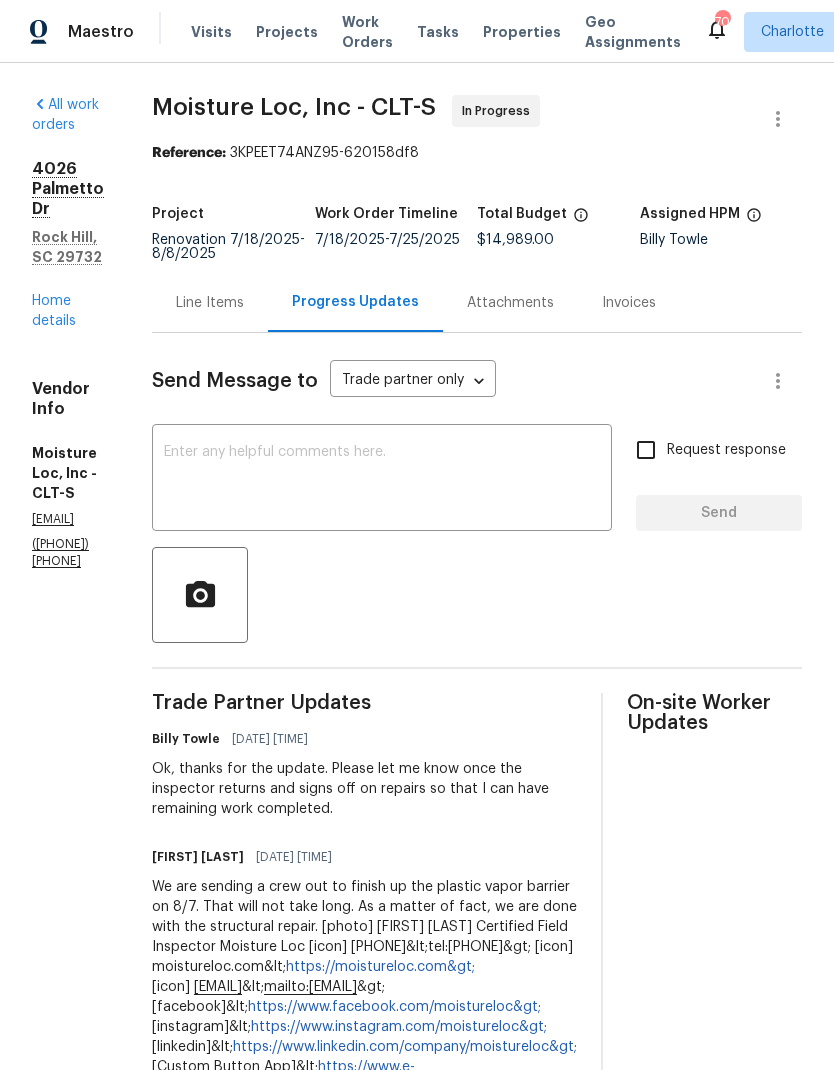 click on "Home details" at bounding box center [54, 311] 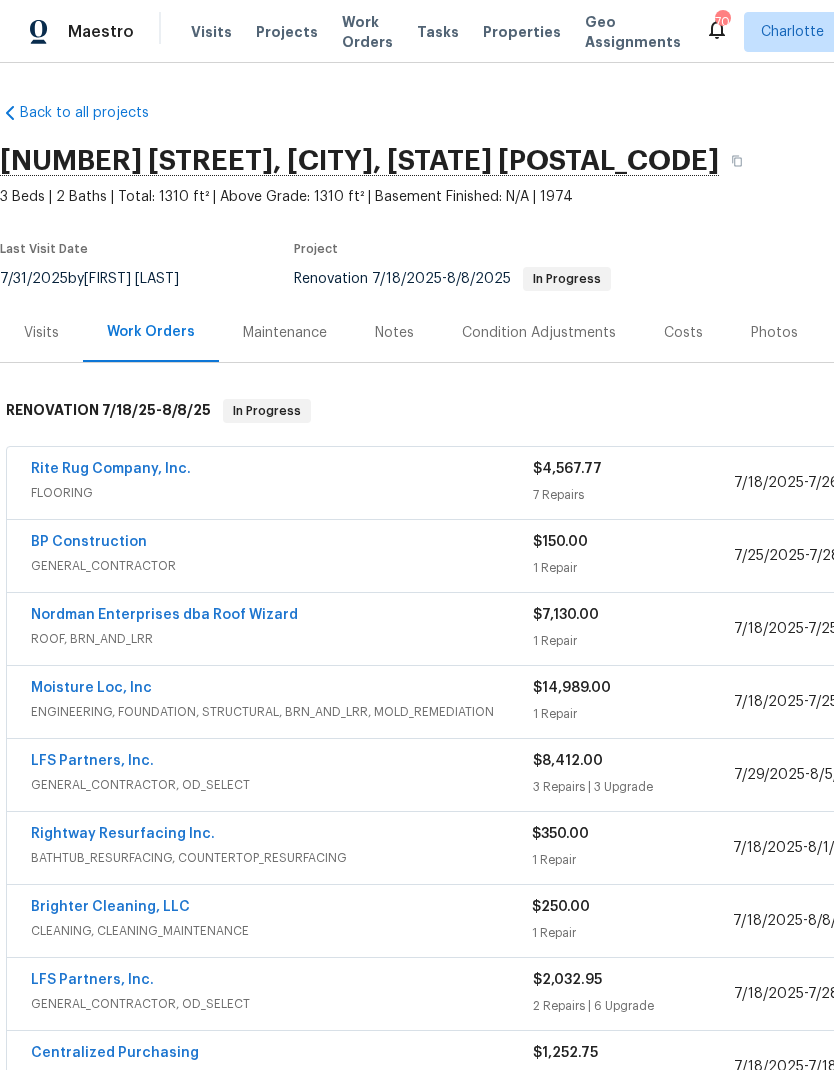 scroll, scrollTop: 0, scrollLeft: 0, axis: both 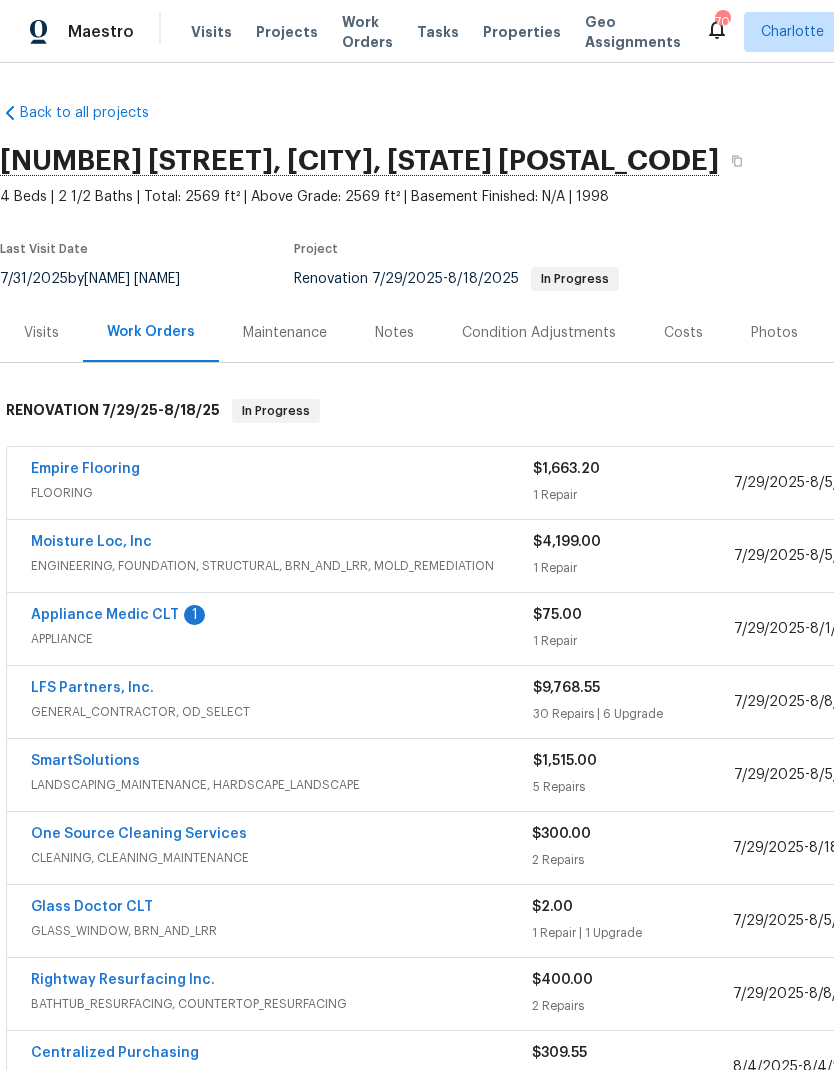 click on "Appliance Medic CLT" at bounding box center (105, 615) 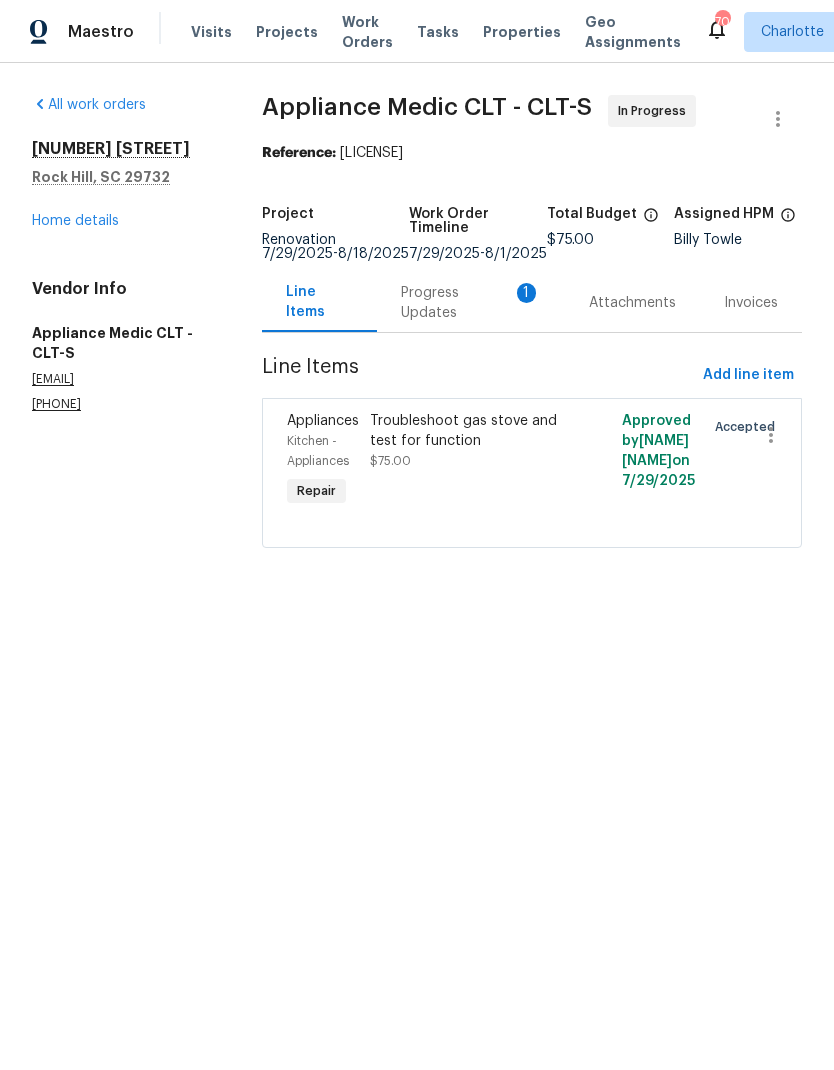 click on "Progress Updates 1" at bounding box center [471, 303] 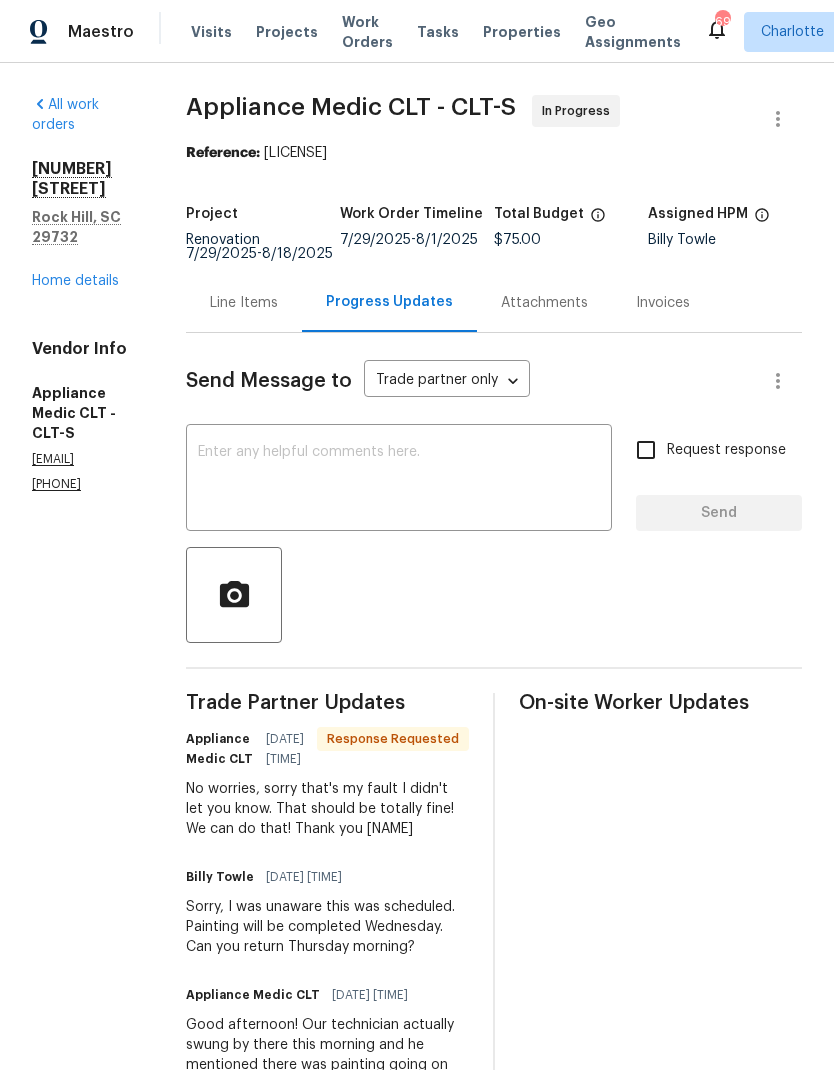 click at bounding box center (399, 480) 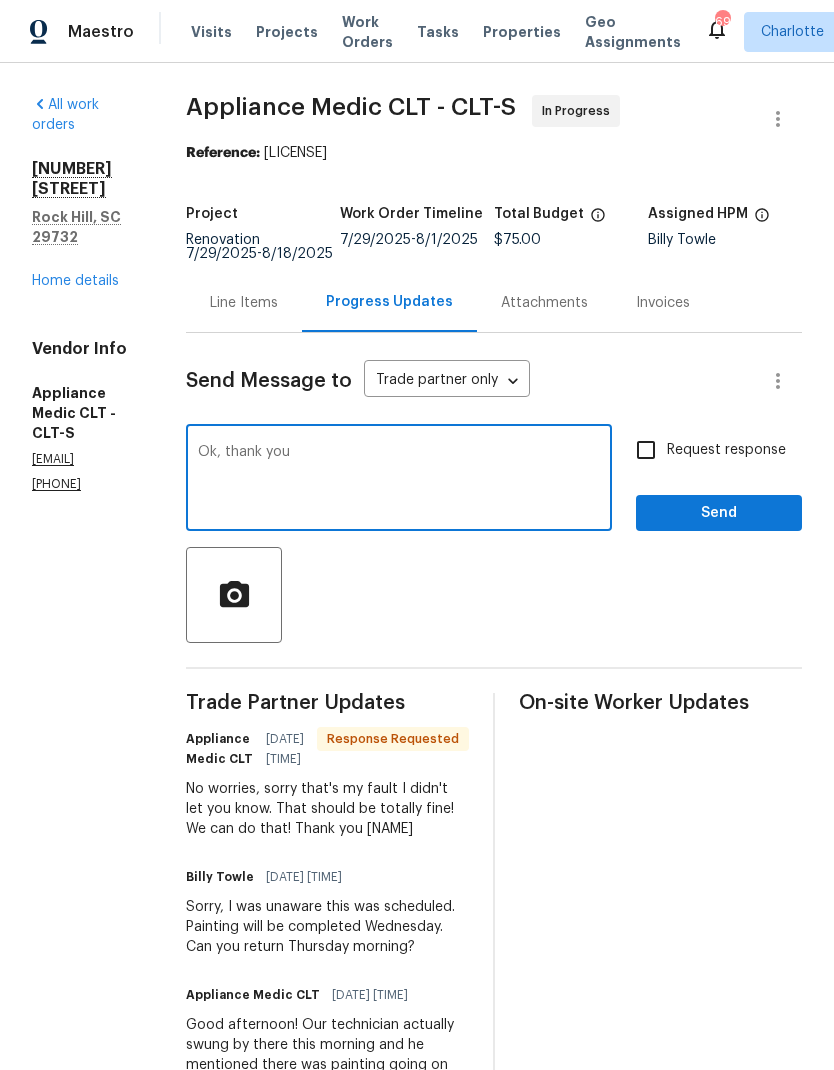 type on "Ok, thank you" 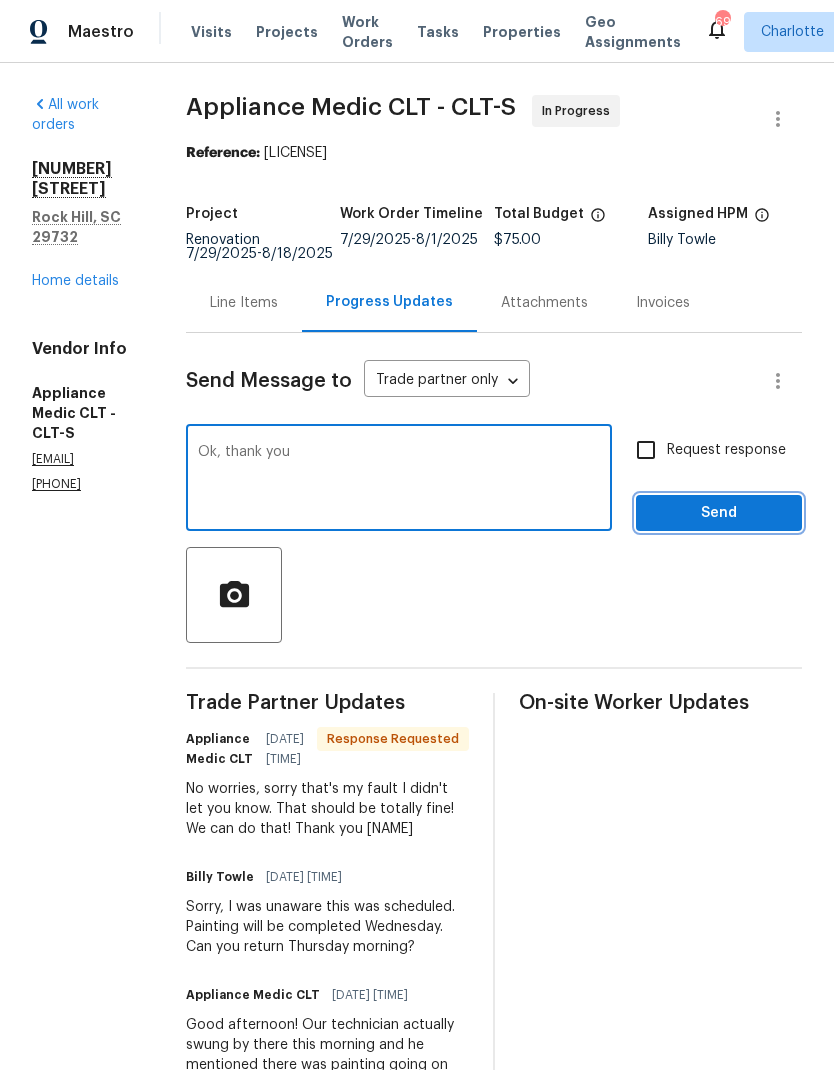 click on "Send" at bounding box center (719, 513) 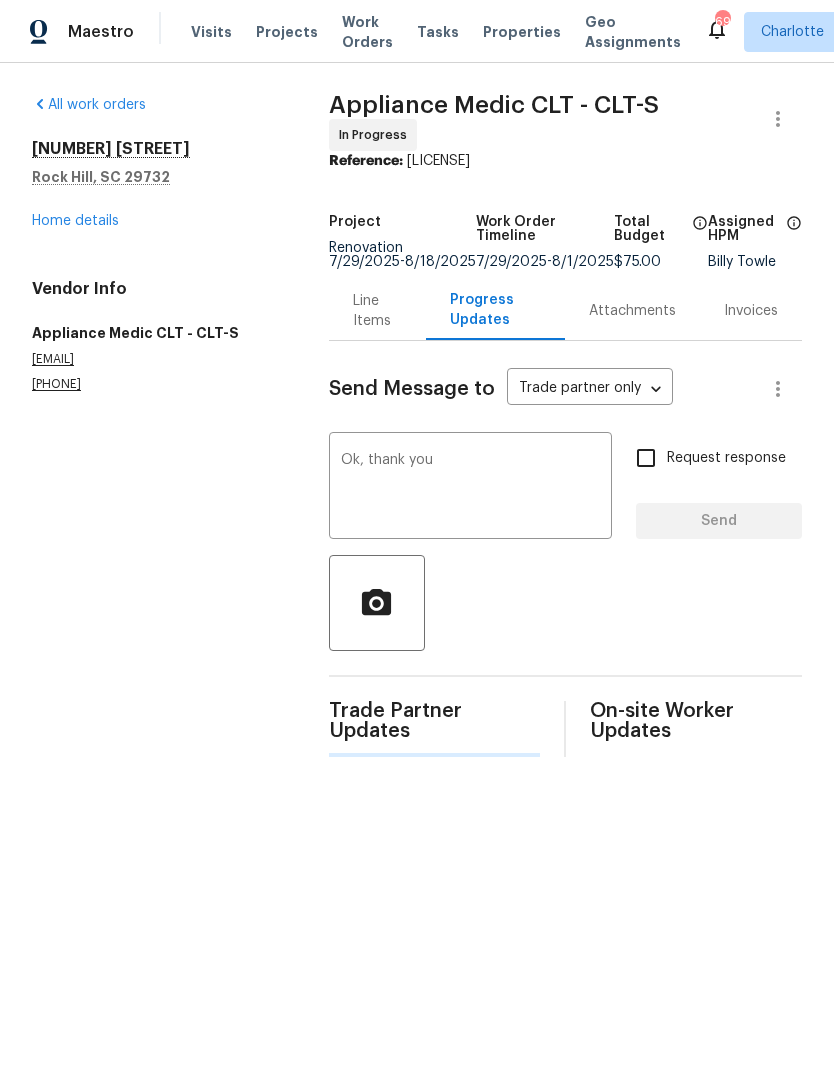 type 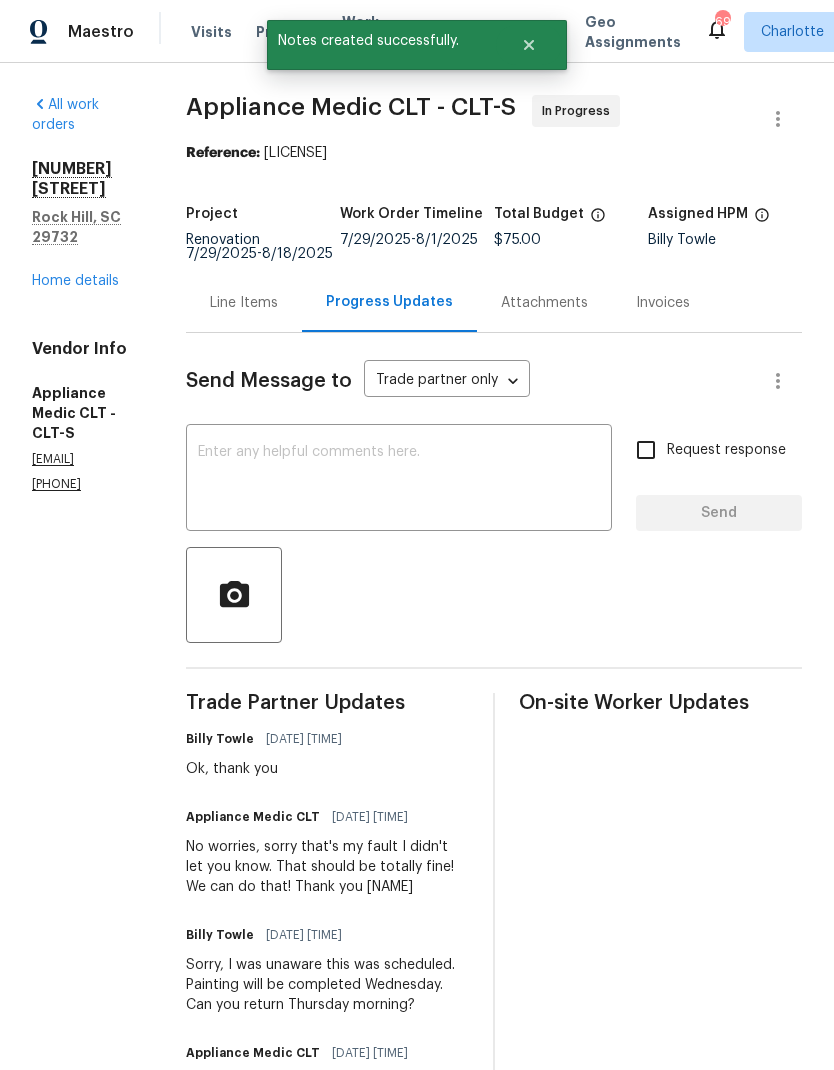 click on "Home details" at bounding box center (75, 281) 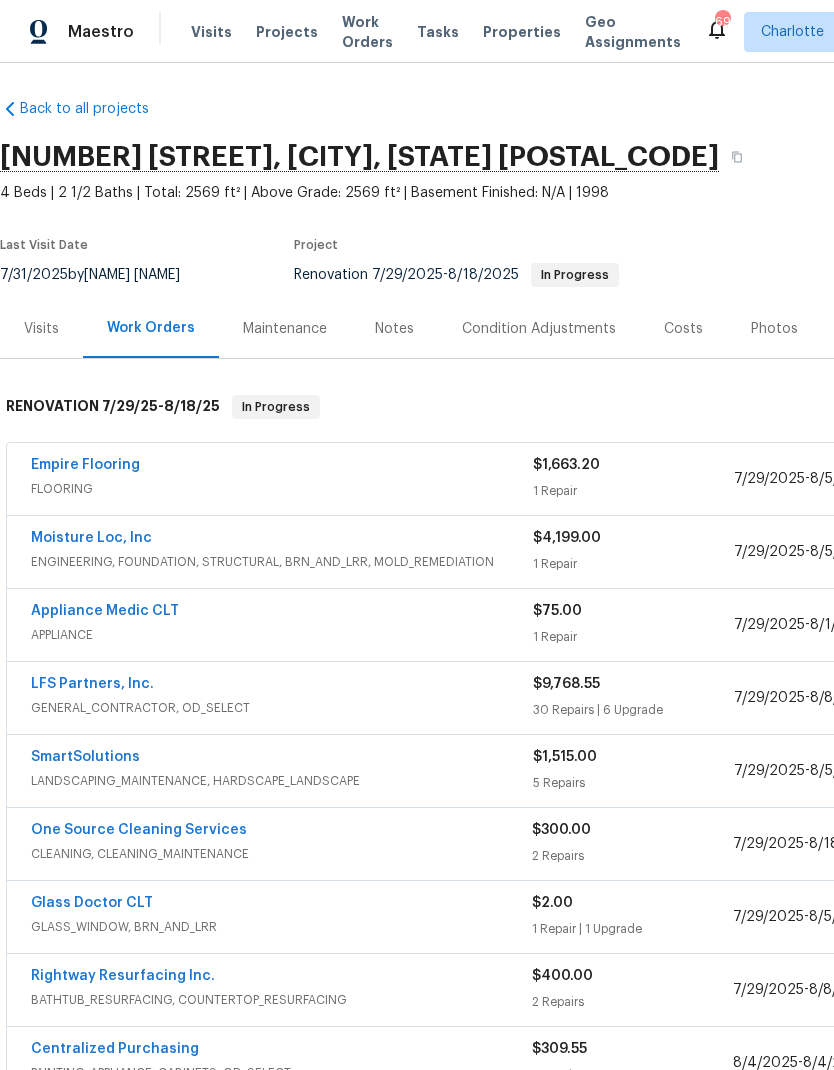 scroll, scrollTop: 4, scrollLeft: 0, axis: vertical 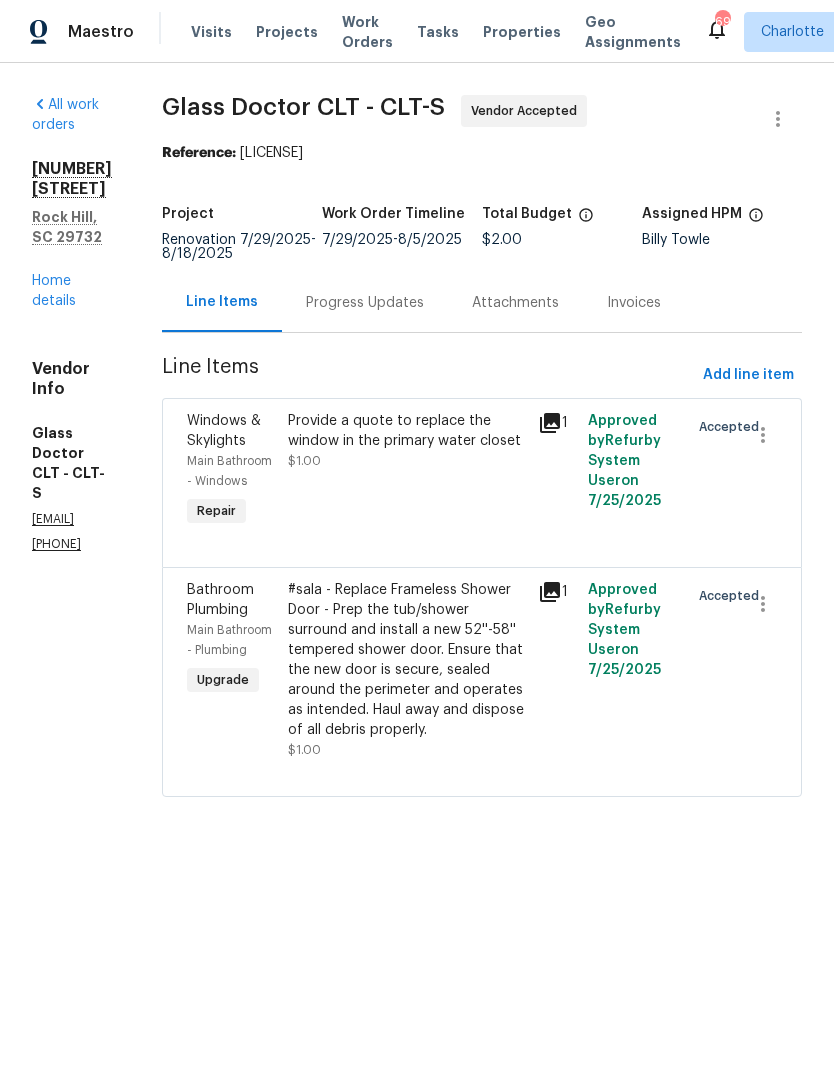 click on "Progress Updates" at bounding box center (365, 302) 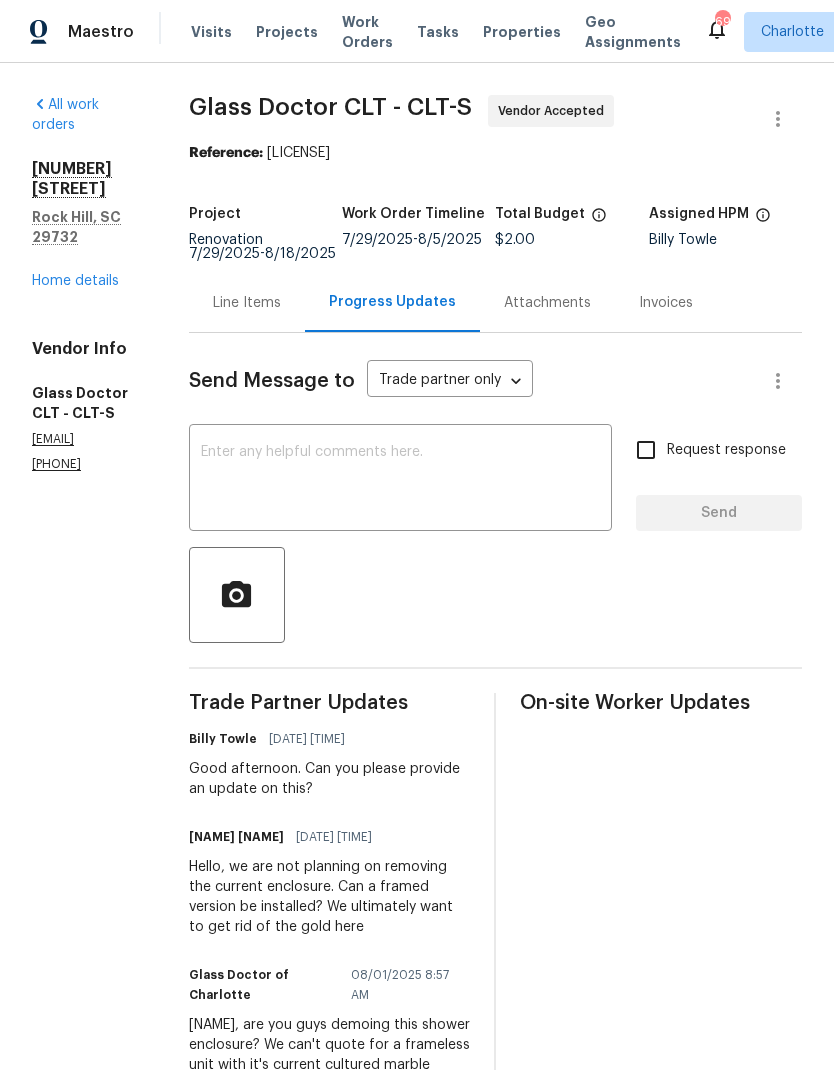 click on "Home details" at bounding box center (75, 281) 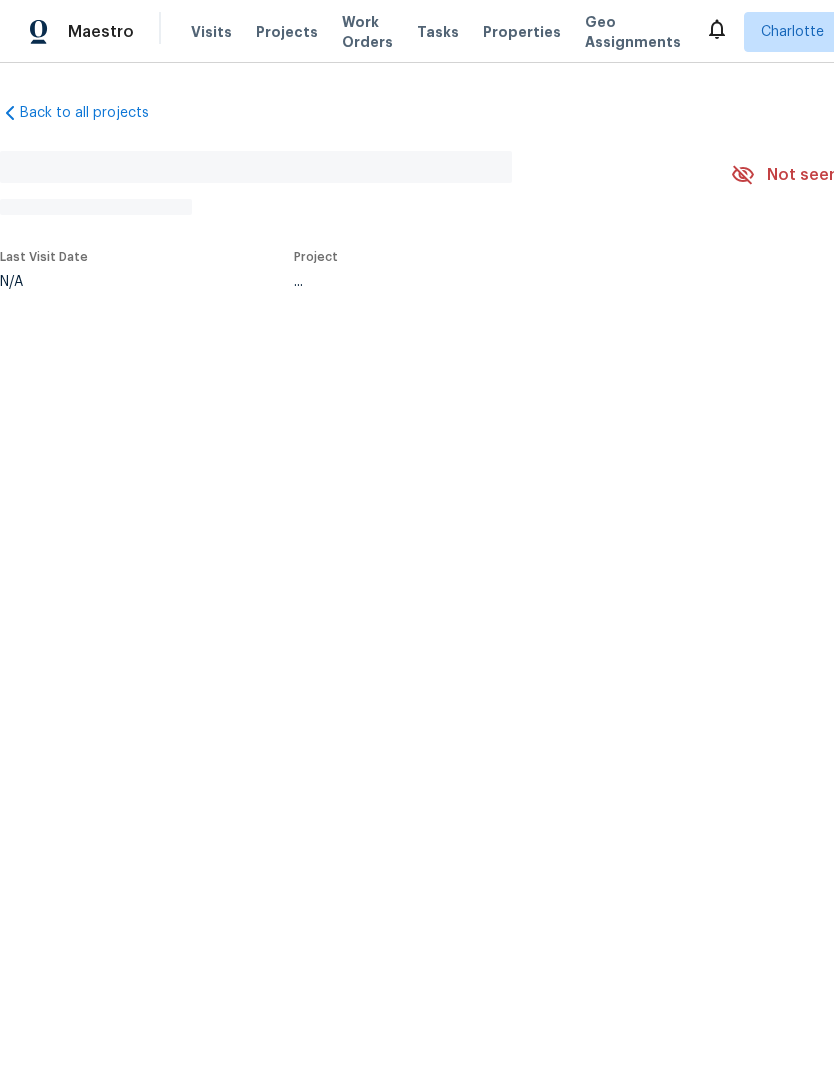 scroll, scrollTop: 0, scrollLeft: 0, axis: both 